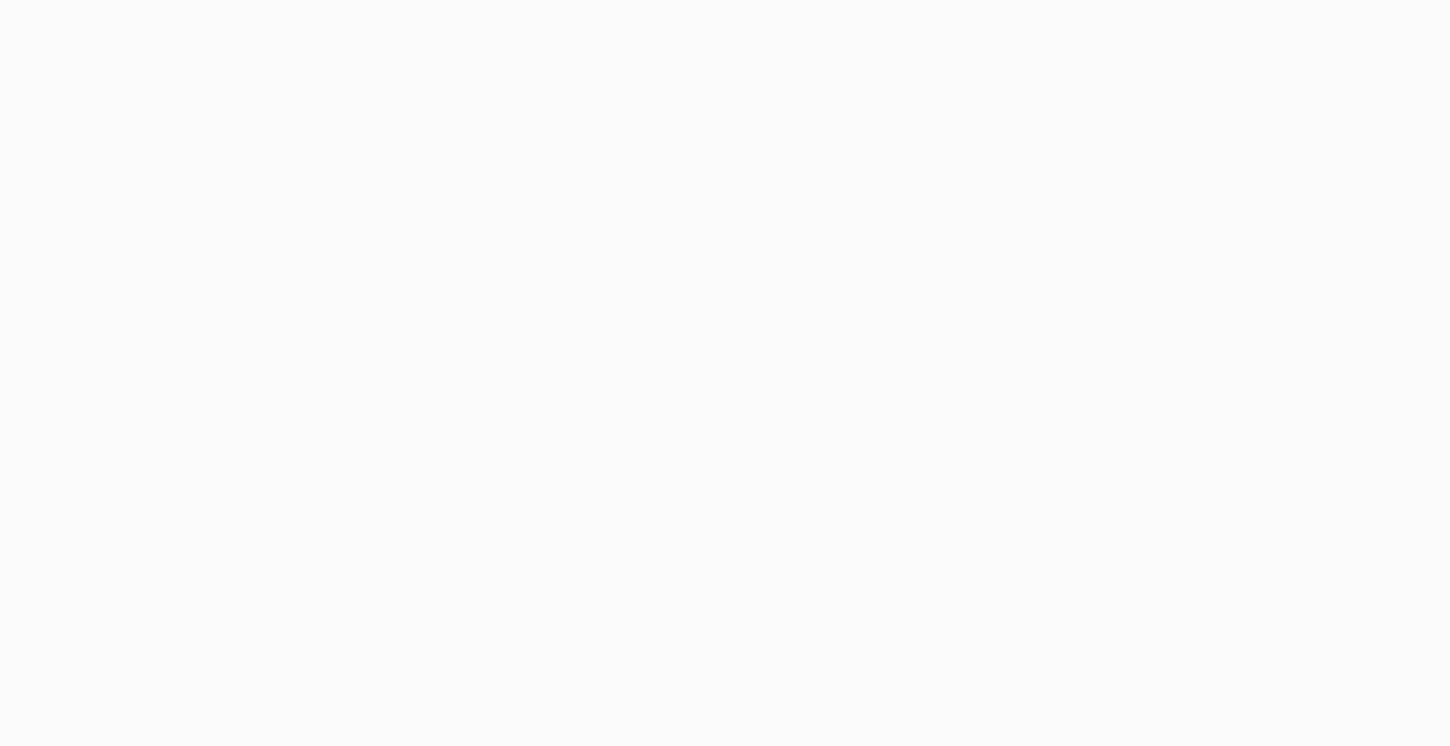 scroll, scrollTop: 0, scrollLeft: 0, axis: both 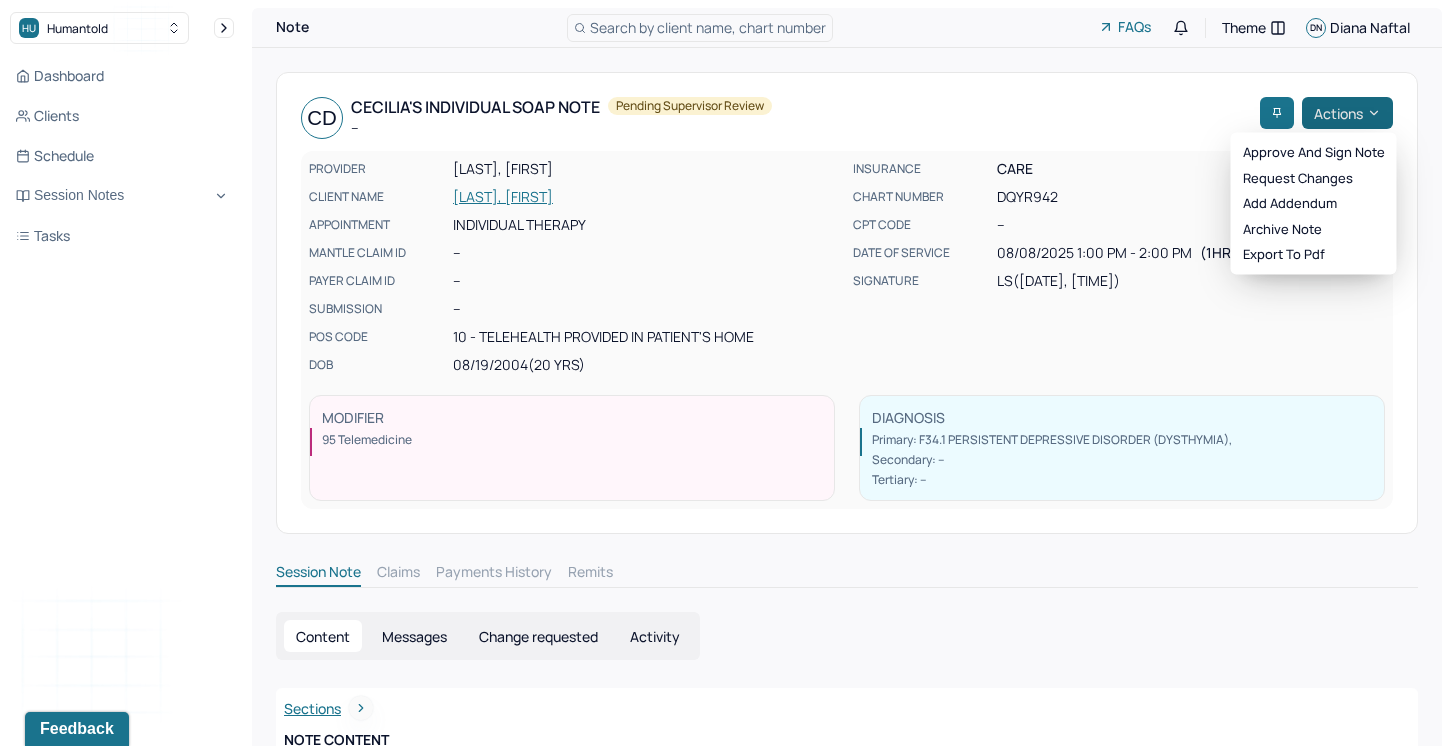 click on "Actions" at bounding box center [1347, 113] 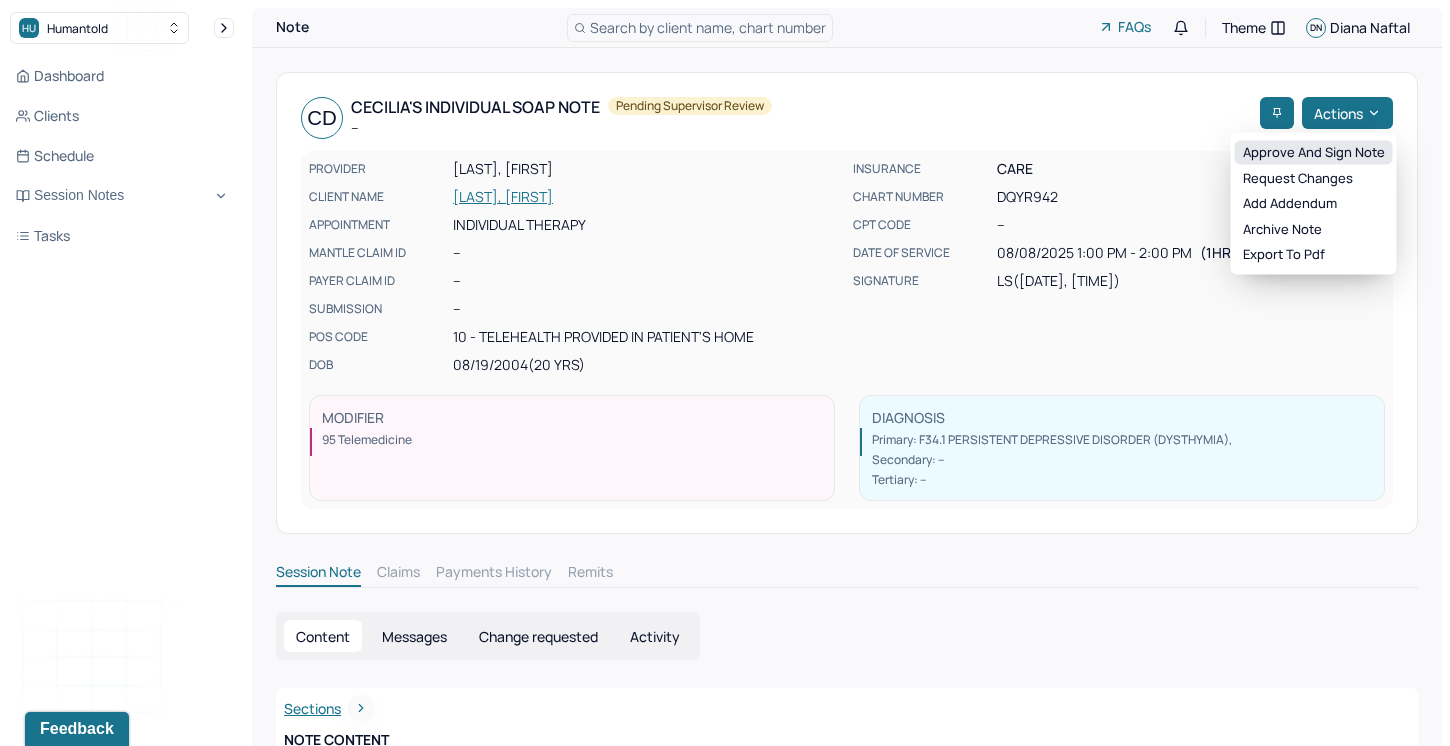 click on "Approve and sign note" at bounding box center (1314, 153) 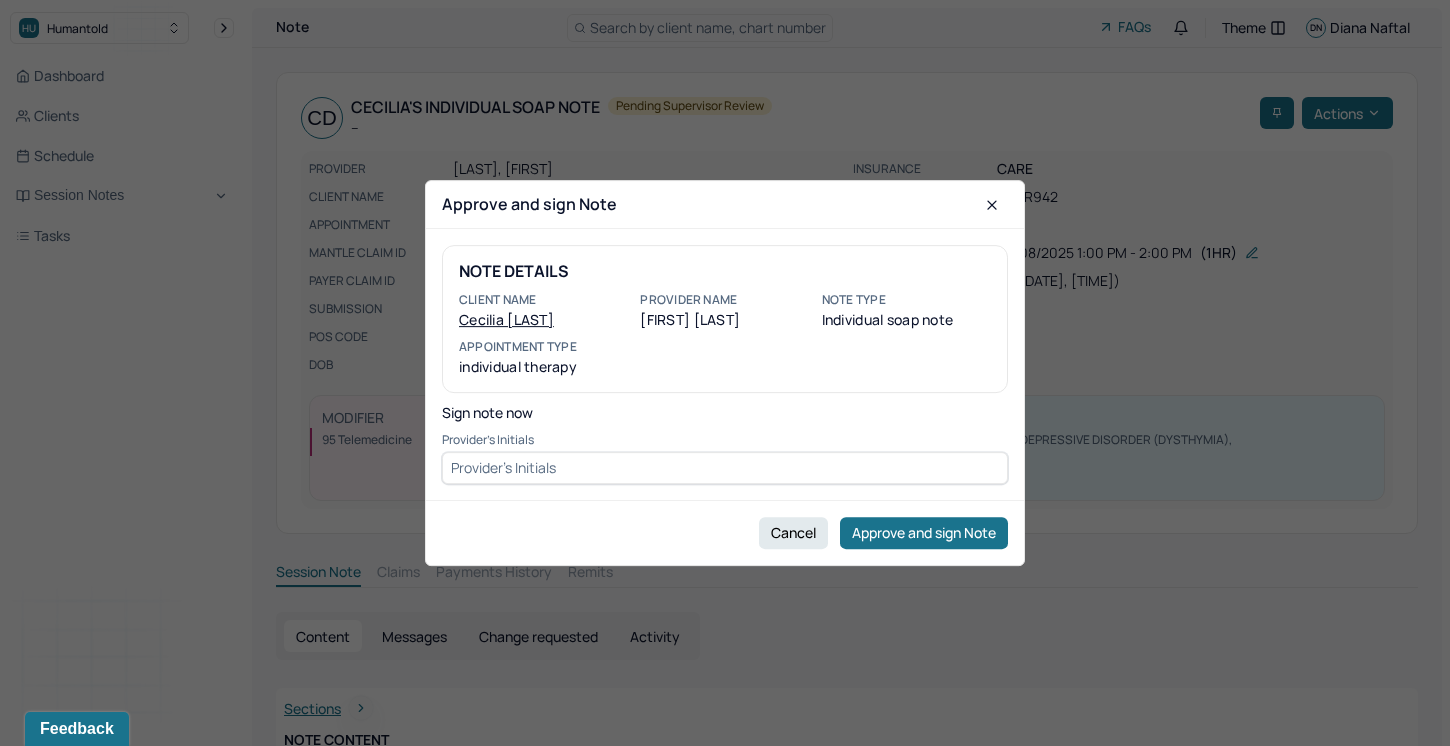 click at bounding box center (725, 468) 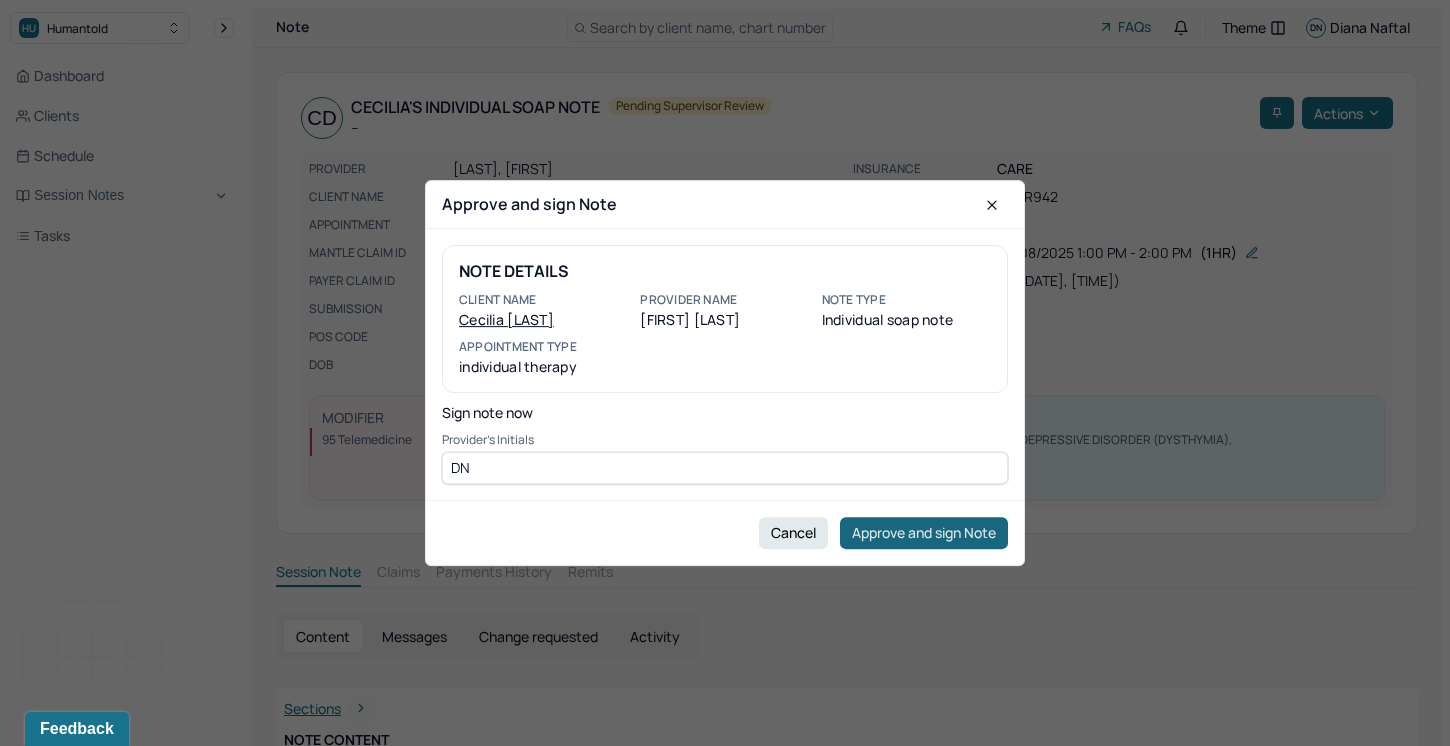 type on "DN" 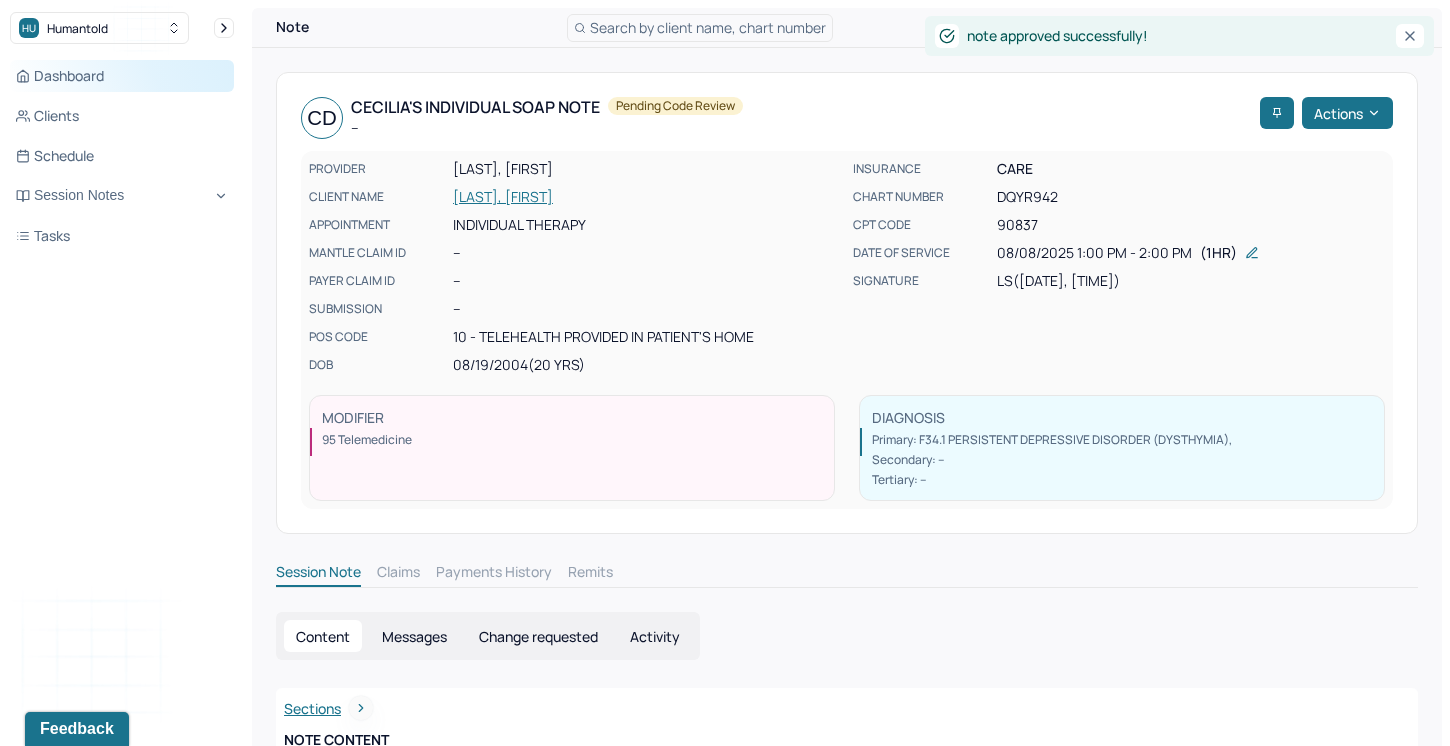 click on "Dashboard" at bounding box center [122, 76] 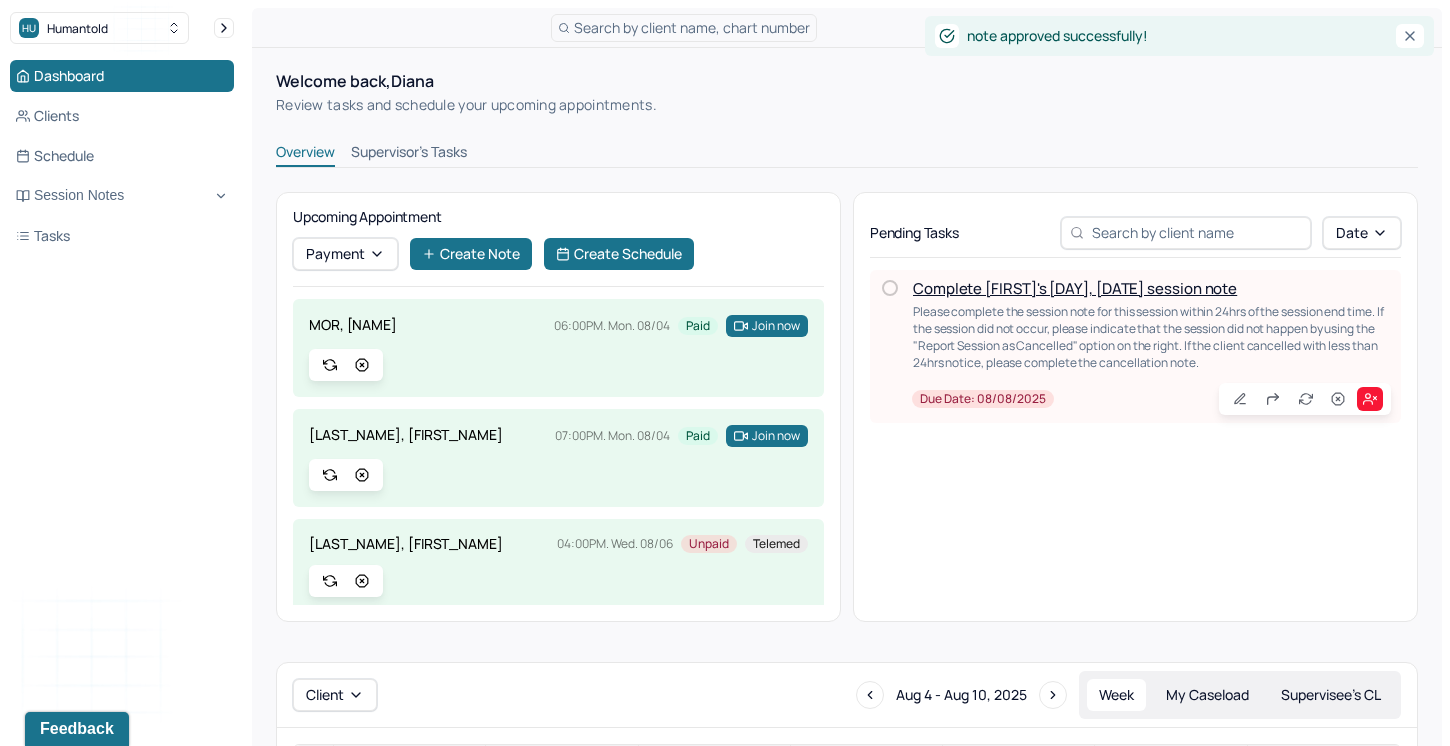 click on "Complete [FIRST]'s [DAY], [DATE] session note" at bounding box center (1075, 288) 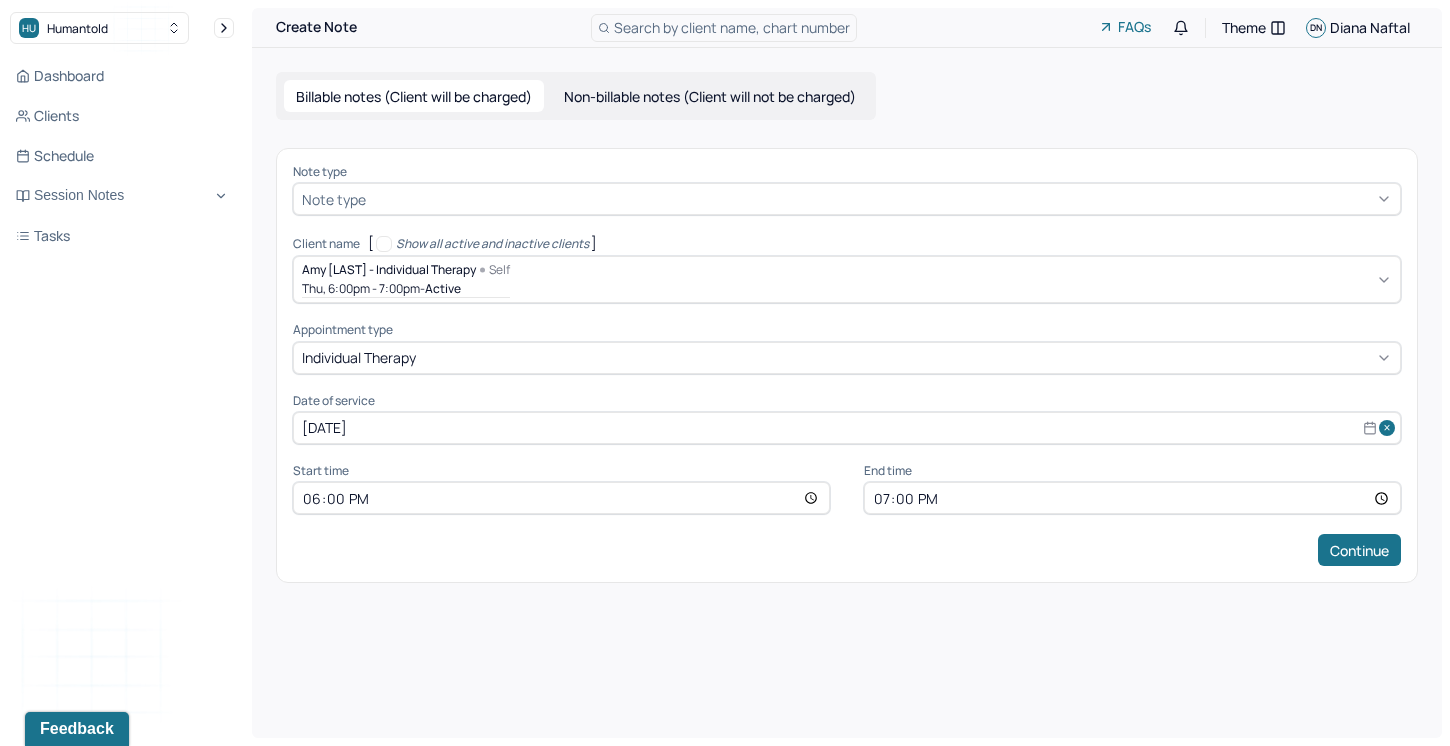 click at bounding box center [881, 199] 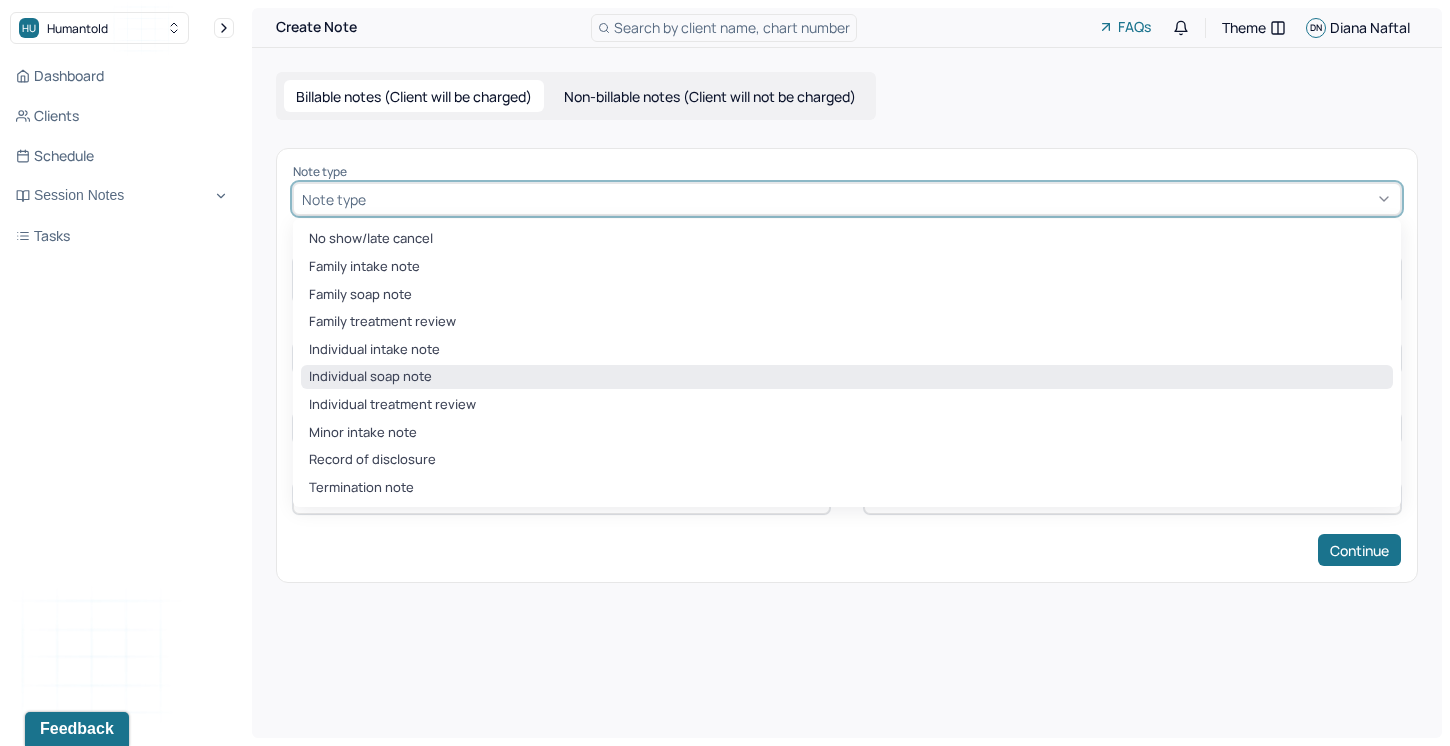 click on "Individual soap note" at bounding box center (847, 377) 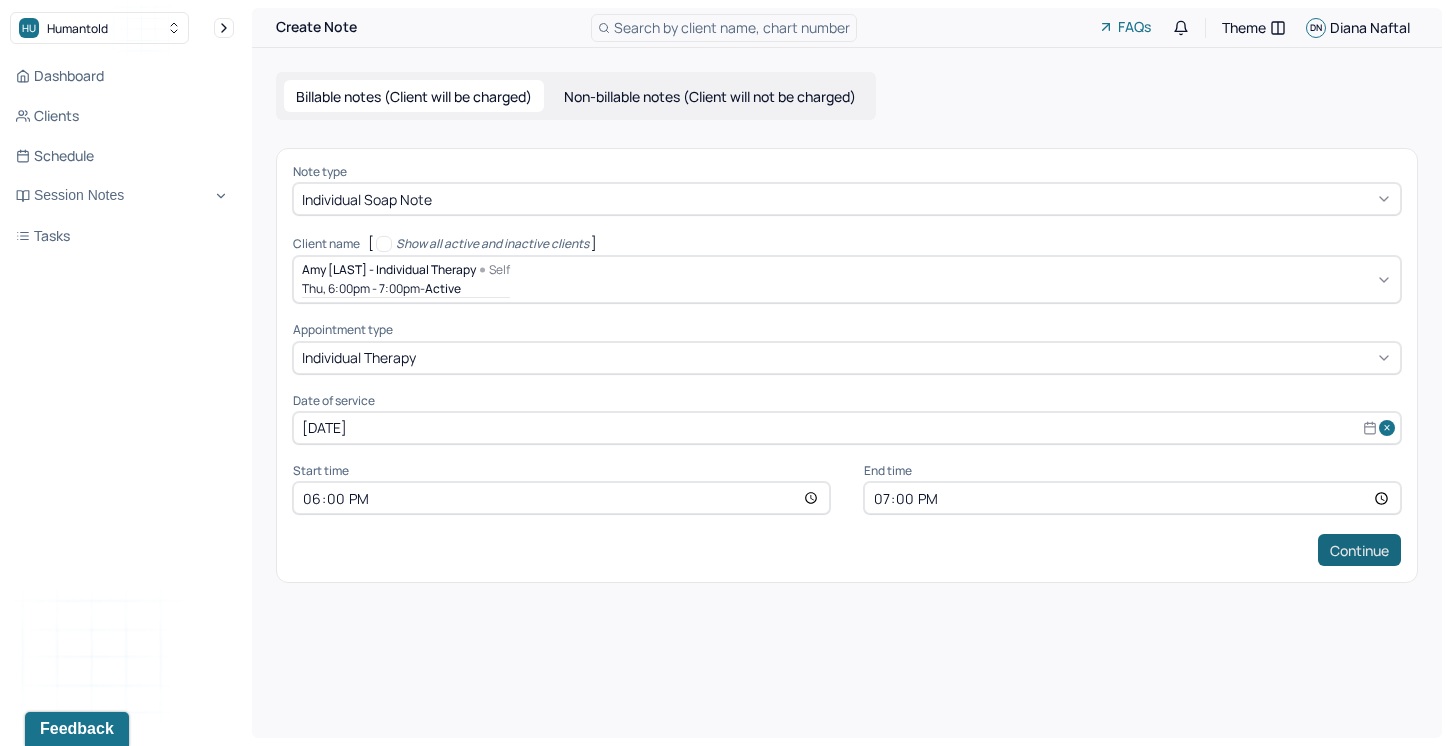 click on "Continue" at bounding box center (1359, 550) 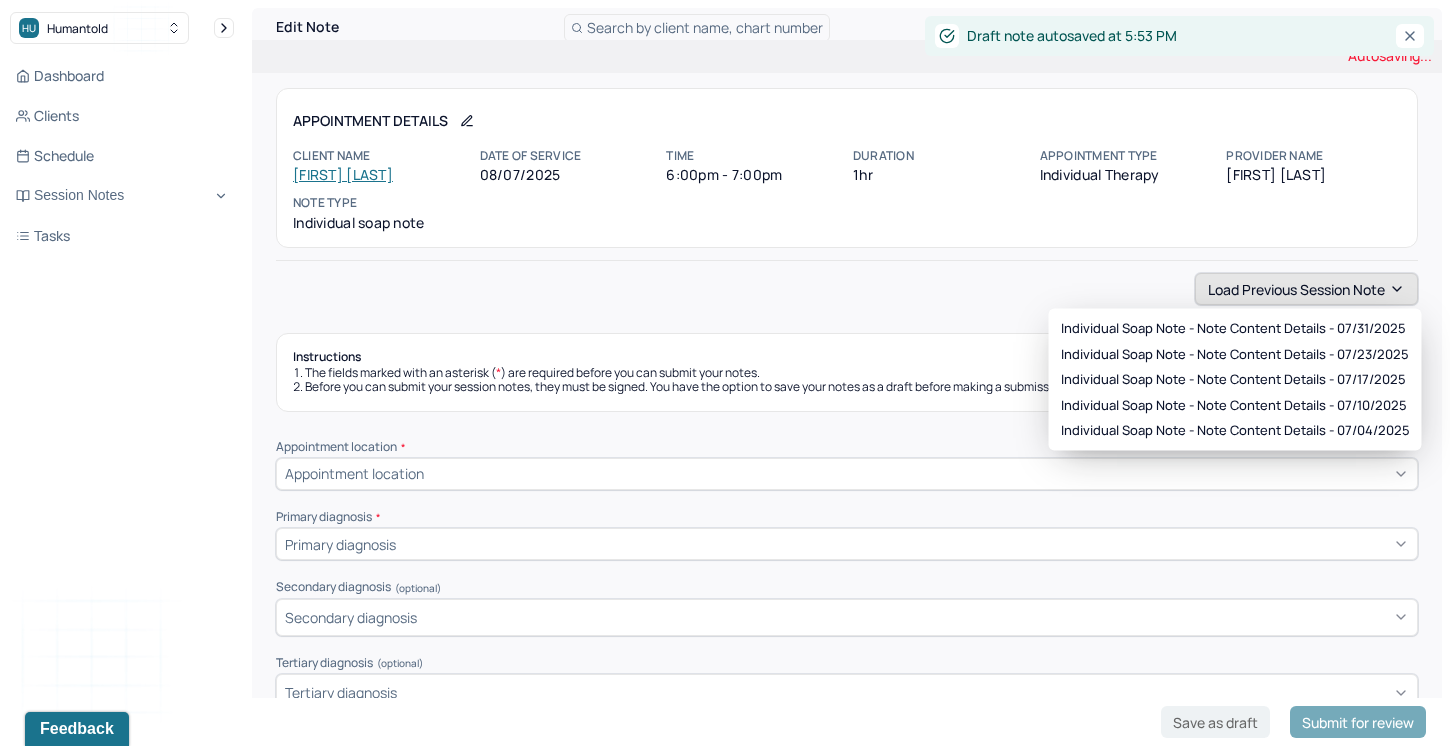 click on "Load previous session note" at bounding box center (1306, 289) 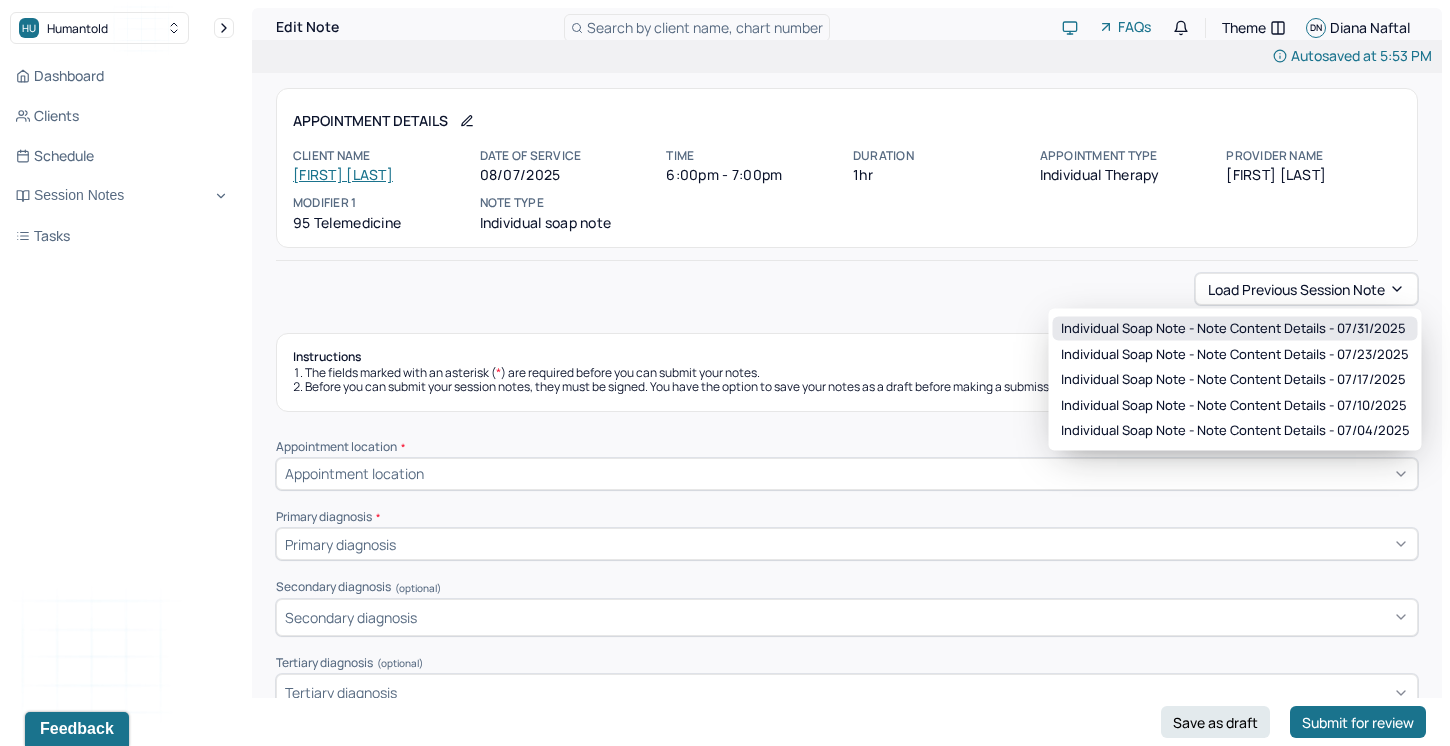 click on "Individual soap note   - Note content Details -   07/31/2025" at bounding box center [1233, 329] 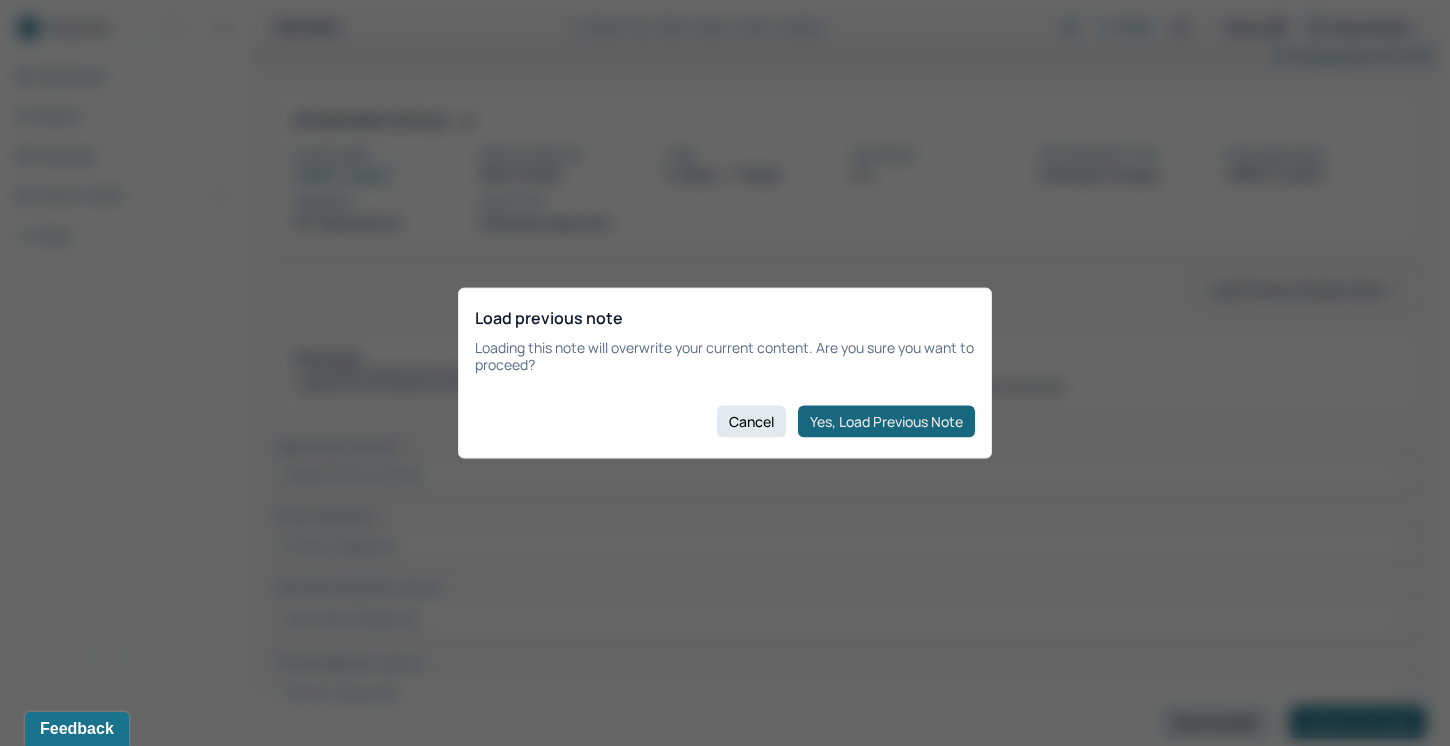 click on "Yes, Load Previous Note" at bounding box center (886, 421) 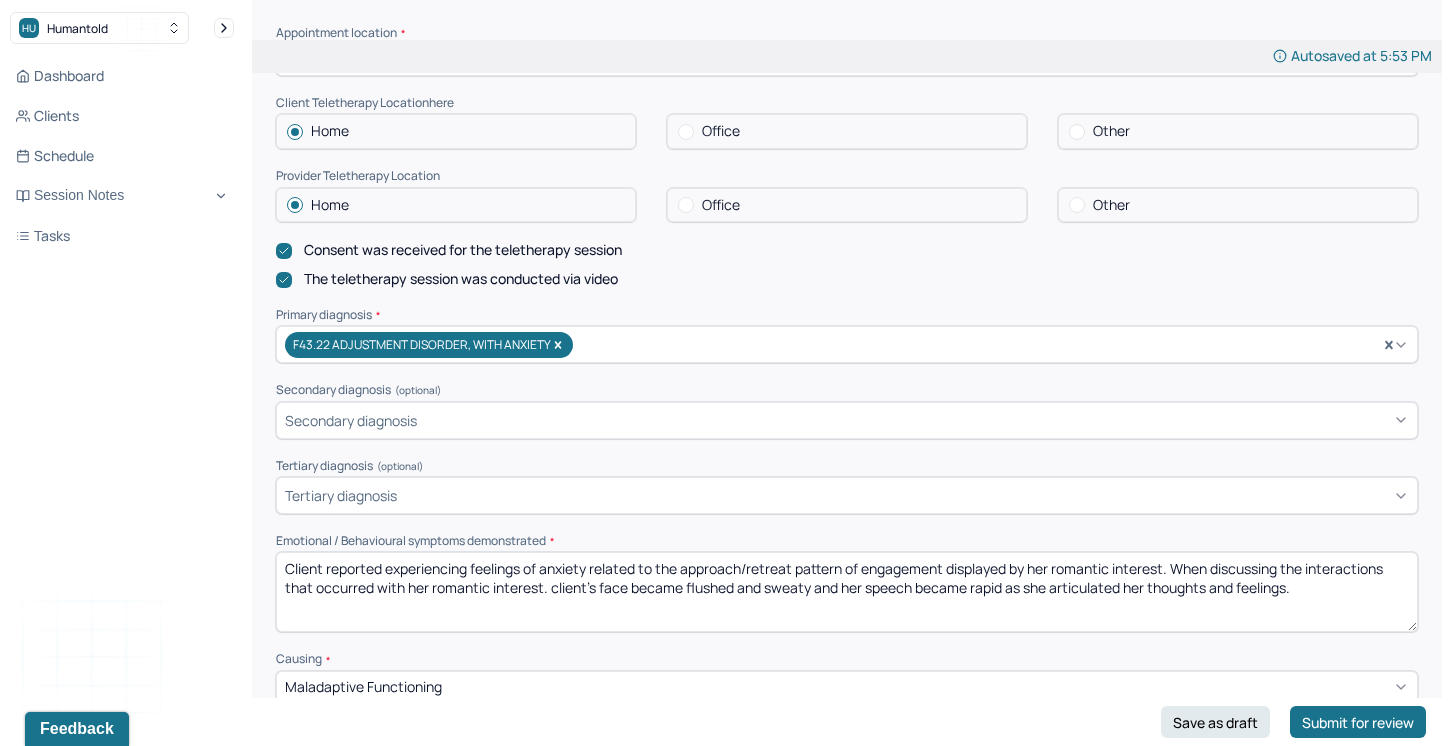 scroll, scrollTop: 477, scrollLeft: 0, axis: vertical 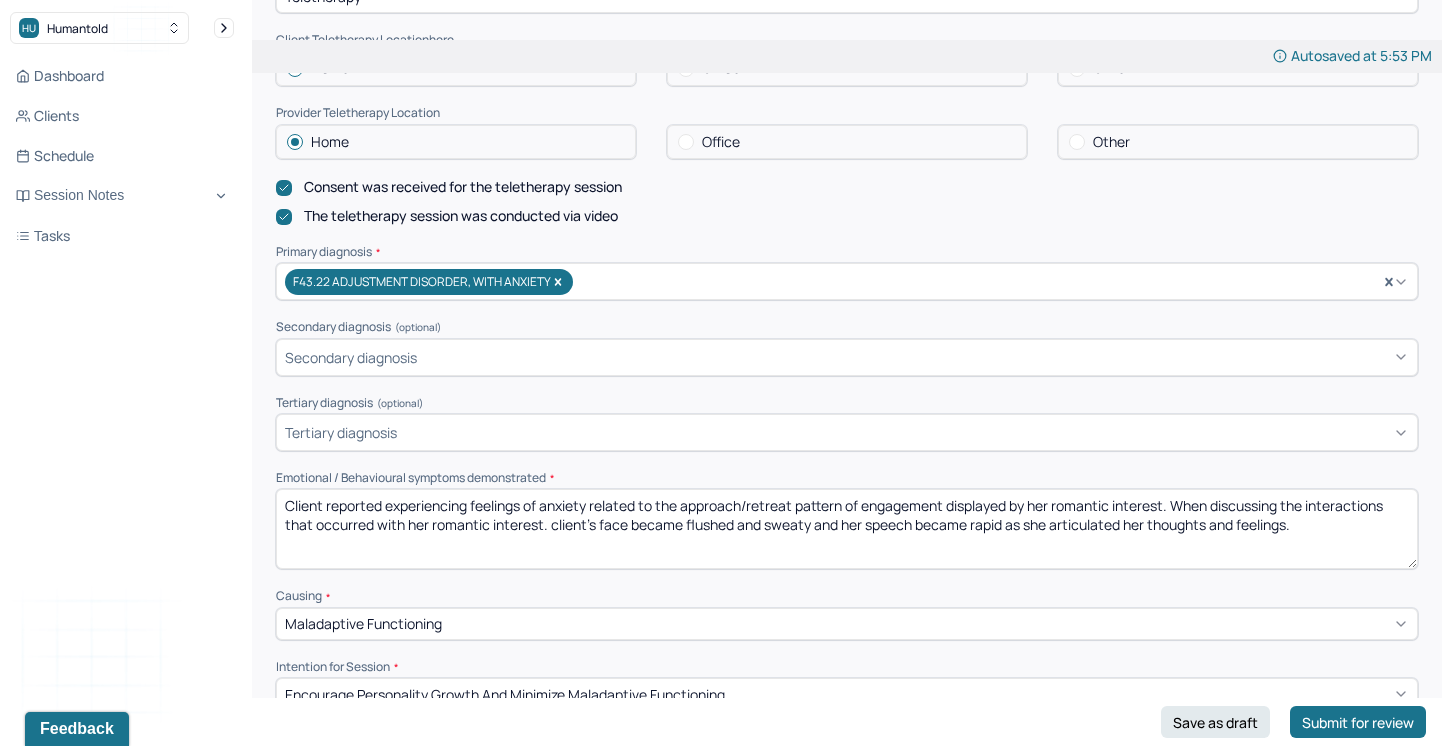 drag, startPoint x: 1169, startPoint y: 498, endPoint x: 662, endPoint y: 500, distance: 507.00394 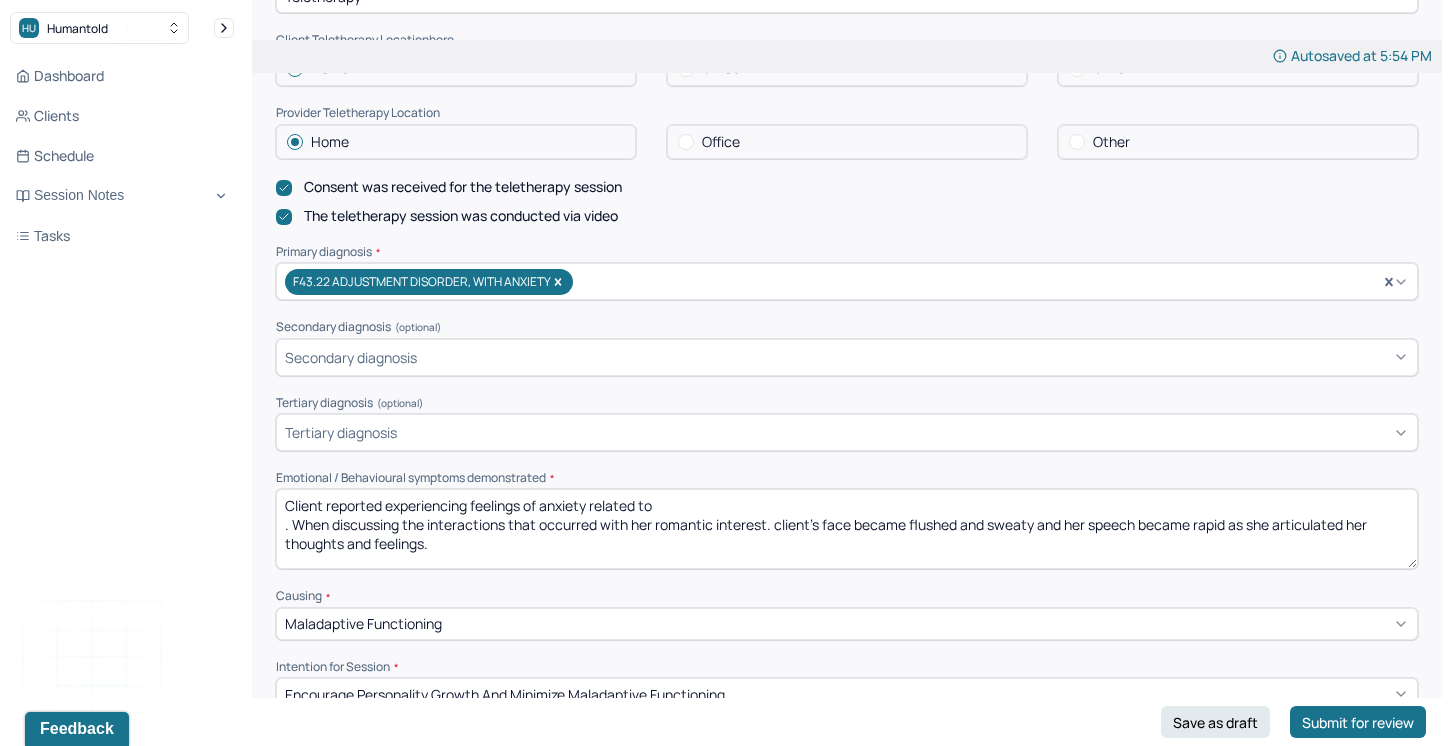 click on "Client reported experiencing feelings of anxiety related to . When discussing the interactions that occurred with her romantic interest. client's face became flushed and sweaty and her speech became rapid as she articulated her thoughts and feelings." at bounding box center (847, 529) 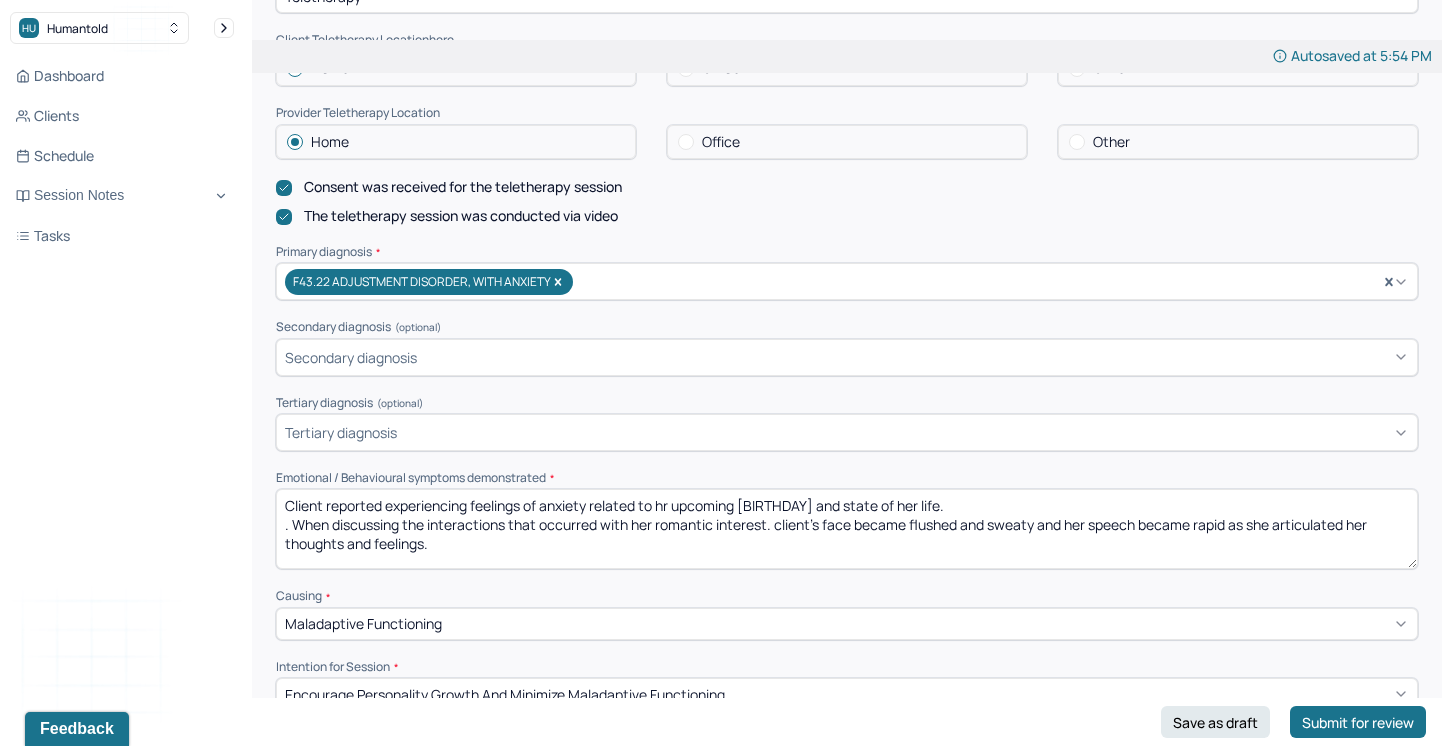 drag, startPoint x: 295, startPoint y: 522, endPoint x: 284, endPoint y: 522, distance: 11 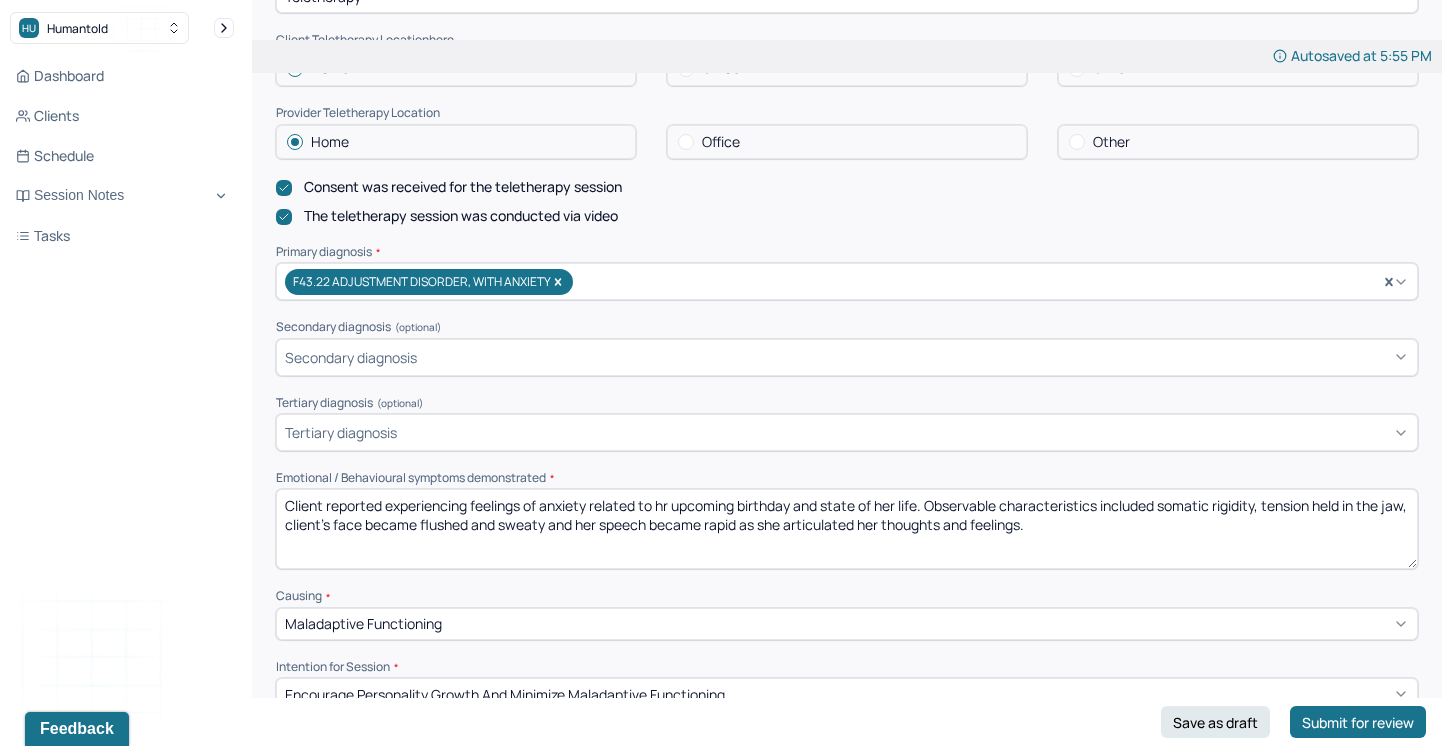 drag, startPoint x: 572, startPoint y: 520, endPoint x: 311, endPoint y: 518, distance: 261.00766 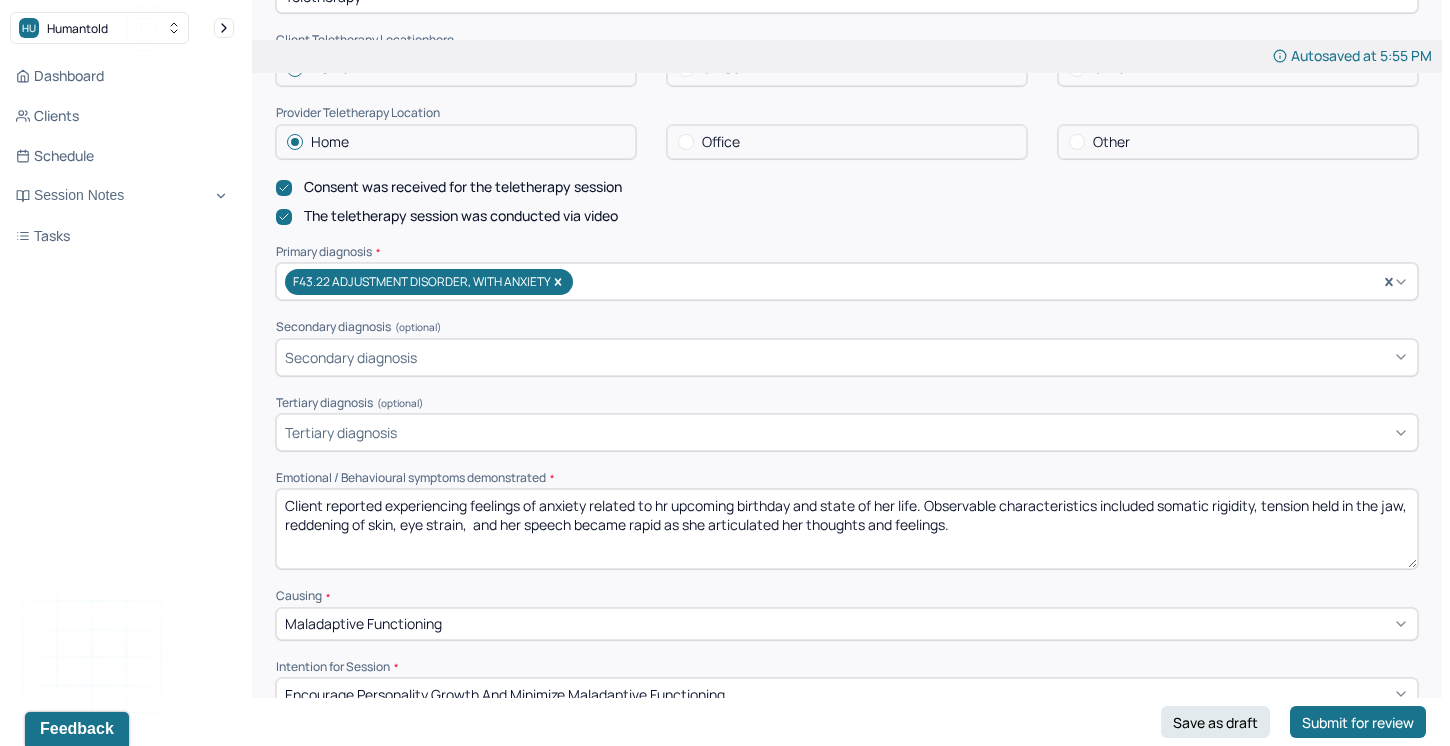 drag, startPoint x: 993, startPoint y: 531, endPoint x: 504, endPoint y: 523, distance: 489.06543 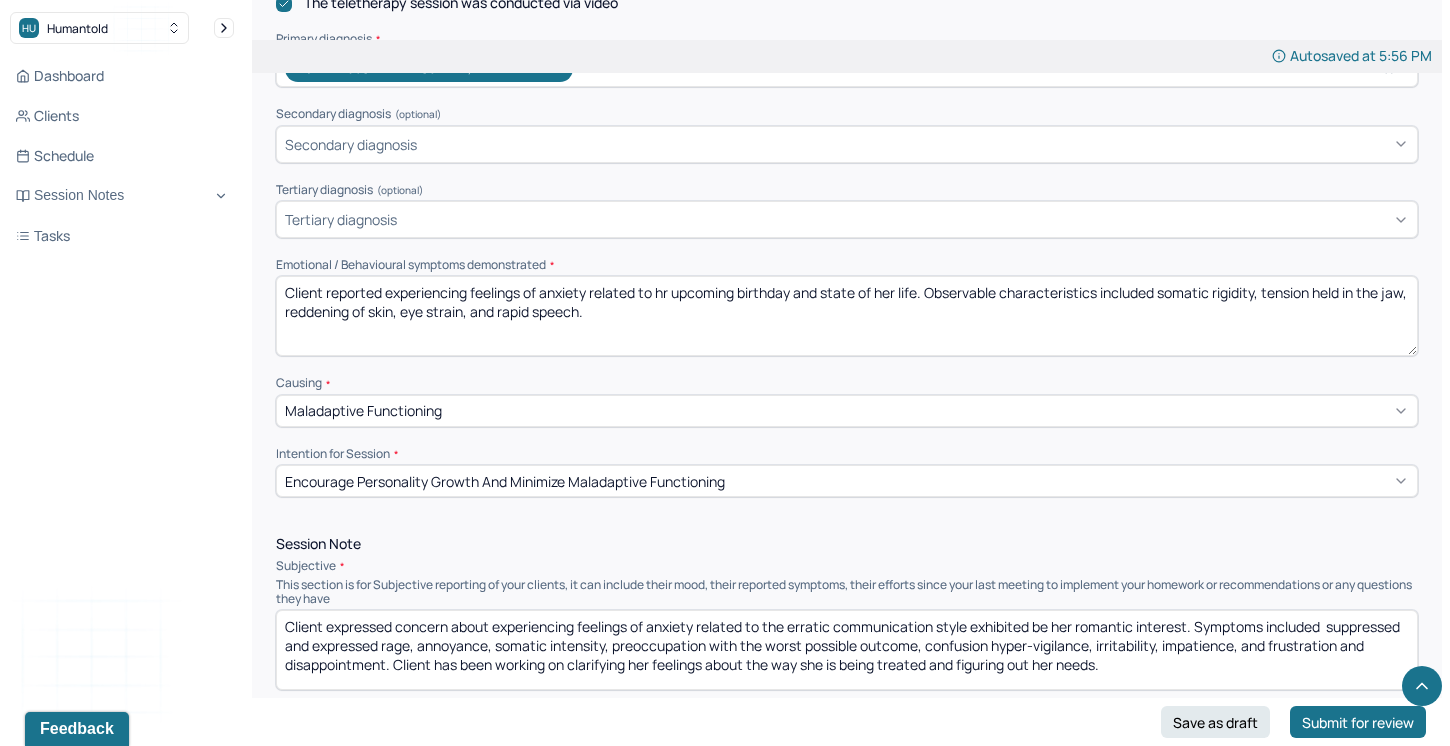 scroll, scrollTop: 696, scrollLeft: 0, axis: vertical 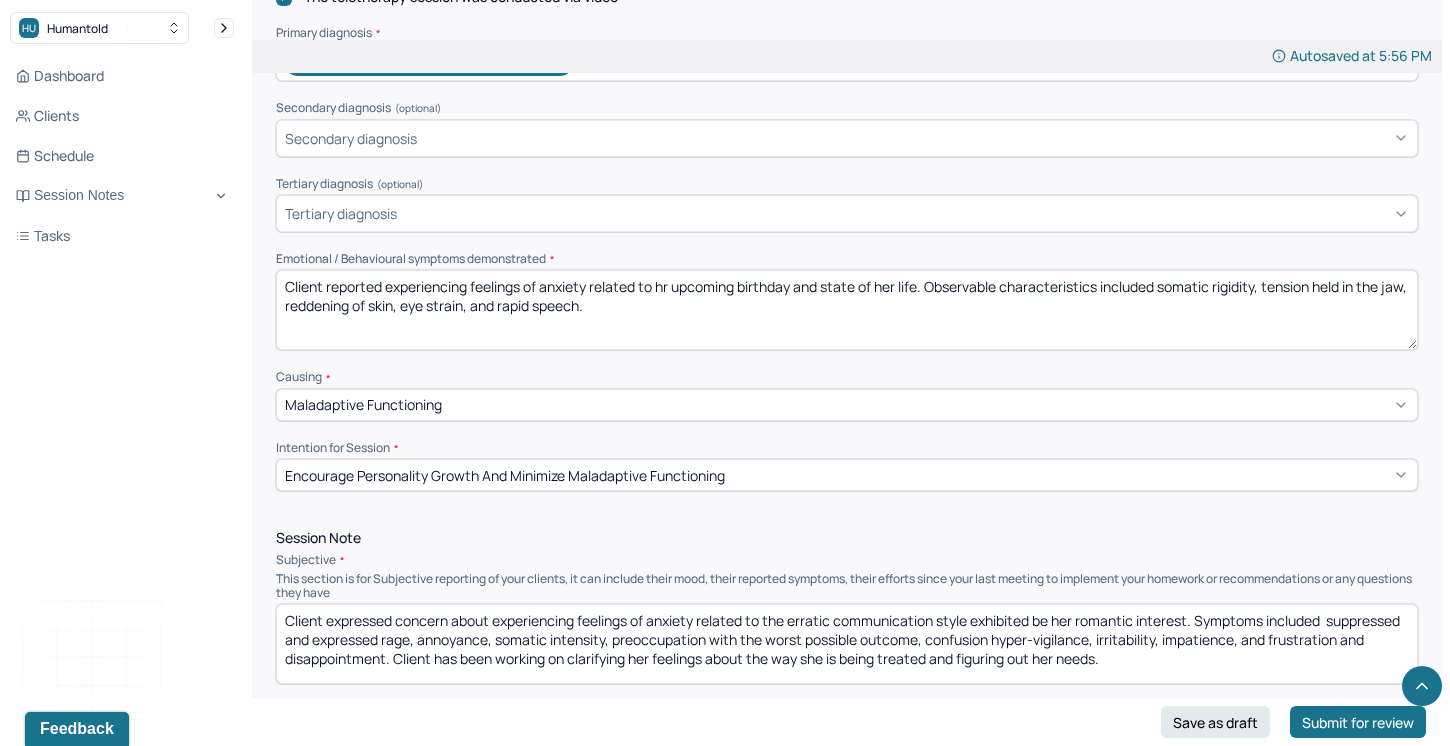 type on "Client reported experiencing feelings of anxiety related to hr upcoming birthday and state of her life. Observable characteristics included somatic rigidity, tension held in the jaw, reddening of skin, eye strain, and rapid speech." 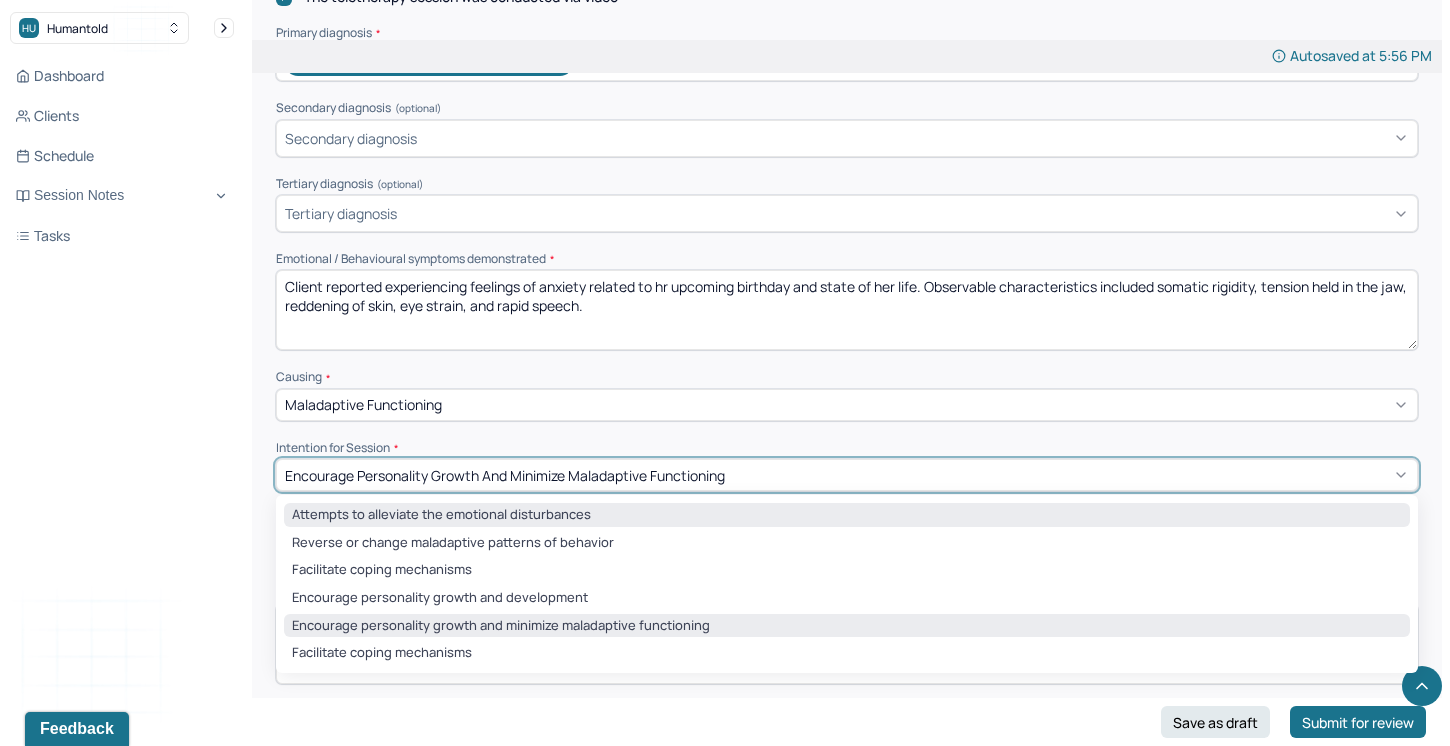 click on "Attempts to alleviate the emotional disturbances" at bounding box center [847, 515] 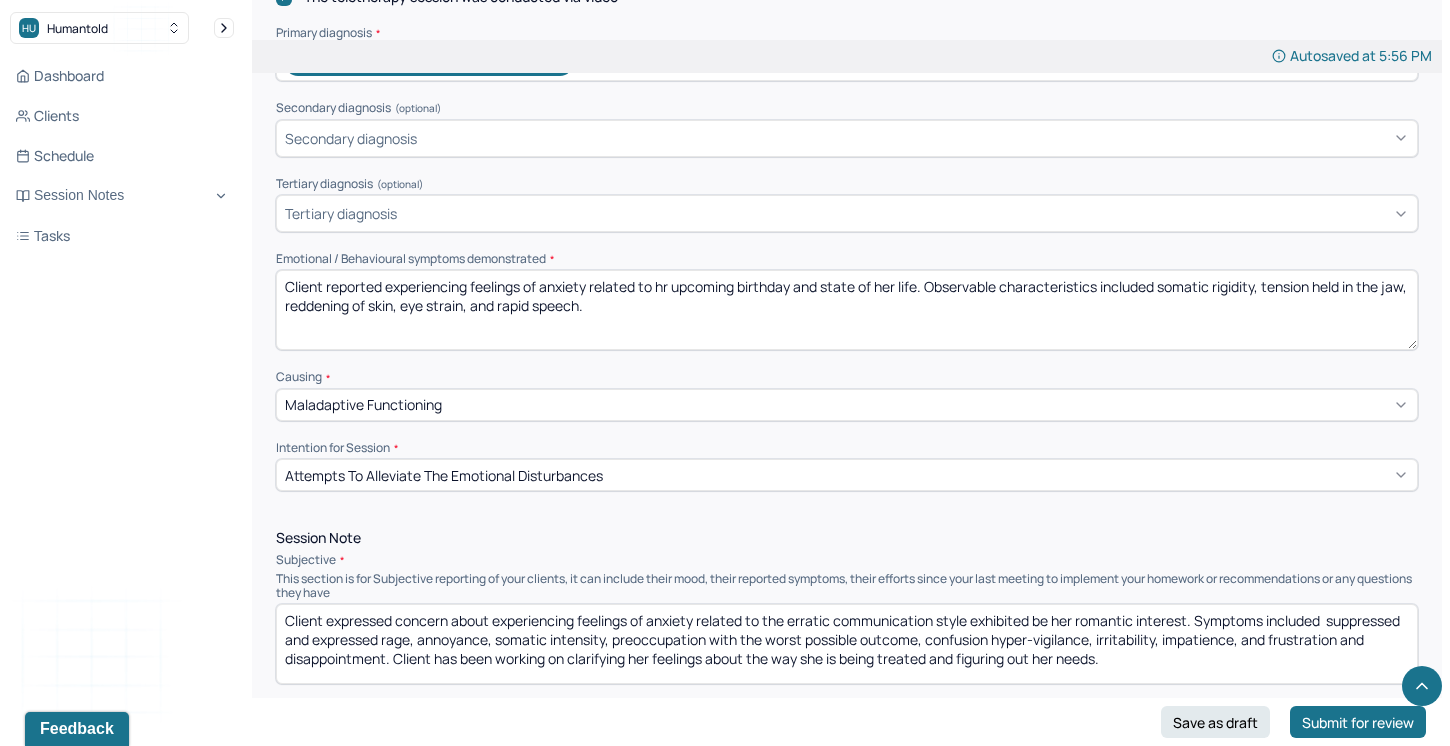 click on "Client expressed concern about experiencing feelings of anxiety related to the erratic communication style exhibited be her romantic interest. Symptoms included  suppressed and expressed rage, annoyance, somatic intensity, preoccupation with the worst possible outcome, confusion hyper-vigilance, irritability, impatience, and frustration and disappointment. Client has been working on clarifying her feelings about the way she is being treated and figuring out her needs." at bounding box center (847, 644) 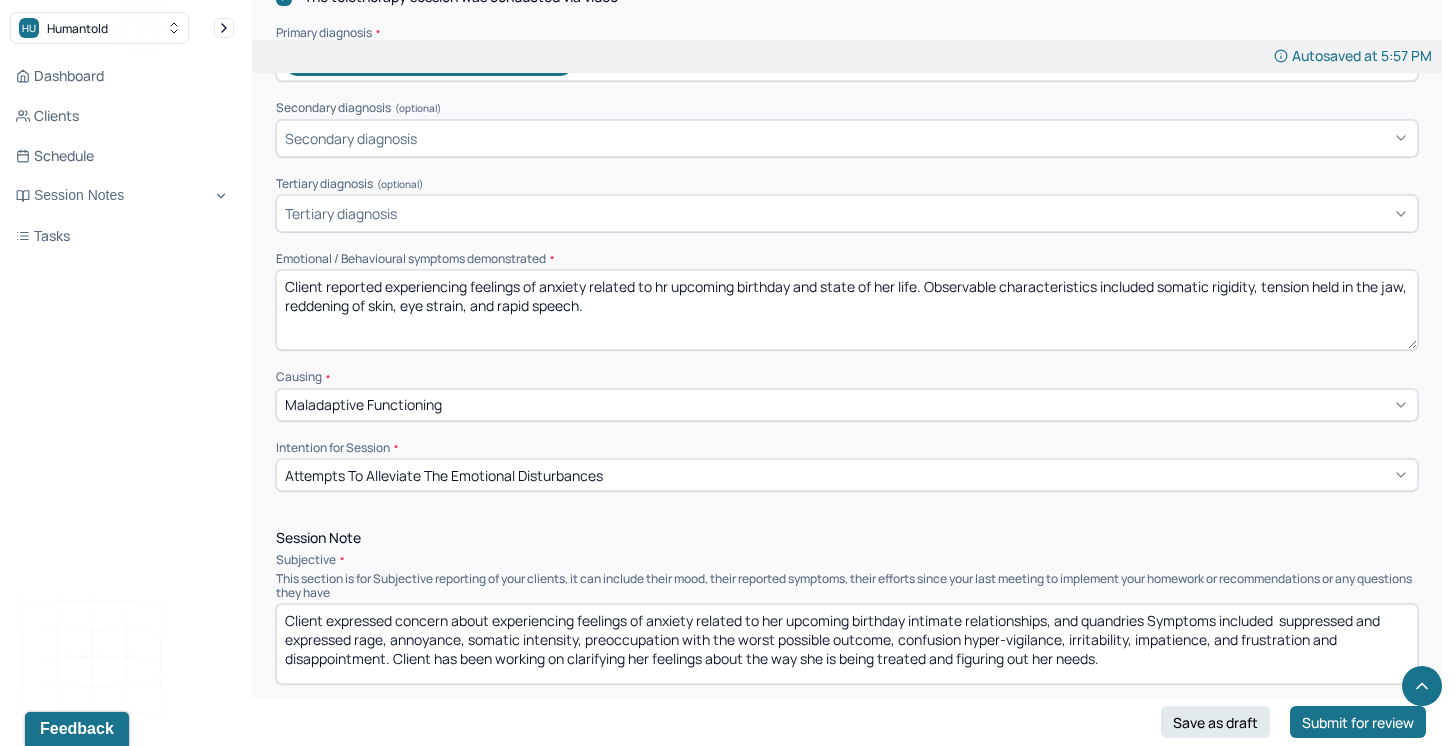 click on "Client expressed concern about experiencing feelings of anxiety related to her upcoming birthday intimate relationships, and quandries Symptoms included  suppressed and expressed rage, annoyance, somatic intensity, preoccupation with the worst possible outcome, confusion hyper-vigilance, irritability, impatience, and frustration and disappointment. Client has been working on clarifying her feelings about the way she is being treated and figuring out her needs." at bounding box center (847, 644) 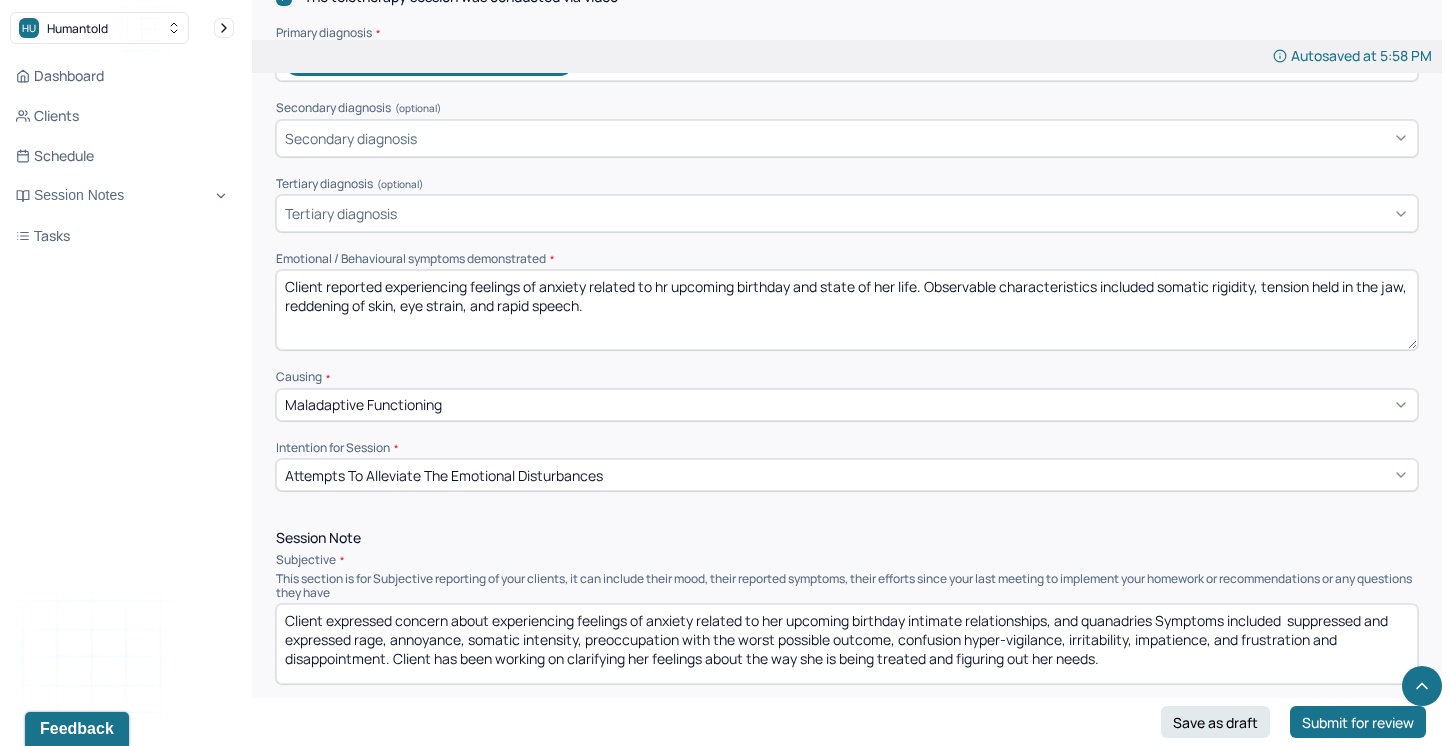 drag, startPoint x: 1159, startPoint y: 614, endPoint x: 1111, endPoint y: 616, distance: 48.04165 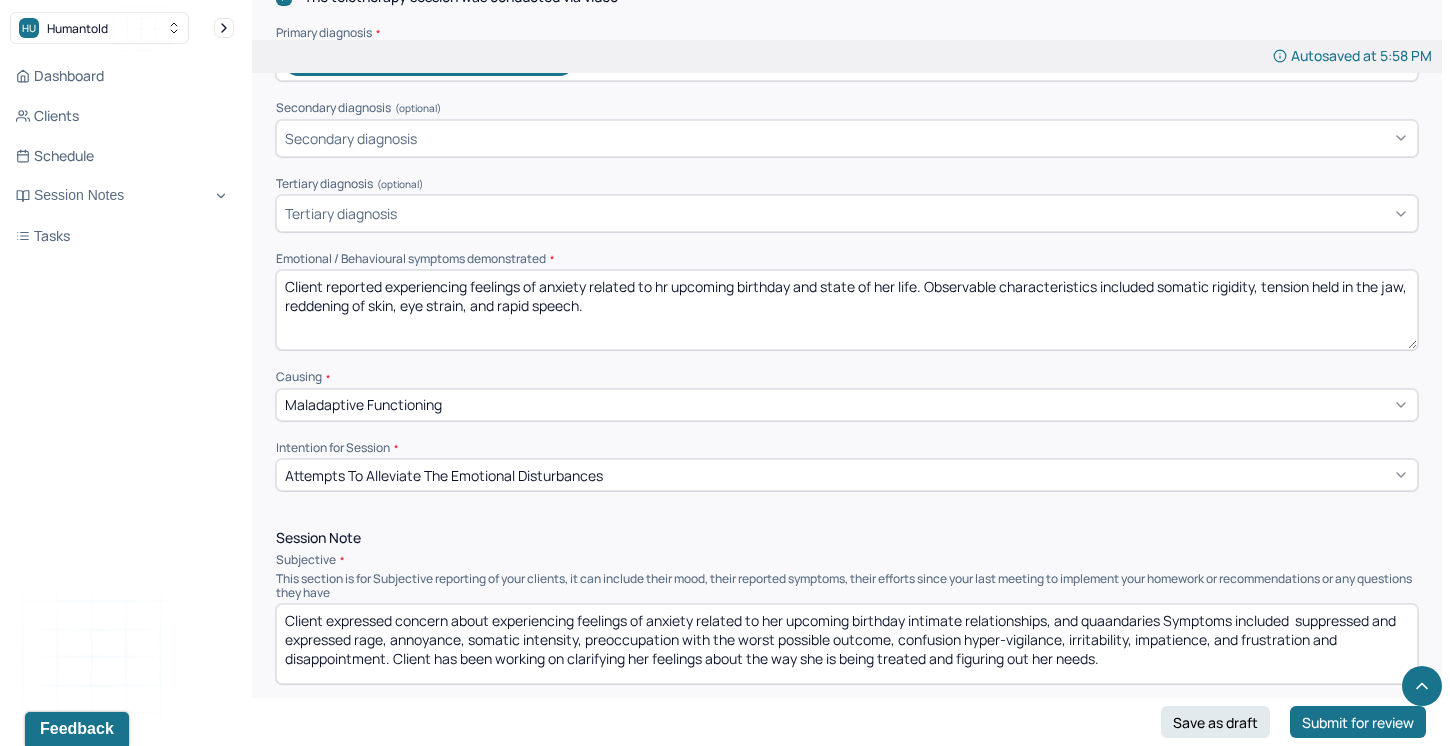click on "Client expressed concern about experiencing feelings of anxiety related to her upcoming birthday intimate relationships, and quaandaries Symptoms included  suppressed and expressed rage, annoyance, somatic intensity, preoccupation with the worst possible outcome, confusion hyper-vigilance, irritability, impatience, and frustration and disappointment. Client has been working on clarifying her feelings about the way she is being treated and figuring out her needs." at bounding box center (847, 644) 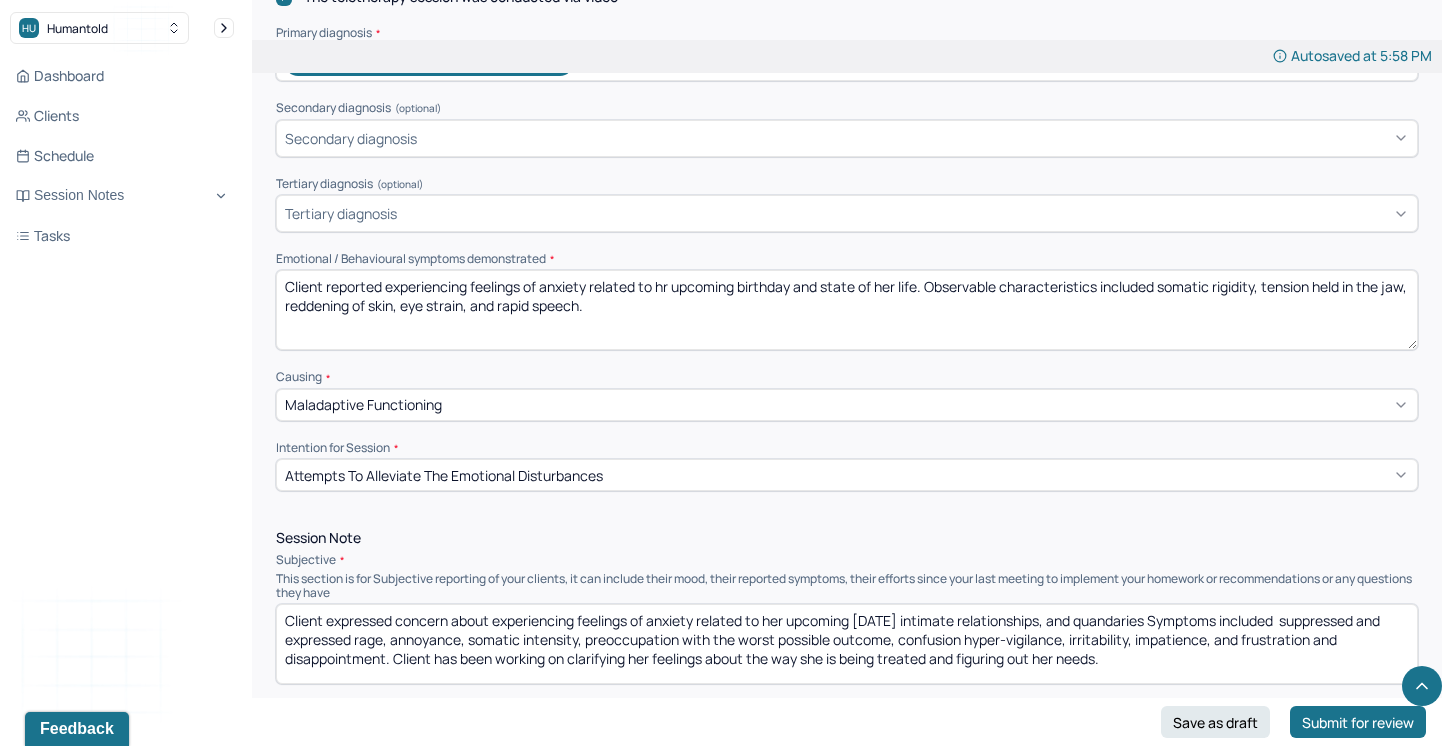 click on "Client expressed concern about experiencing feelings of anxiety related to her upcoming birthday intimate relationships, and quaandaries Symptoms included  suppressed and expressed rage, annoyance, somatic intensity, preoccupation with the worst possible outcome, confusion hyper-vigilance, irritability, impatience, and frustration and disappointment. Client has been working on clarifying her feelings about the way she is being treated and figuring out her needs." at bounding box center (847, 644) 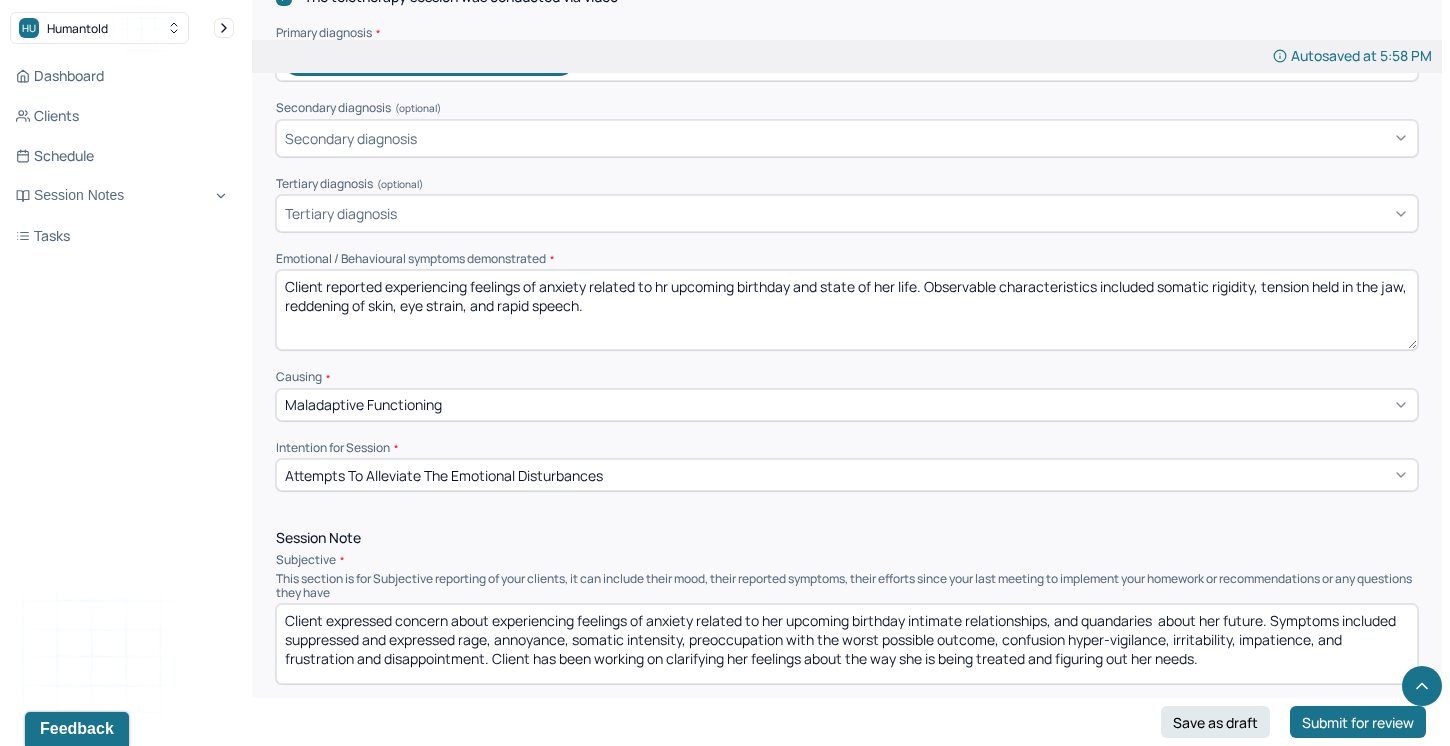 drag, startPoint x: 495, startPoint y: 637, endPoint x: 282, endPoint y: 639, distance: 213.00938 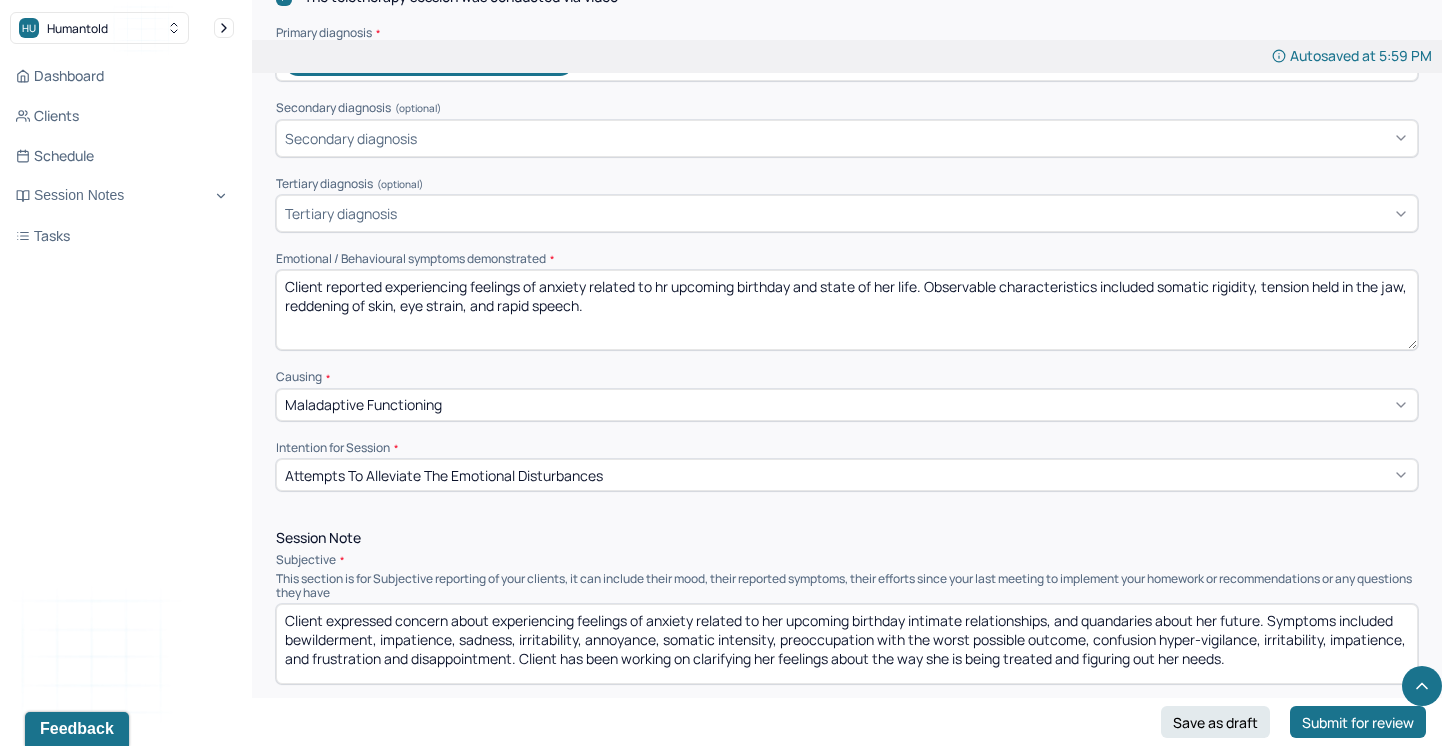 drag, startPoint x: 663, startPoint y: 637, endPoint x: 588, endPoint y: 635, distance: 75.026665 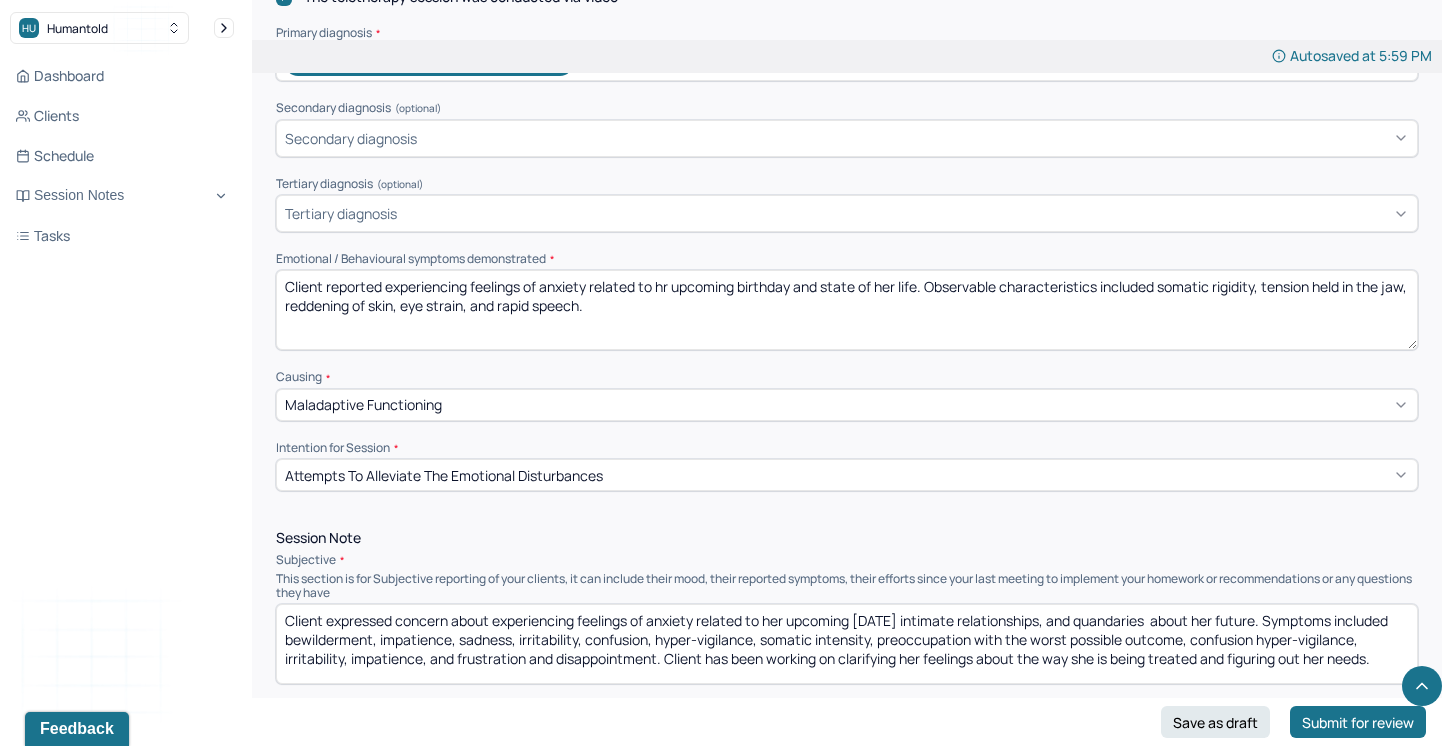 drag, startPoint x: 1188, startPoint y: 635, endPoint x: 883, endPoint y: 636, distance: 305.00165 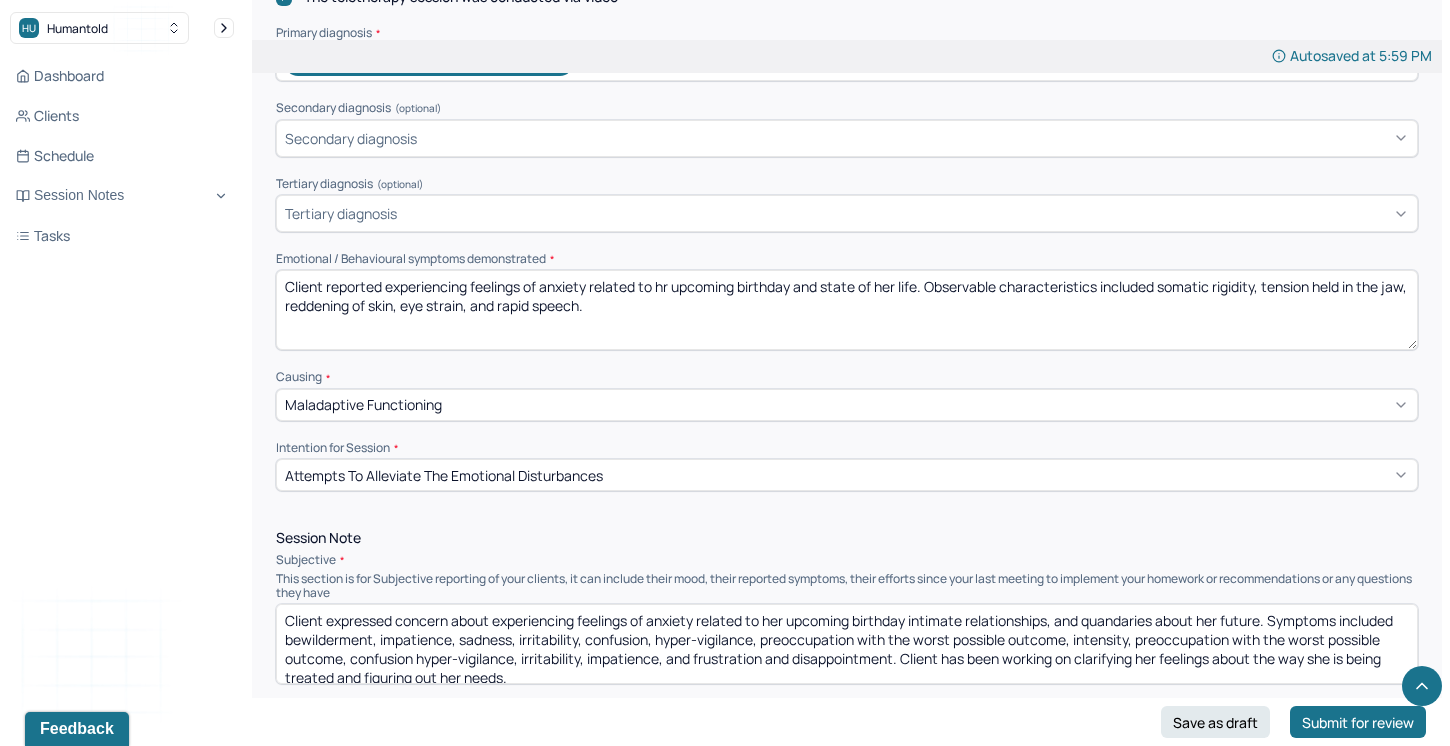 drag, startPoint x: 1071, startPoint y: 638, endPoint x: 955, endPoint y: 639, distance: 116.00431 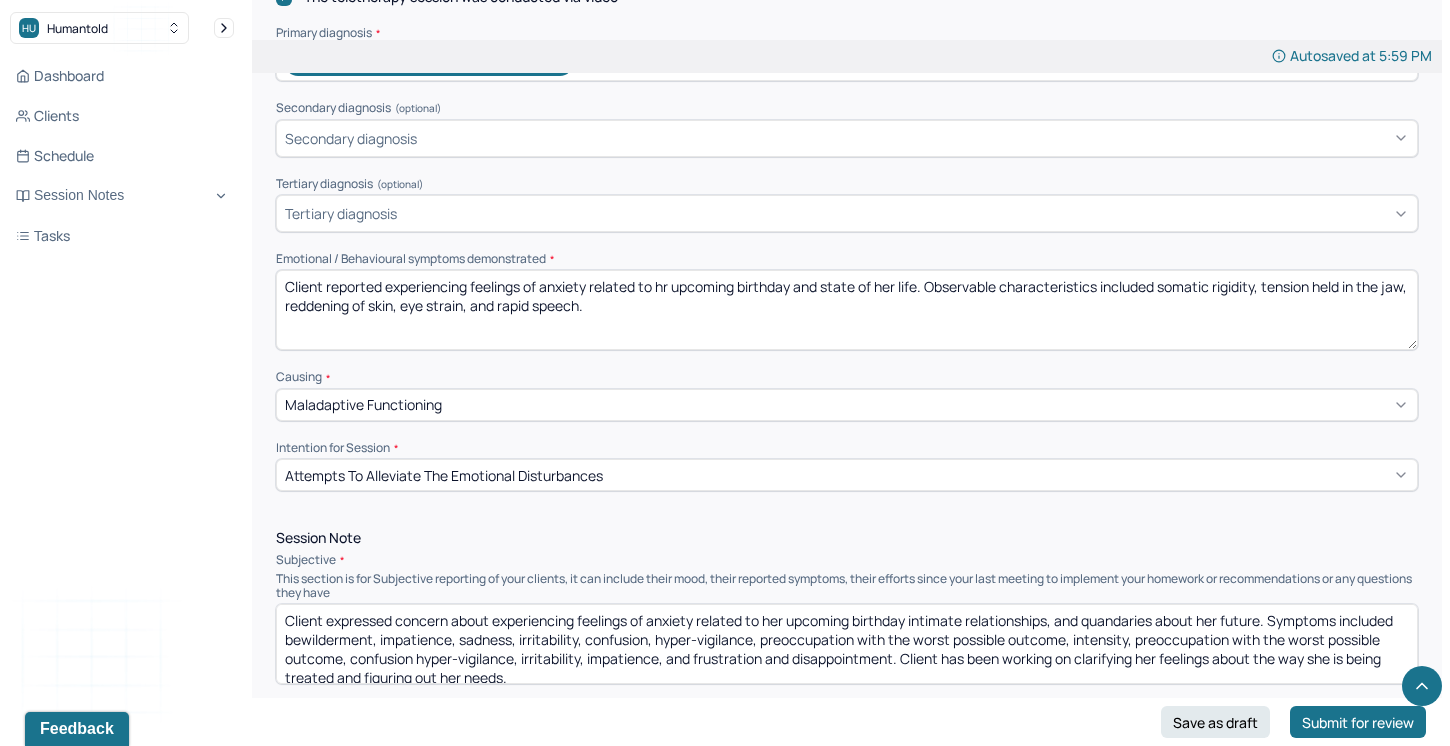 click on "Client expressed concern about experiencing feelings of anxiety related to her upcoming birthday intimate relationships, and quandaries about her future. Symptoms included bewilderment, impatience, sadness, irritability, confusion, hyper-vigilance, preoccupation with the worst possible outcome, intensity, preoccupation with the worst possible outcome, confusion hyper-vigilance, irritability, impatience, and frustration and disappointment. Client has been working on clarifying her feelings about the way she is being treated and figuring out her needs." at bounding box center [847, 644] 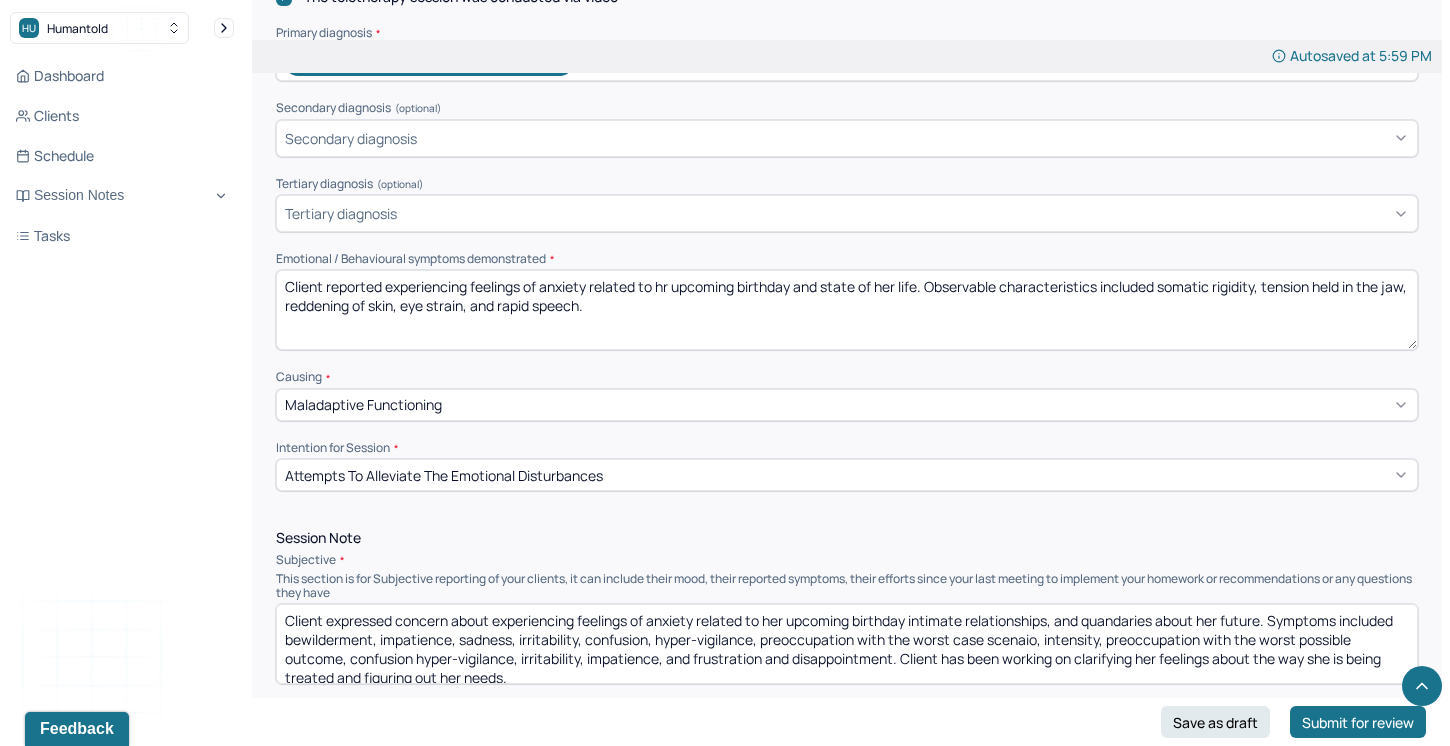 drag, startPoint x: 1042, startPoint y: 630, endPoint x: 1005, endPoint y: 634, distance: 37.215588 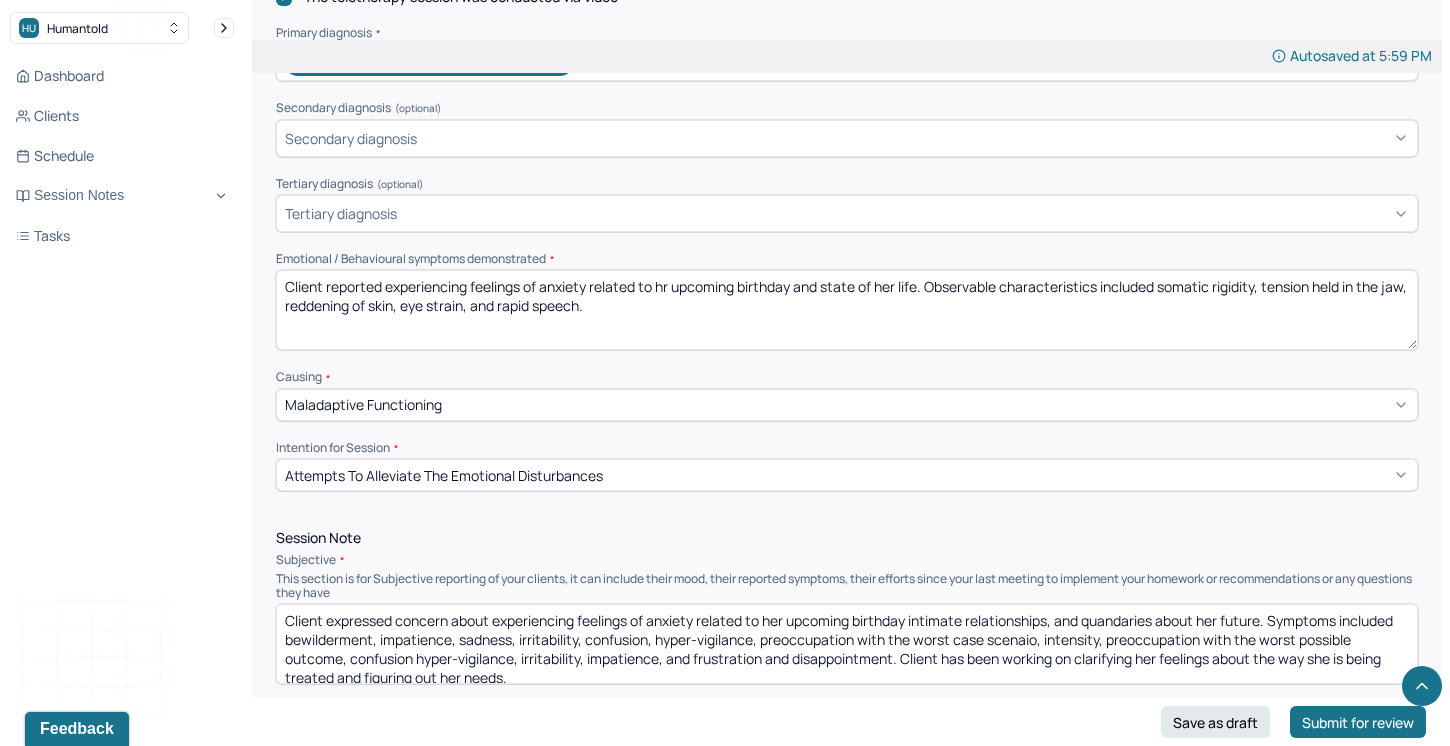 click on "Client expressed concern about experiencing feelings of anxiety related to her upcoming birthday intimate relationships, and quandaries about her future. Symptoms included bewilderment, impatience, sadness, irritability, confusion, hyper-vigilance, preoccupation with the worst case scenaio, intensity, preoccupation with the worst possible outcome, confusion hyper-vigilance, irritability, impatience, and frustration and disappointment. Client has been working on clarifying her feelings about the way she is being treated and figuring out her needs." at bounding box center (847, 644) 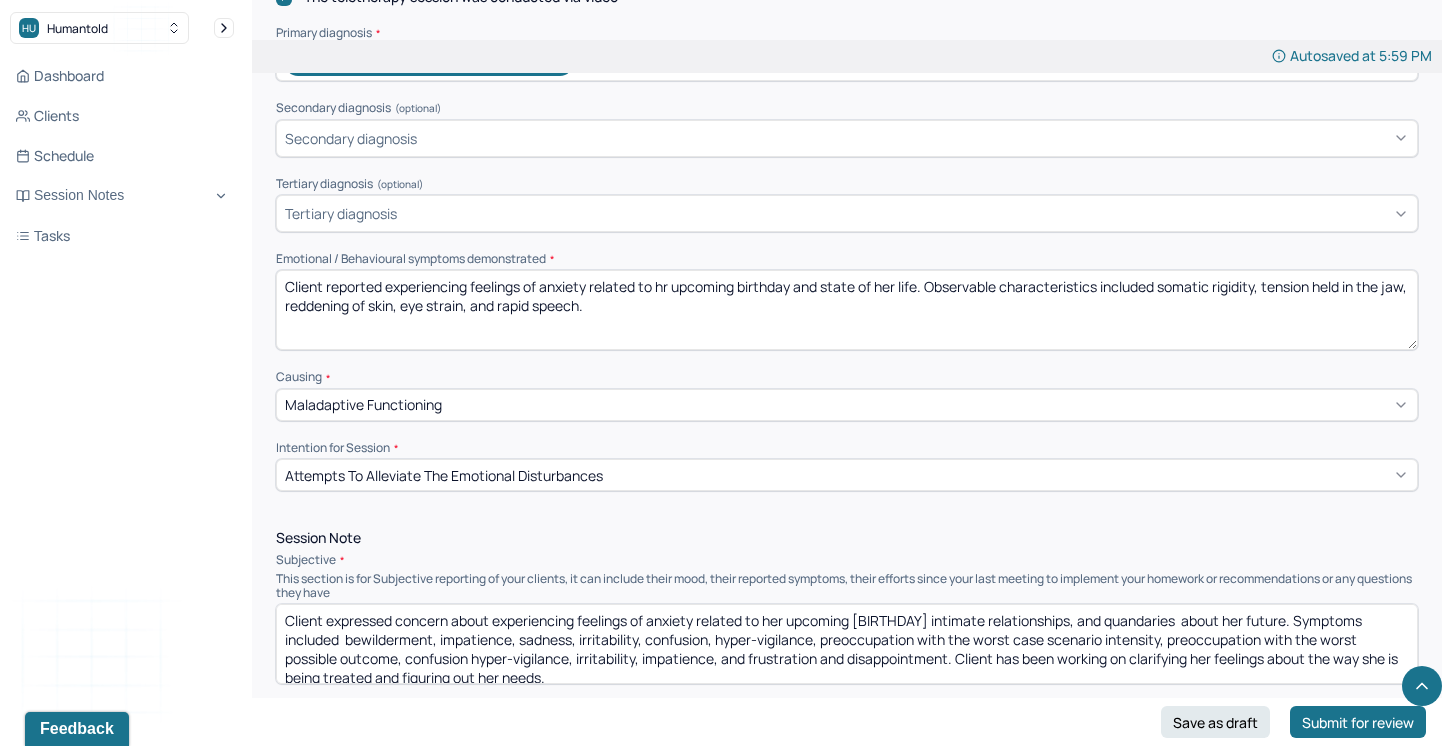 click on "Client expressed concern about experiencing feelings of anxiety related to her upcoming [BIRTHDAY] intimate relationships, and quandaries  about her future. Symptoms included  bewilderment, impatience, sadness, irritability, confusion, hyper-vigilance, preoccupation with the worst case scenario intensity, preoccupation with the worst possible outcome, confusion hyper-vigilance, irritability, impatience, and frustration and disappointment. Client has been working on clarifying her feelings about the way she is being treated and figuring out her needs." at bounding box center [847, 644] 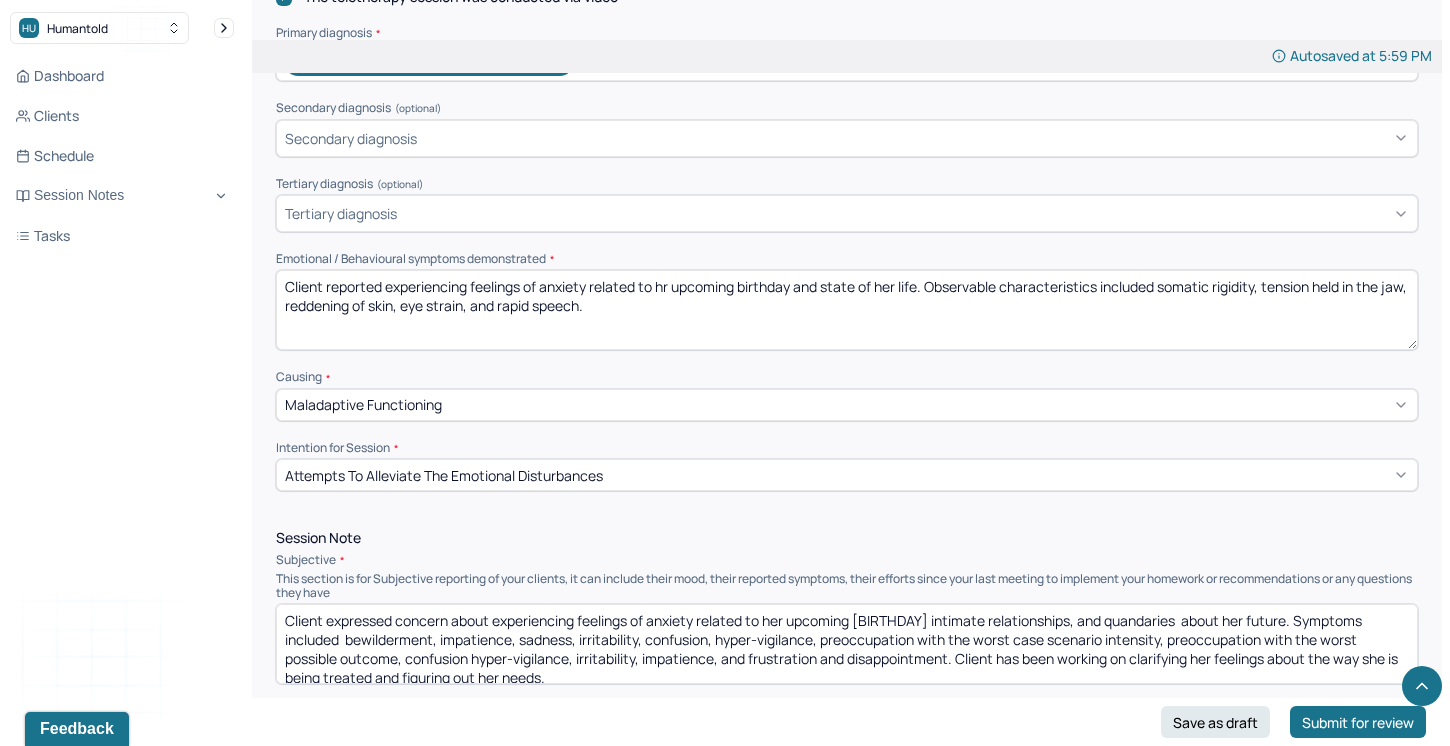 drag, startPoint x: 1356, startPoint y: 635, endPoint x: 1052, endPoint y: 636, distance: 304.00165 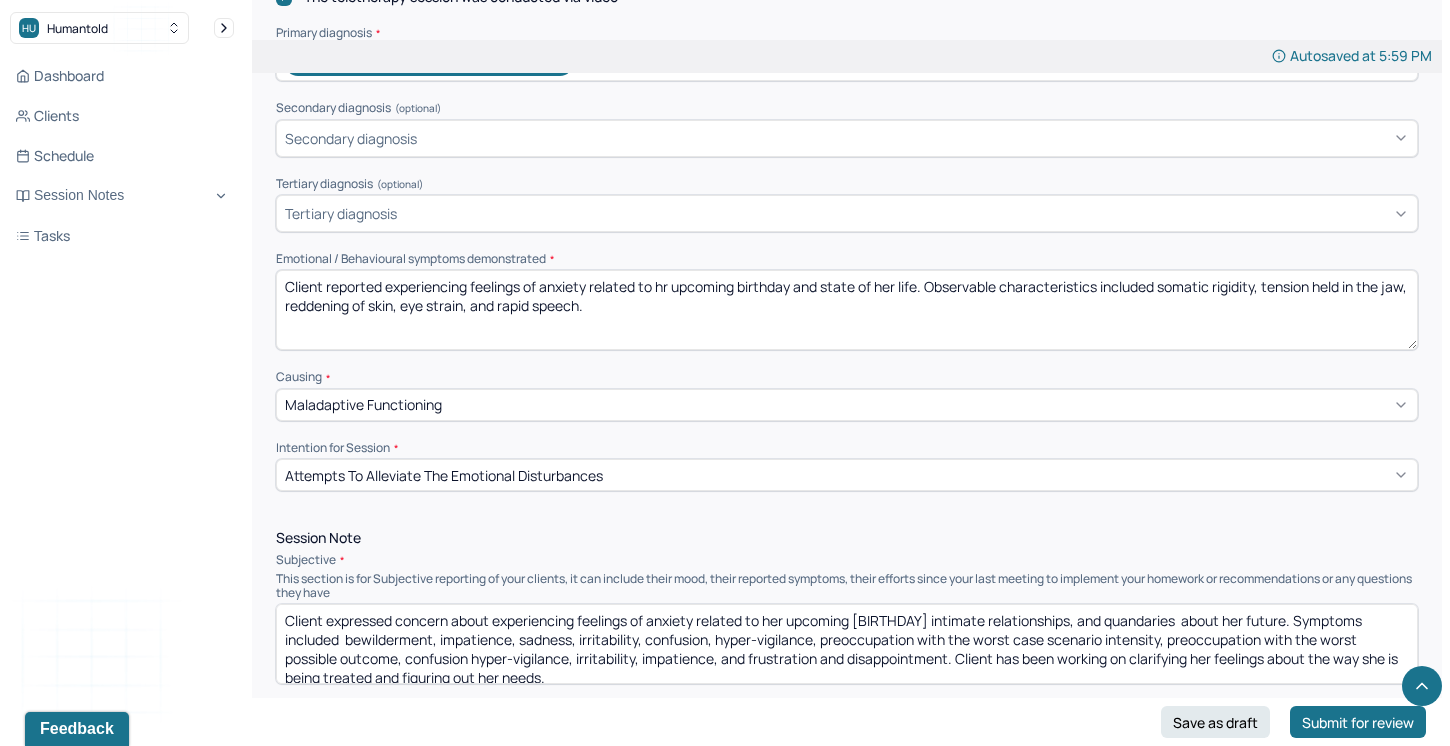 click on "Client expressed concern about experiencing feelings of anxiety related to her upcoming [BIRTHDAY] intimate relationships, and quandaries  about her future. Symptoms included  bewilderment, impatience, sadness, irritability, confusion, hyper-vigilance, preoccupation with the worst case scenario intensity, preoccupation with the worst possible outcome, confusion hyper-vigilance, irritability, impatience, and frustration and disappointment. Client has been working on clarifying her feelings about the way she is being treated and figuring out her needs." at bounding box center [847, 644] 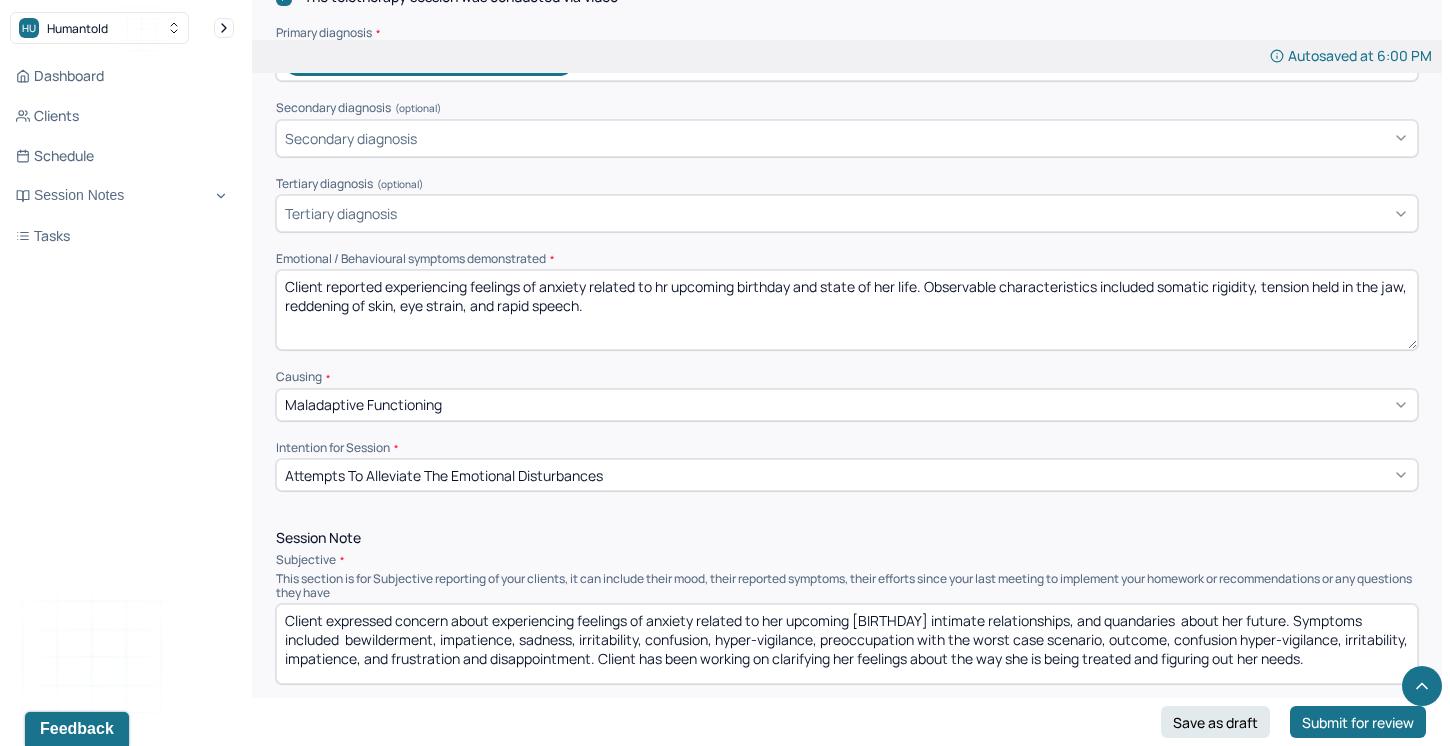 drag, startPoint x: 1366, startPoint y: 639, endPoint x: 1050, endPoint y: 636, distance: 316.01425 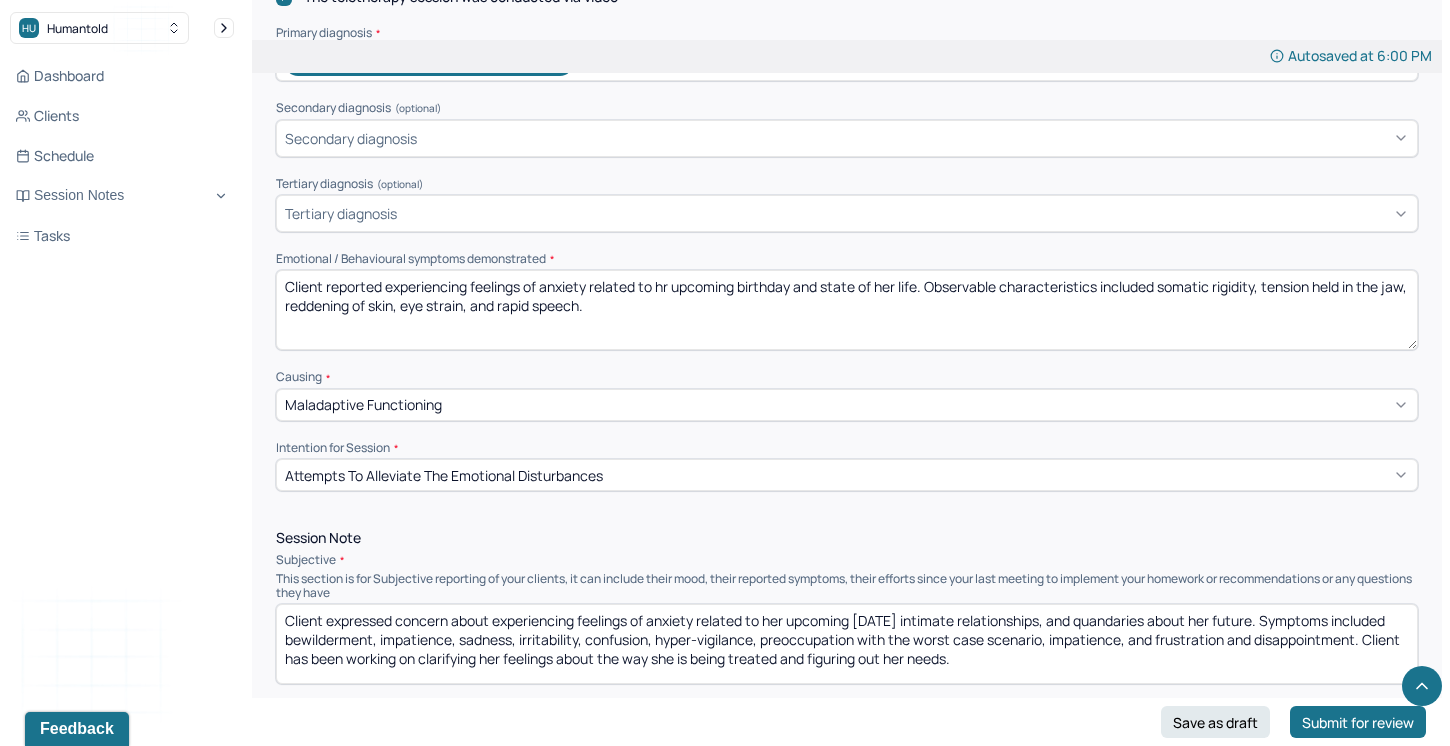 drag, startPoint x: 1355, startPoint y: 637, endPoint x: 1053, endPoint y: 632, distance: 302.04138 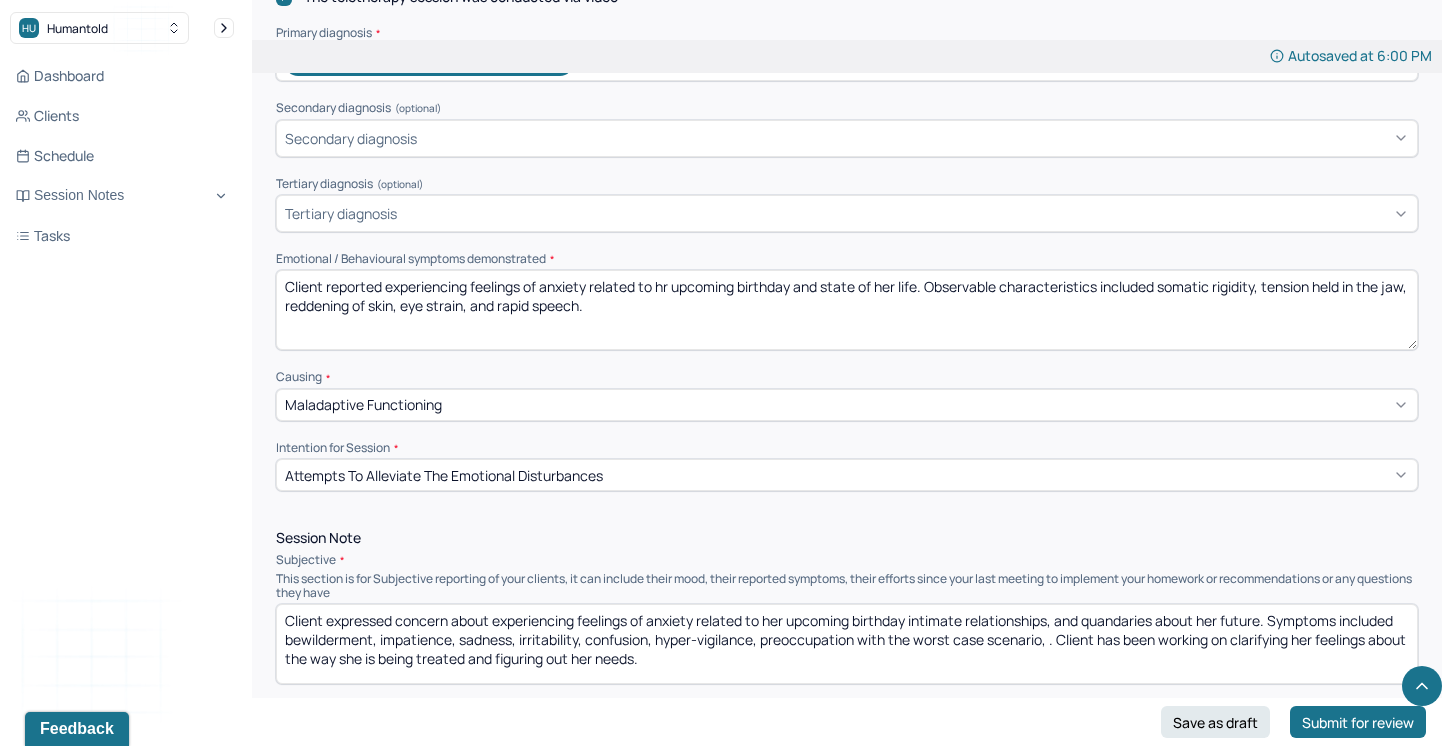 click on "Client expressed concern about experiencing feelings of anxiety related to her upcoming birthday intimate relationships, and quandaries about her future. Symptoms included bewilderment, impatience, sadness, irritability, confusion, hyper-vigilance, preoccupation with the worst case scenario, . Client has been working on clarifying her feelings about the way she is being treated and figuring out her needs." at bounding box center (847, 644) 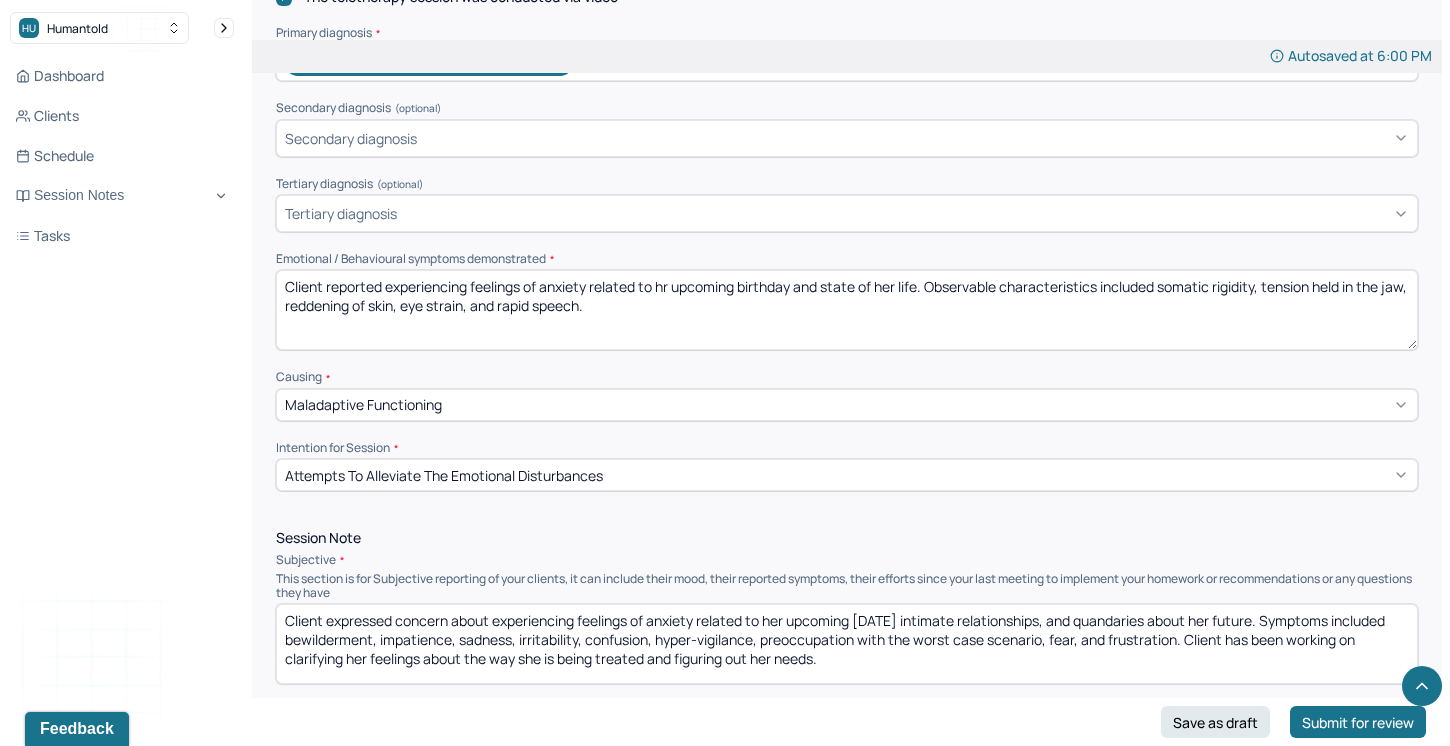 drag, startPoint x: 833, startPoint y: 654, endPoint x: 264, endPoint y: 653, distance: 569.00085 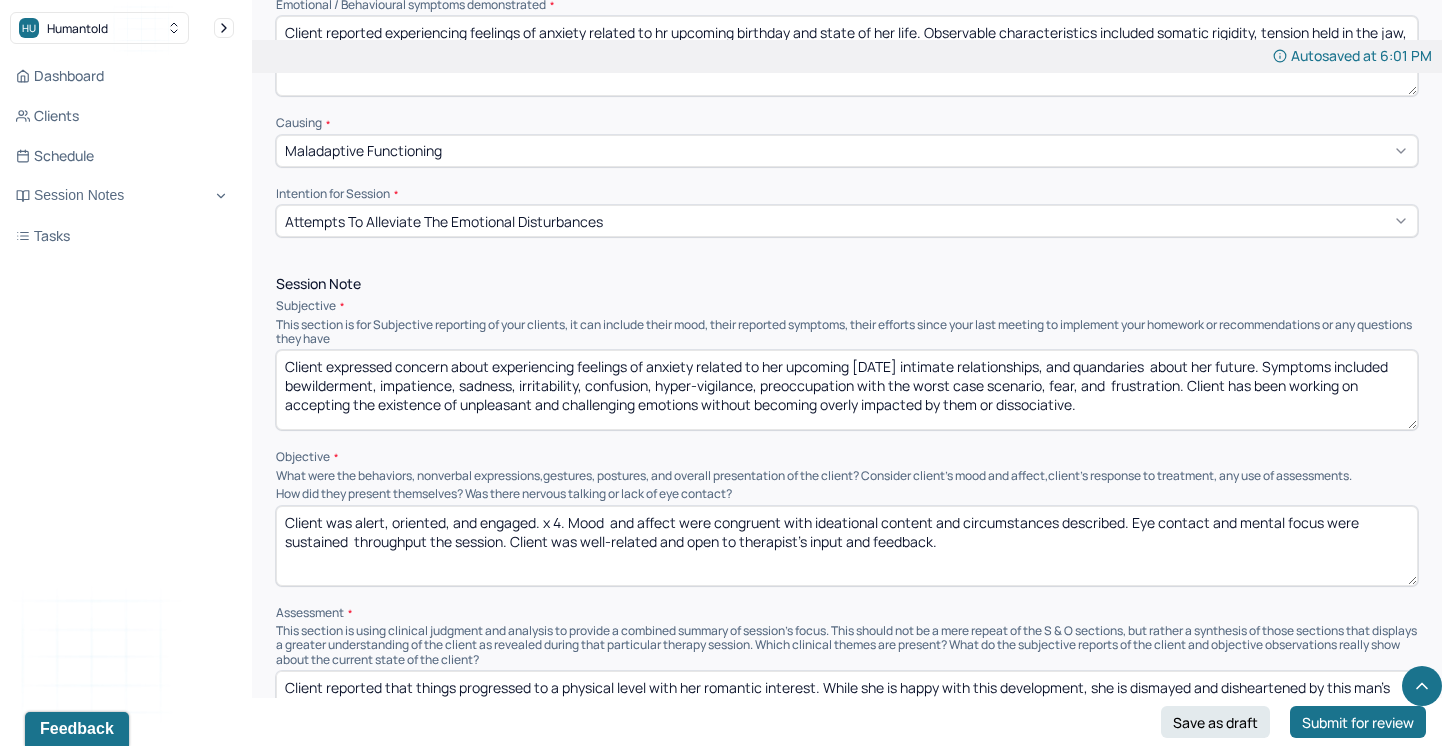 scroll, scrollTop: 987, scrollLeft: 0, axis: vertical 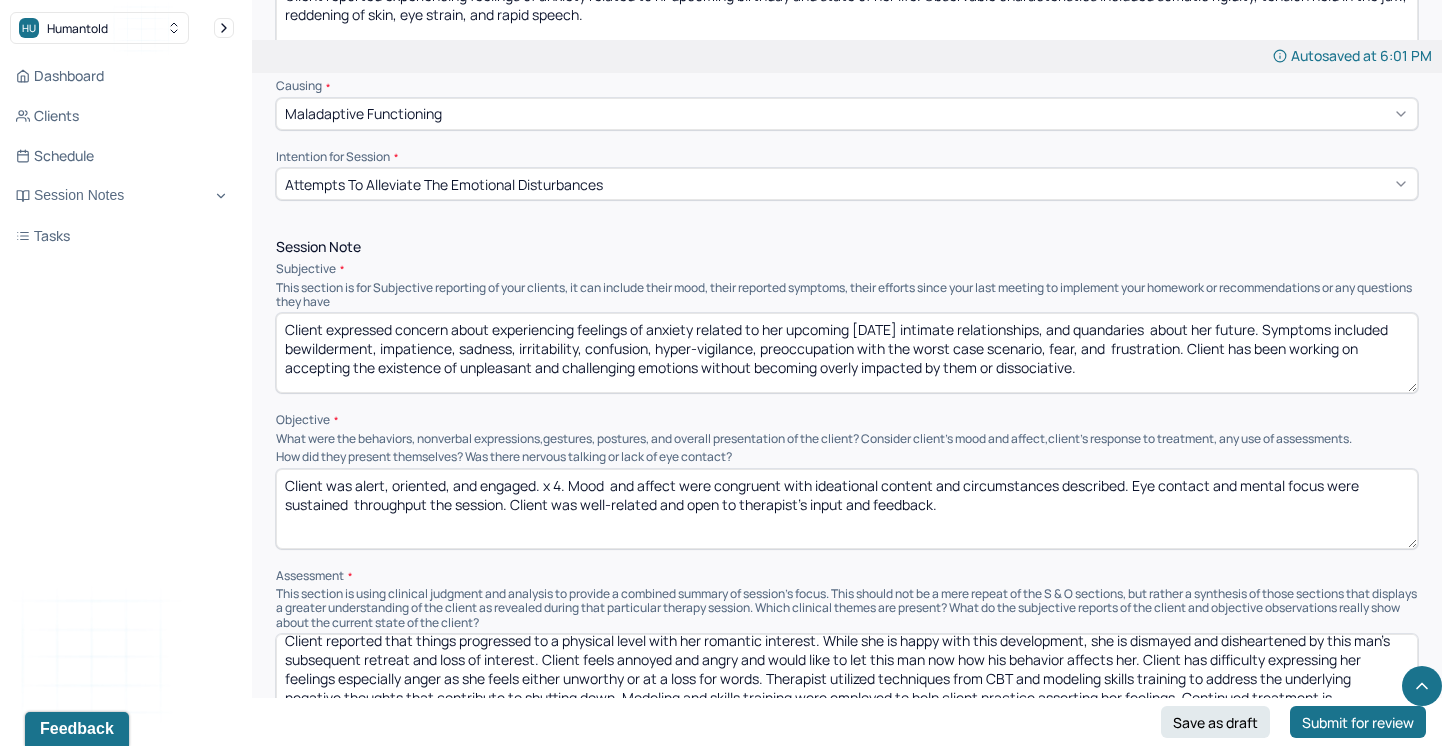 type on "Client expressed concern about experiencing feelings of anxiety related to her upcoming [DATE] intimate relationships, and quandaries  about her future. Symptoms included  bewilderment, impatience, sadness, irritability, confusion, hyper-vigilance, preoccupation with the worst case scenario, fear, and  frustration. Client has been working on accepting the existence of unpleasant and challenging emotions without becoming overly impacted by them or dissociative." 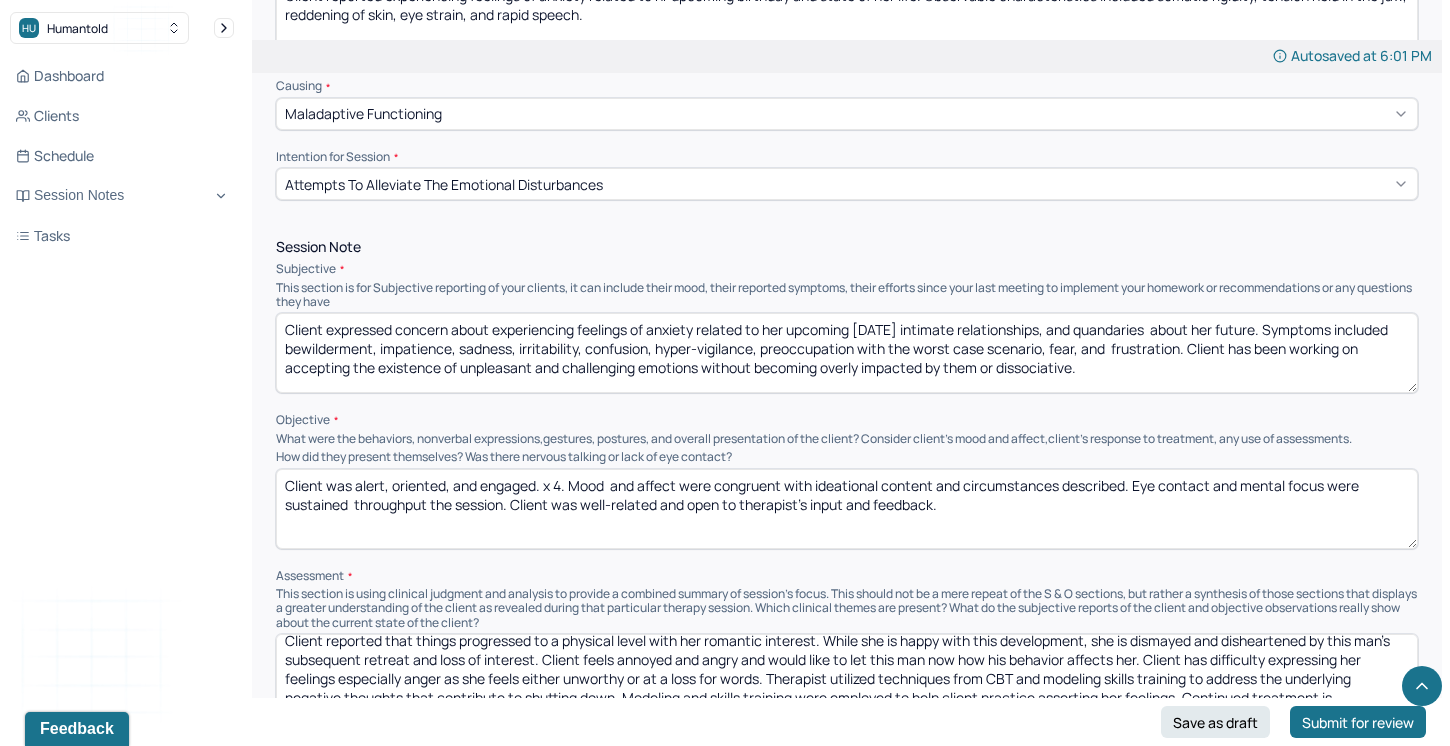 drag, startPoint x: 1134, startPoint y: 479, endPoint x: 507, endPoint y: 503, distance: 627.45917 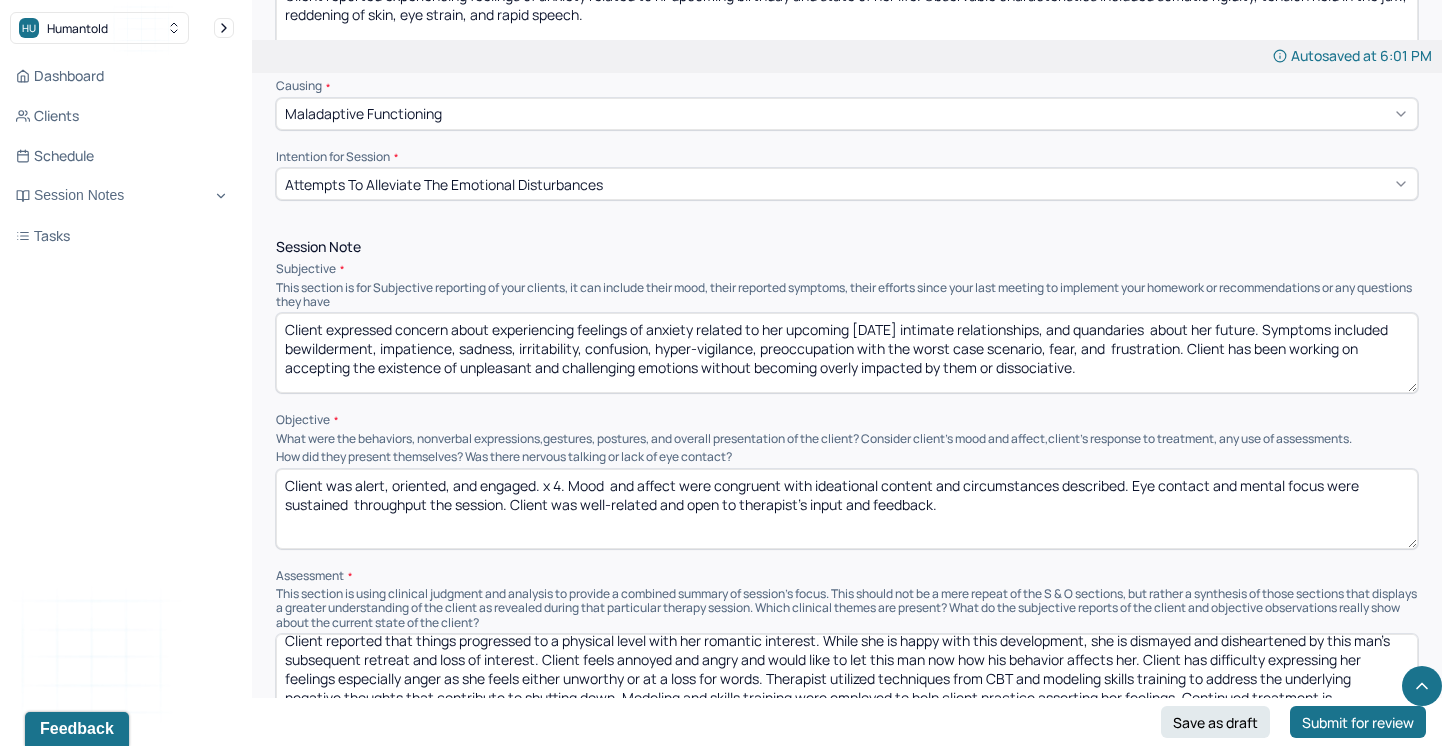 click on "Client was alert, oriented, and engaged. x 4. Mood  and affect were congruent with ideational content and circumstances described. Eye contact and mental focus were sustained  throughput the session. Client was well-related and open to therapist's input and feedback." at bounding box center [847, 509] 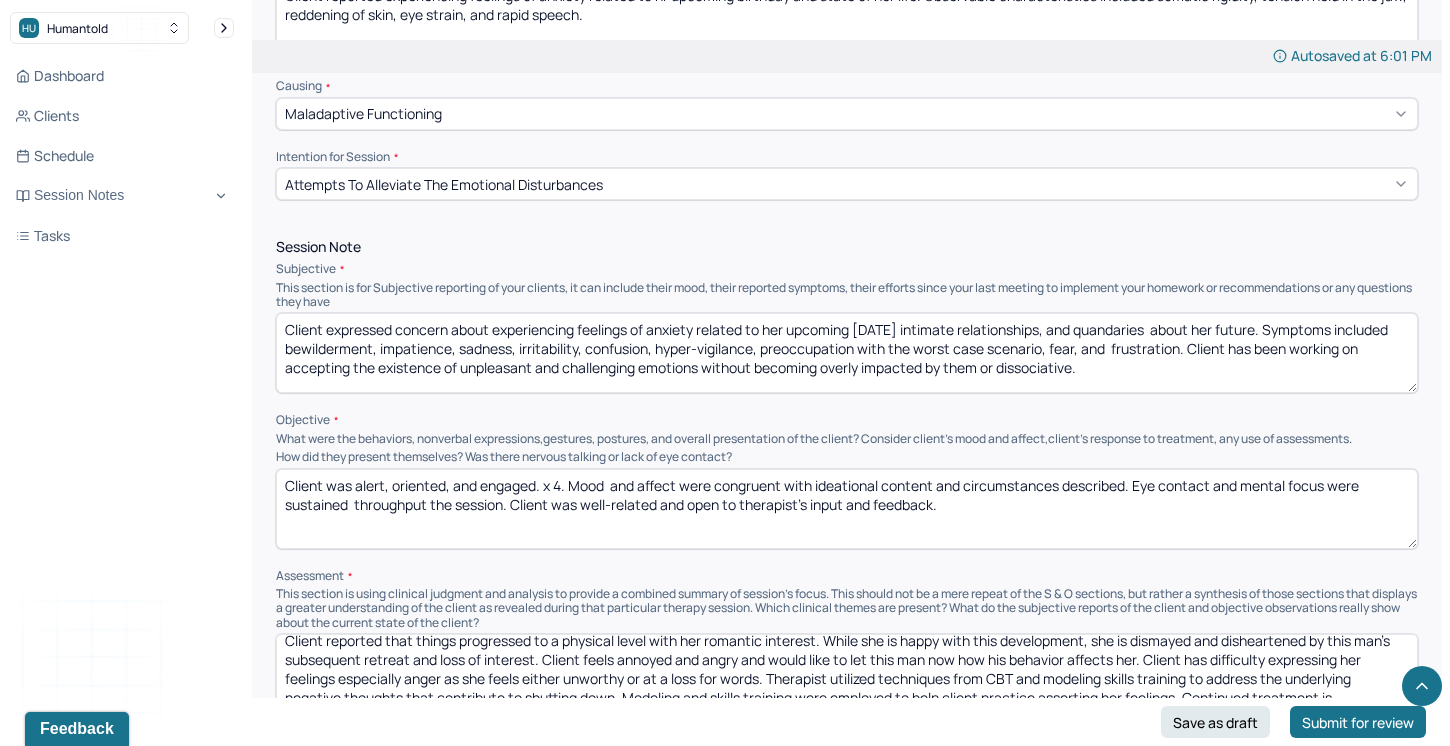 paste on "Eye contact and mental focus were sustained  throughput the session" 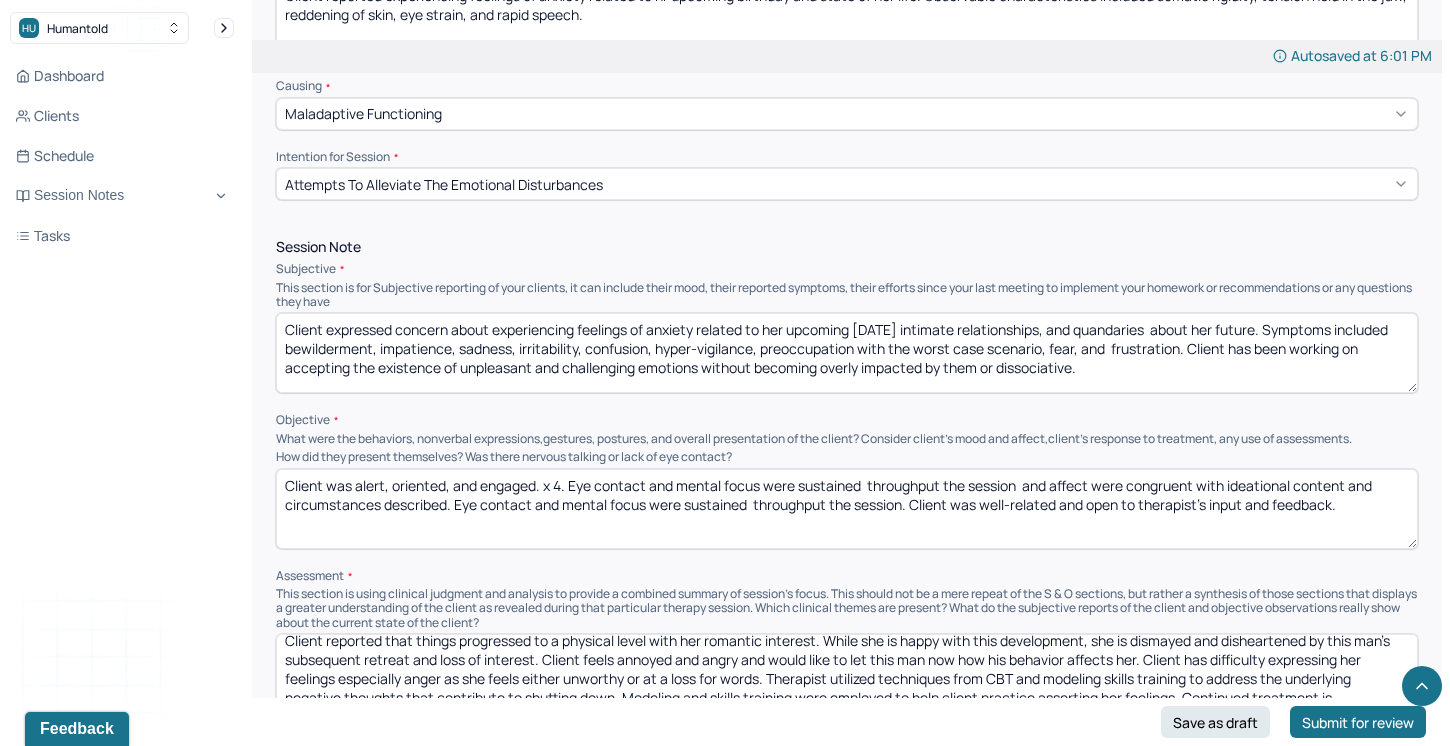 drag, startPoint x: 864, startPoint y: 480, endPoint x: 798, endPoint y: 481, distance: 66.007576 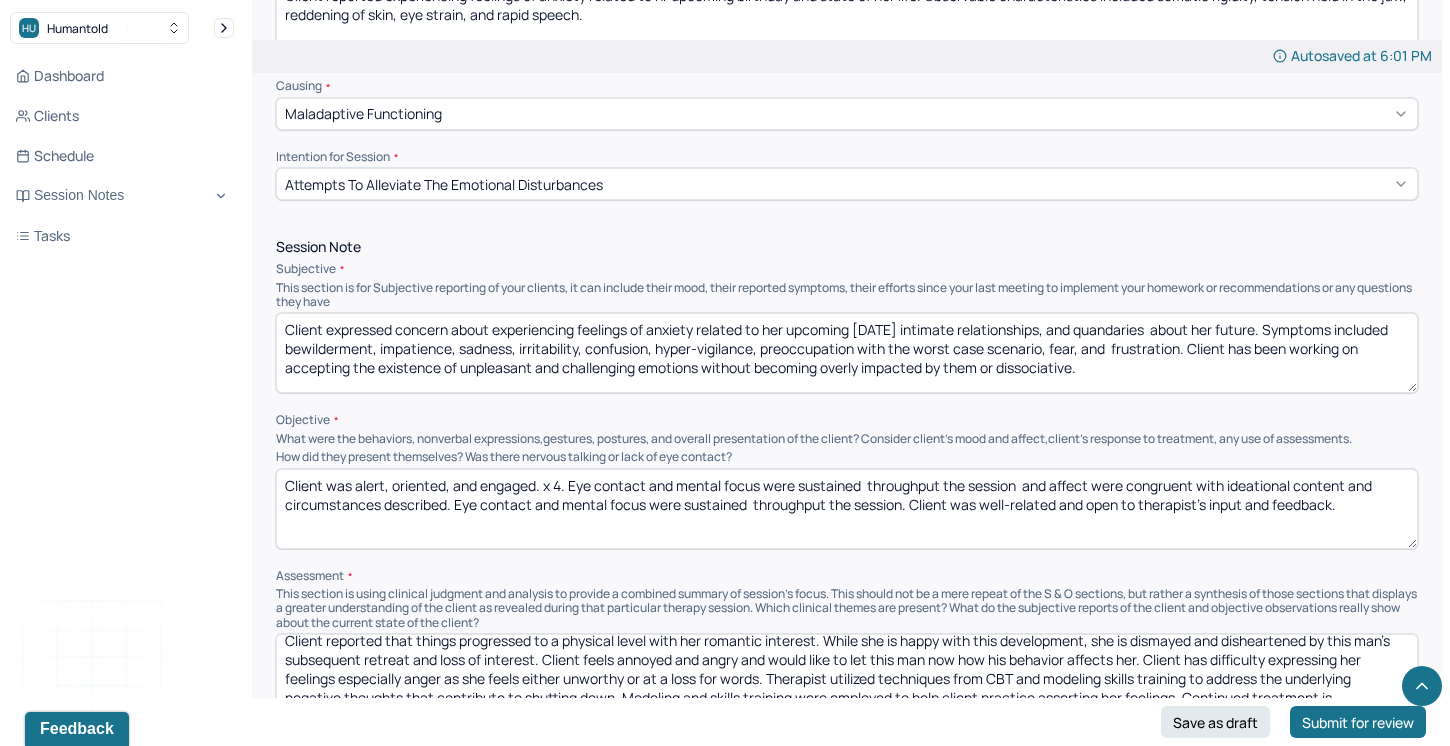 click on "Client was alert, oriented, and engaged. x 4. Eye contact and mental focus were sustained  throughput the session  and affect were congruent with ideational content and circumstances described. Eye contact and mental focus were sustained  throughput the session. Client was well-related and open to therapist's input and feedback." at bounding box center [847, 509] 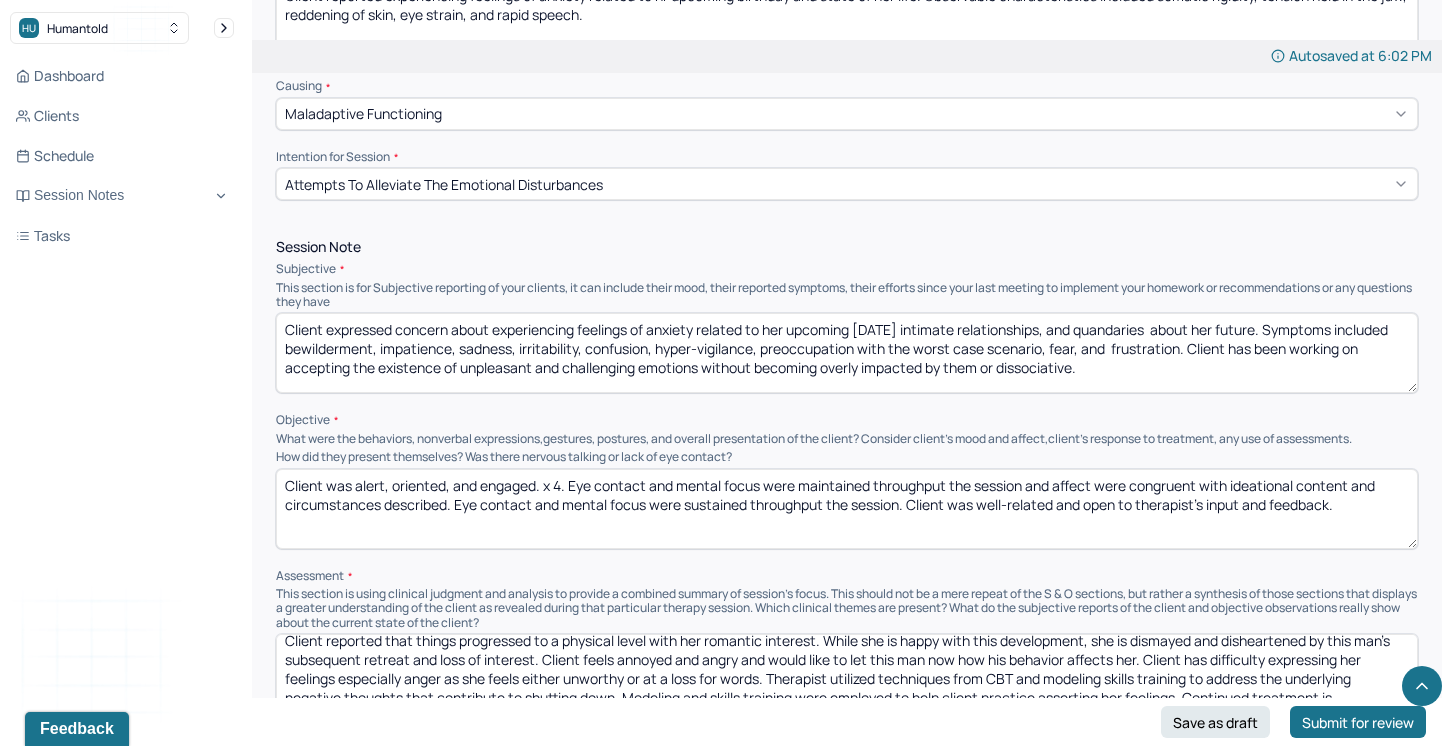 click on "Client was alert, oriented, and engaged. x 4. Eye contact and mental focus were maintained throughput the session and affect were congruent with ideational content and circumstances described. Eye contact and mental focus were sustained throughput the session. Client was well-related and open to therapist's input and feedback." at bounding box center (847, 509) 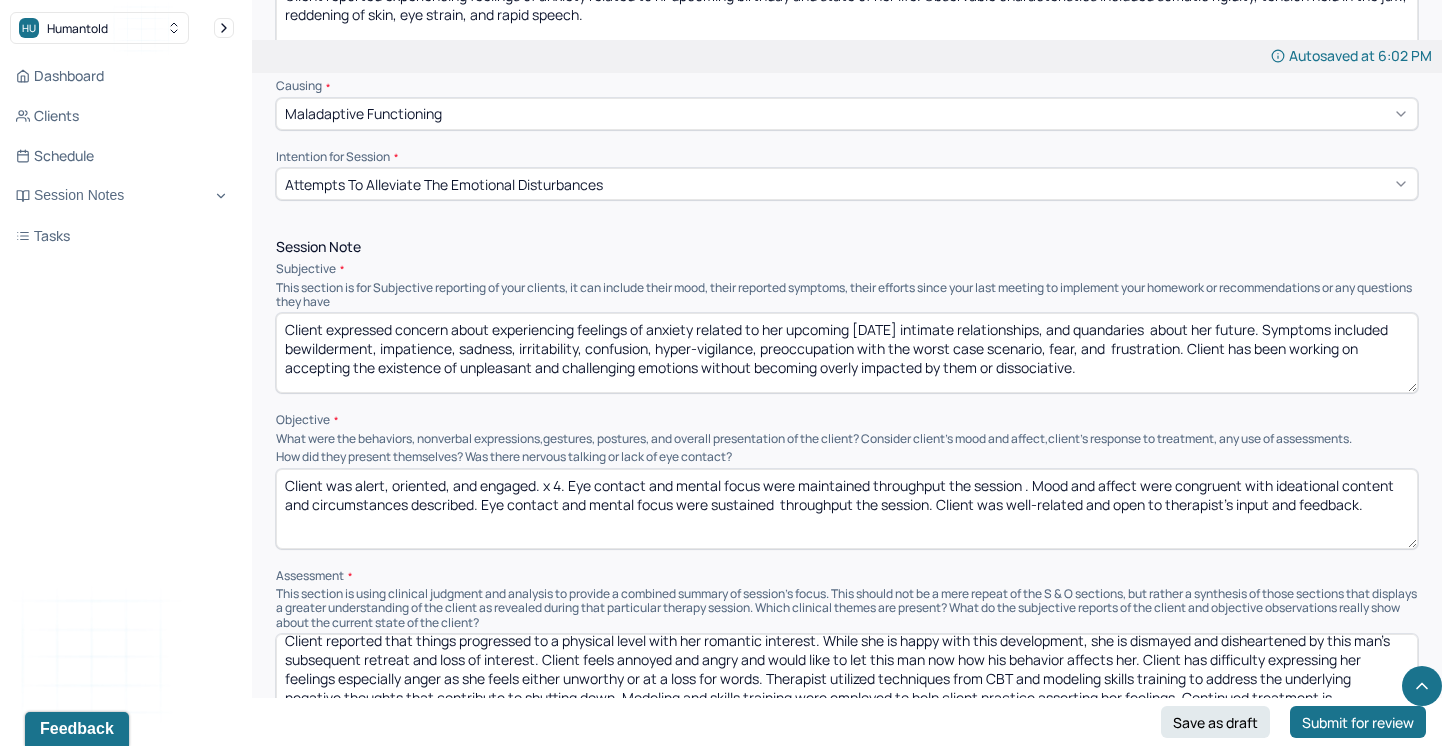 drag, startPoint x: 936, startPoint y: 501, endPoint x: 484, endPoint y: 496, distance: 452.02765 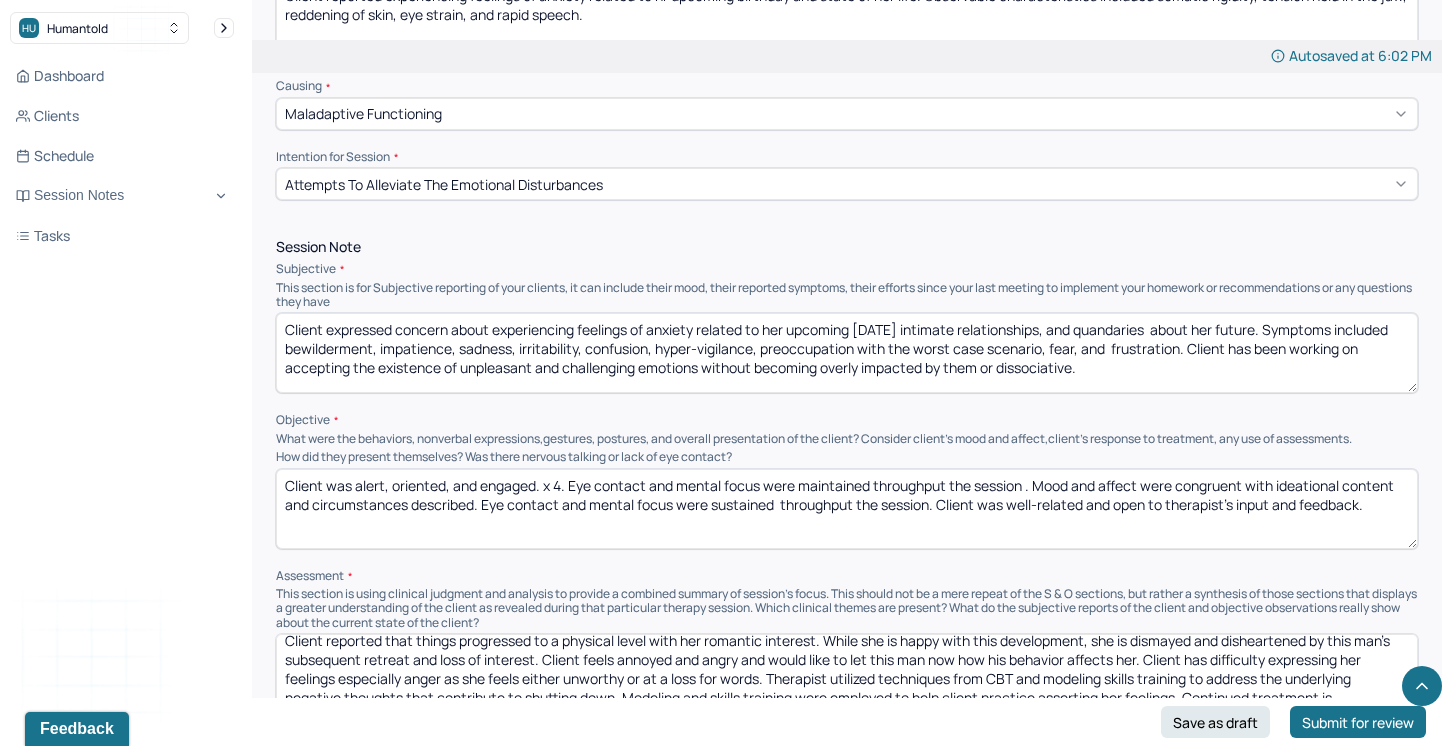 click on "Client was alert, oriented, and engaged. x 4. Eye contact and mental focus were maintained throughput the session . Mood and affect were congruent with ideational content and circumstances described. Eye contact and mental focus were sustained  throughput the session. Client was well-related and open to therapist's input and feedback." at bounding box center (847, 509) 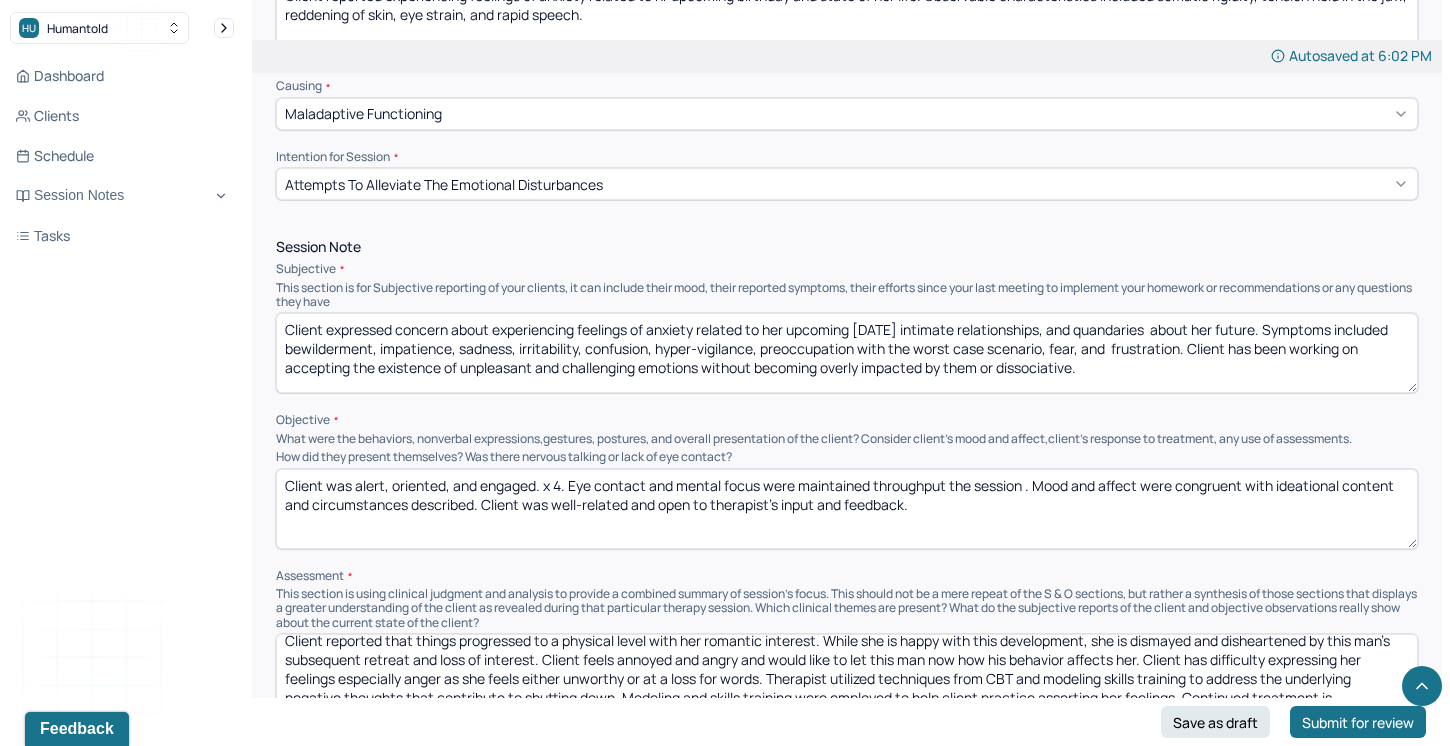 drag, startPoint x: 912, startPoint y: 500, endPoint x: 552, endPoint y: 499, distance: 360.0014 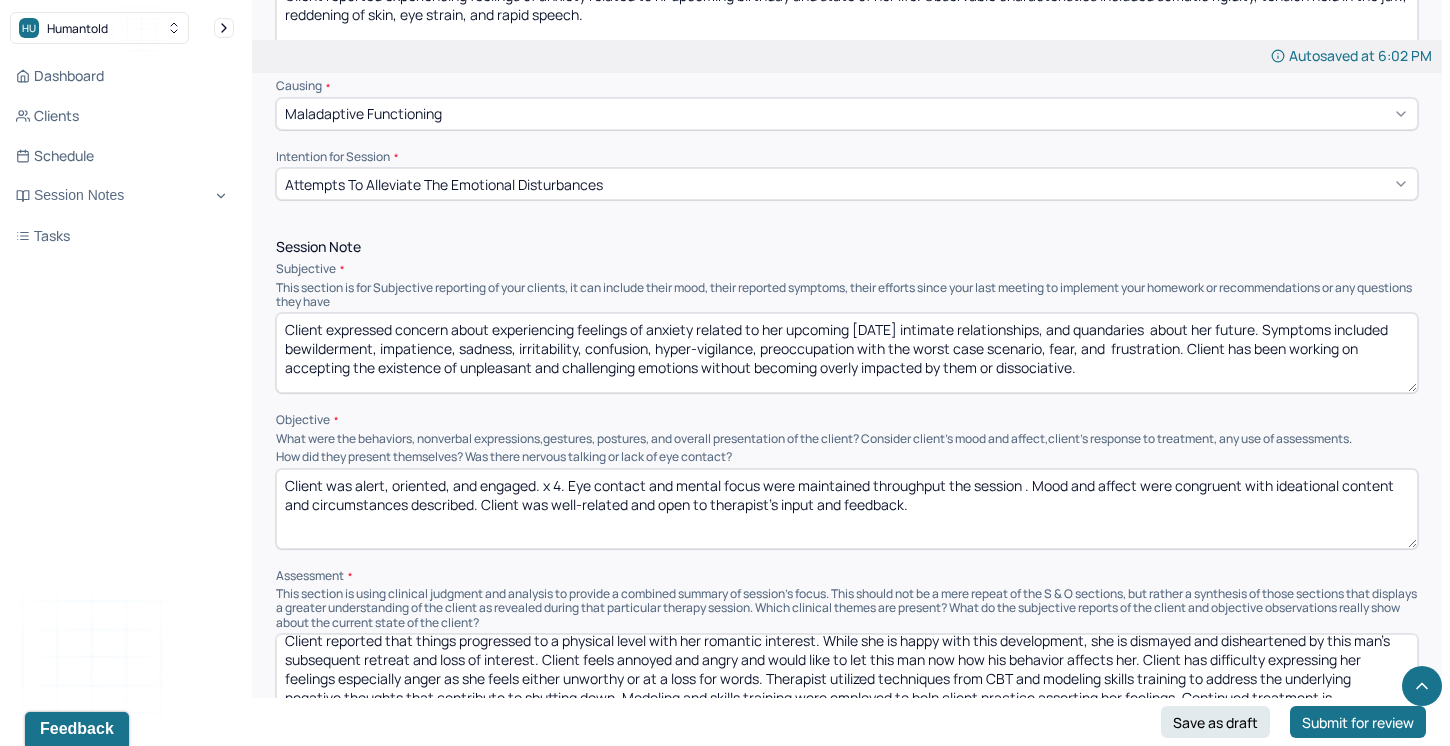 click on "Client was alert, oriented, and engaged. x 4. Eye contact and mental focus were maintained throughput the session . Mood and affect were congruent with ideational content and circumstances described. Client was well-related and open to therapist's input and feedback." at bounding box center [847, 509] 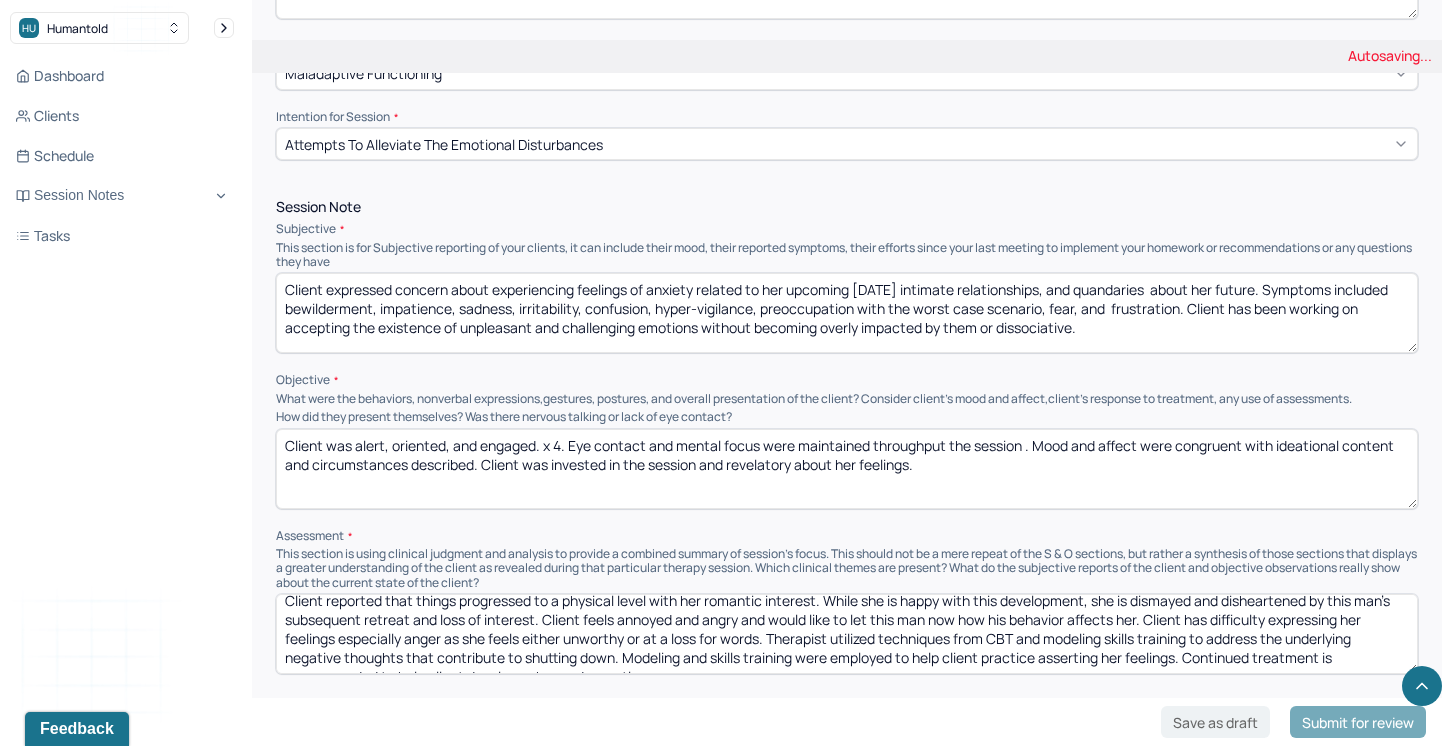scroll, scrollTop: 1049, scrollLeft: 0, axis: vertical 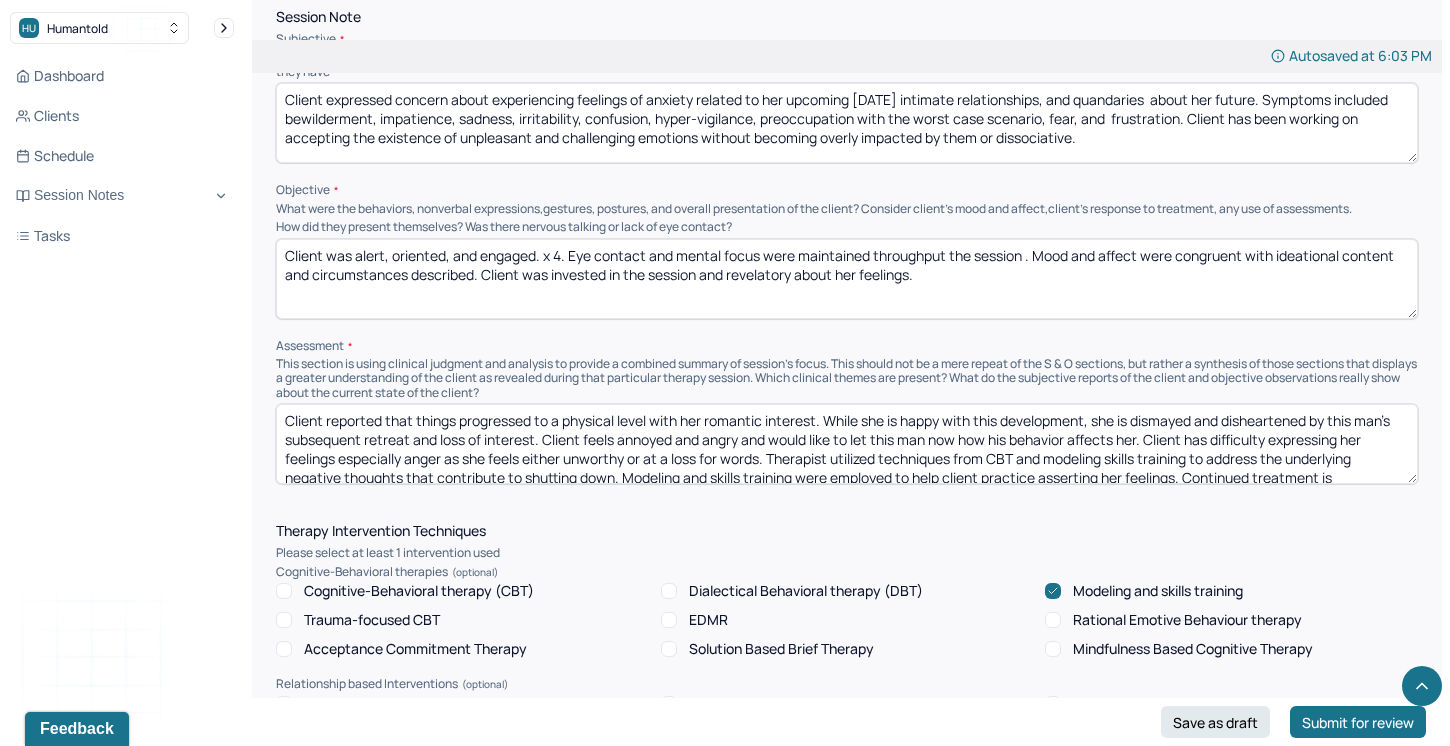 type on "Client was alert, oriented, and engaged. x 4. Eye contact and mental focus were maintained throughput the session . Mood and affect were congruent with ideational content and circumstances described. Client was invested in the session and revelatory about her feelings." 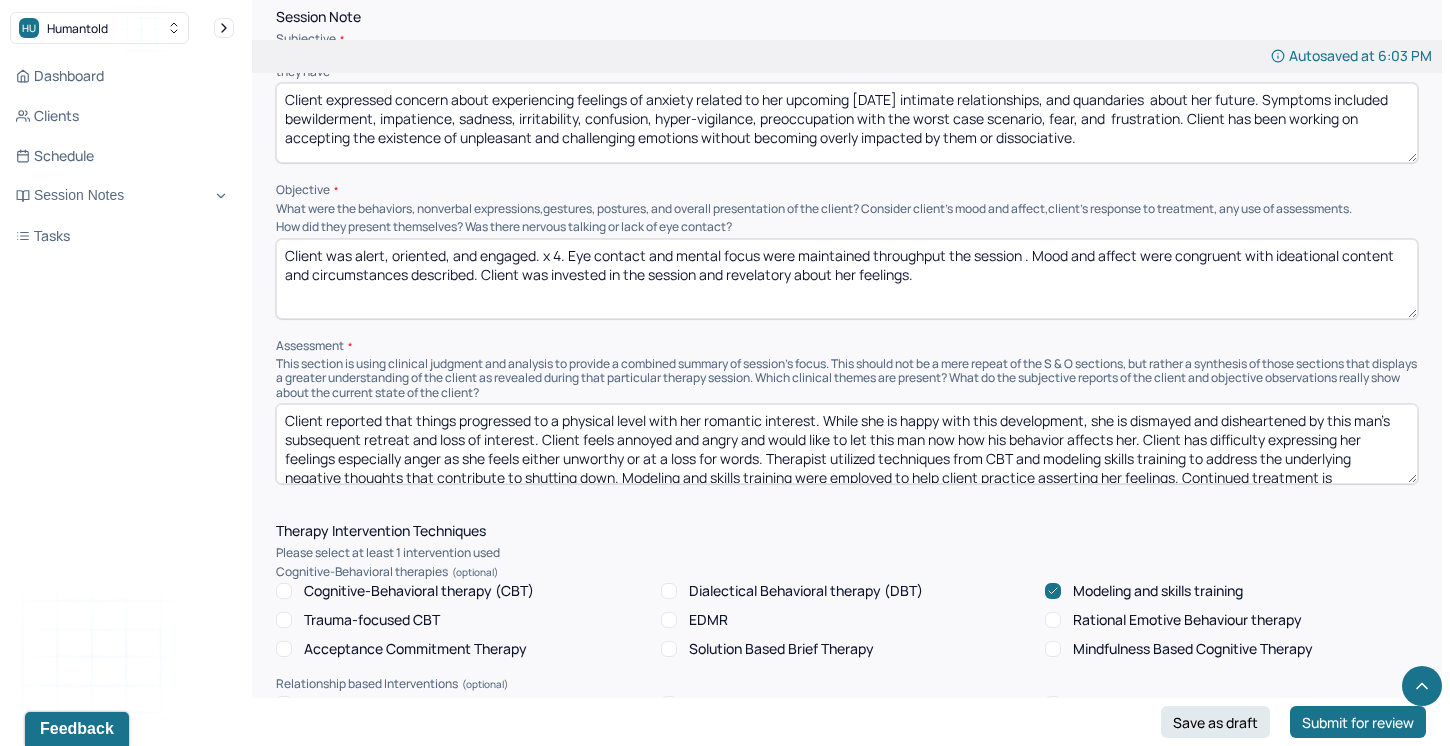 drag, startPoint x: 765, startPoint y: 451, endPoint x: 638, endPoint y: 415, distance: 132.00378 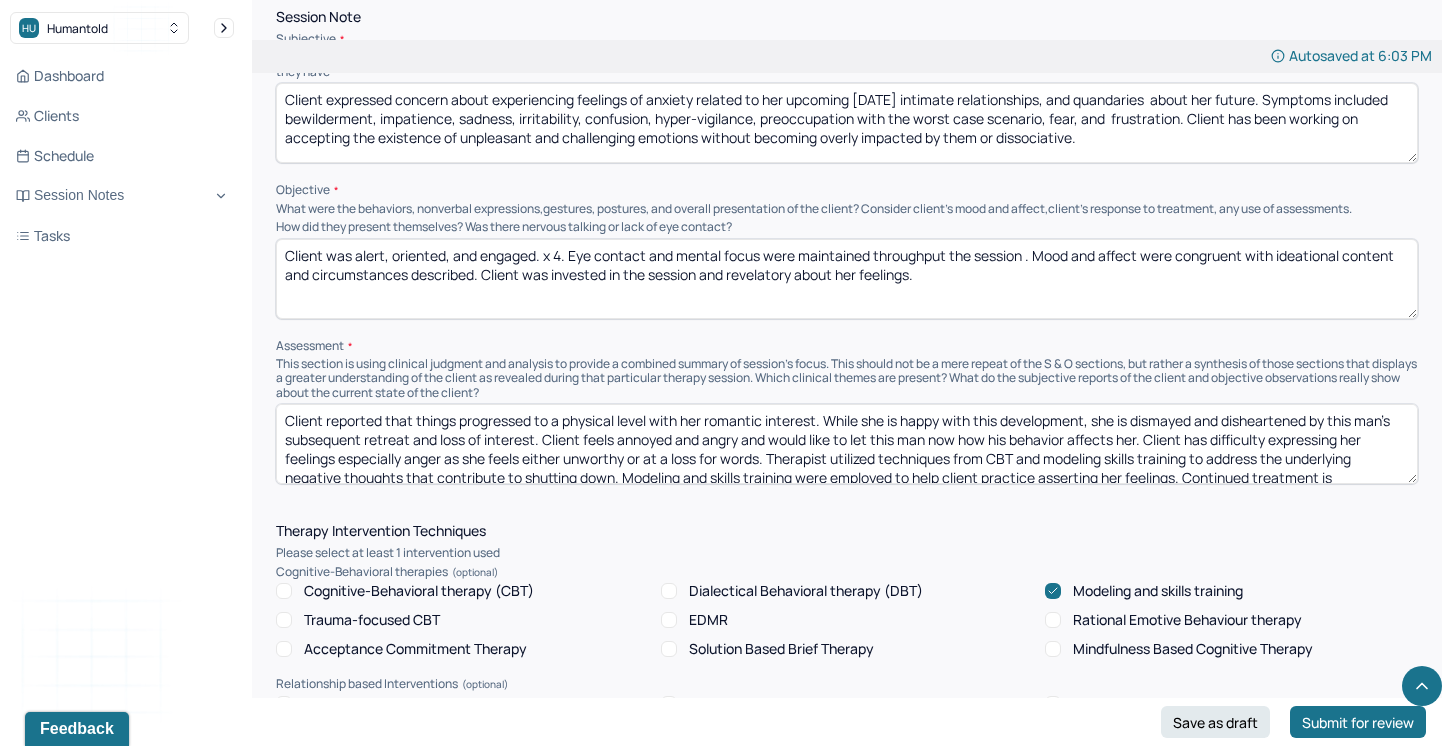 click on "Client reported that things progressed to a physical level with her romantic interest. While she is happy with this development, she is dismayed and disheartened by this man's subsequent retreat and loss of interest. Client feels annoyed and angry and would like to let this man now how his behavior affects her. Client has difficulty expressing her feelings especially anger as she feels either unworthy or at a loss for words. Therapist utilized techniques from CBT and modeling skills training to address the underlying negative thoughts that contribute to shutting down. Modeling and skills training were employed to help client practice asserting her feelings. Continued treatment is recommended to help client develop enhanced assertiveness." at bounding box center [847, 444] 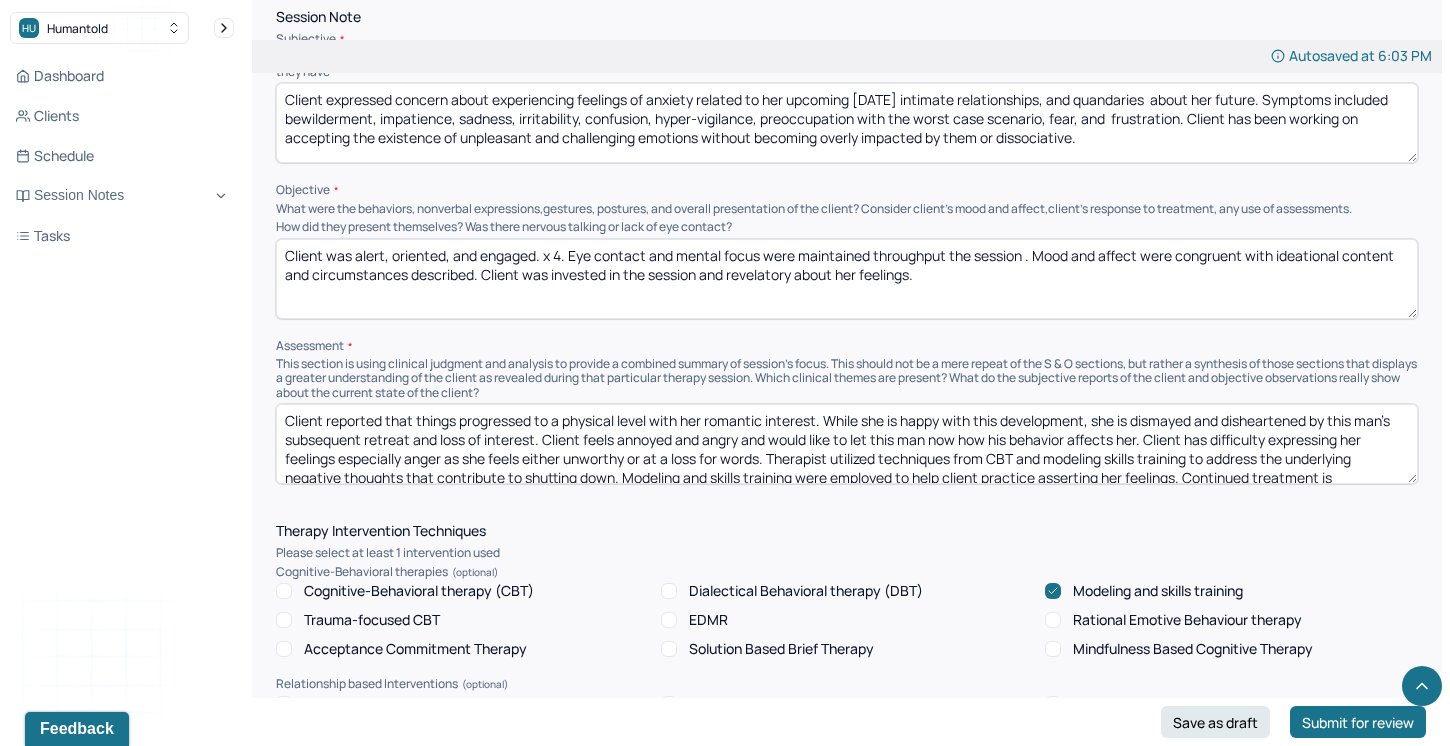 drag, startPoint x: 767, startPoint y: 455, endPoint x: 388, endPoint y: 420, distance: 380.61267 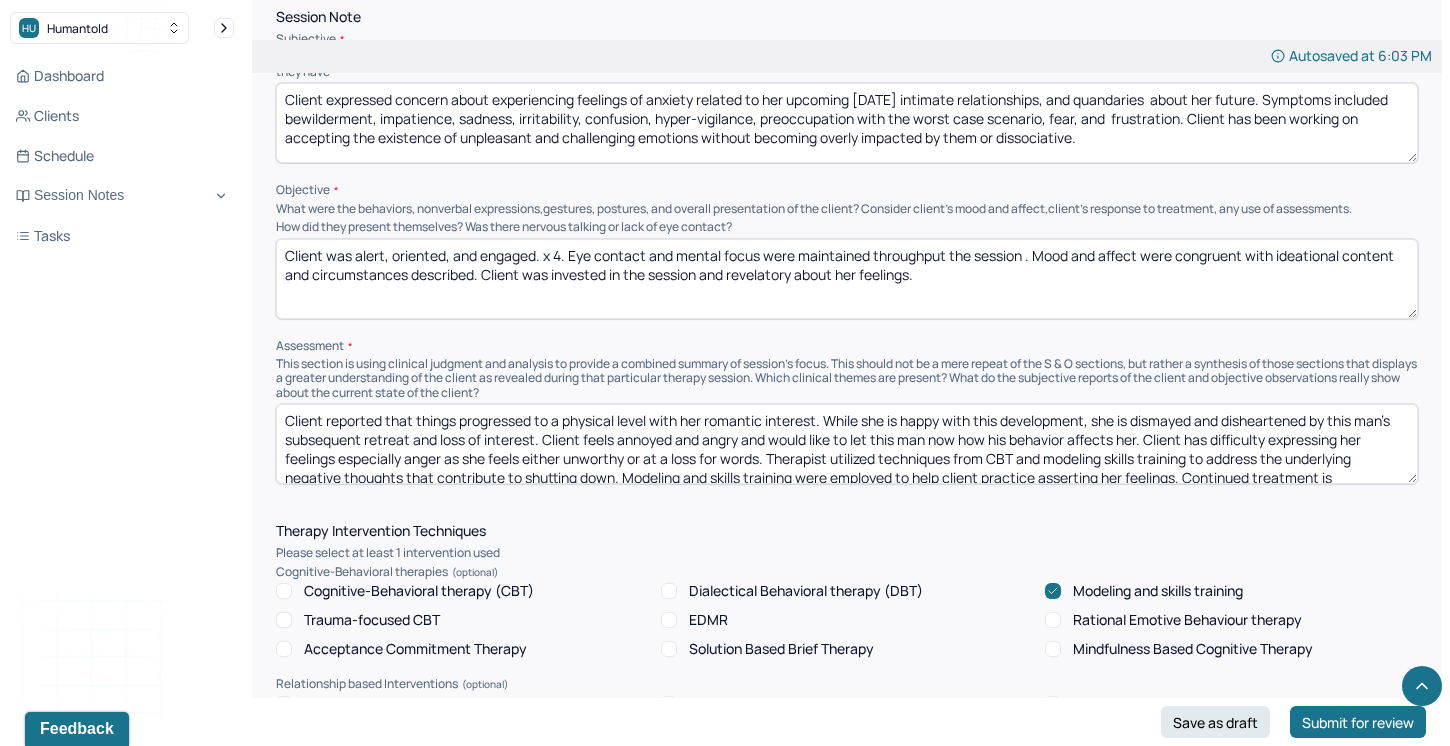 click on "Client reported that things progressed to a physical level with her romantic interest. While she is happy with this development, she is dismayed and disheartened by this man's subsequent retreat and loss of interest. Client feels annoyed and angry and would like to let this man now how his behavior affects her. Client has difficulty expressing her feelings especially anger as she feels either unworthy or at a loss for words. Therapist utilized techniques from CBT and modeling skills training to address the underlying negative thoughts that contribute to shutting down. Modeling and skills training were employed to help client practice asserting her feelings. Continued treatment is recommended to help client develop enhanced assertiveness." at bounding box center (847, 444) 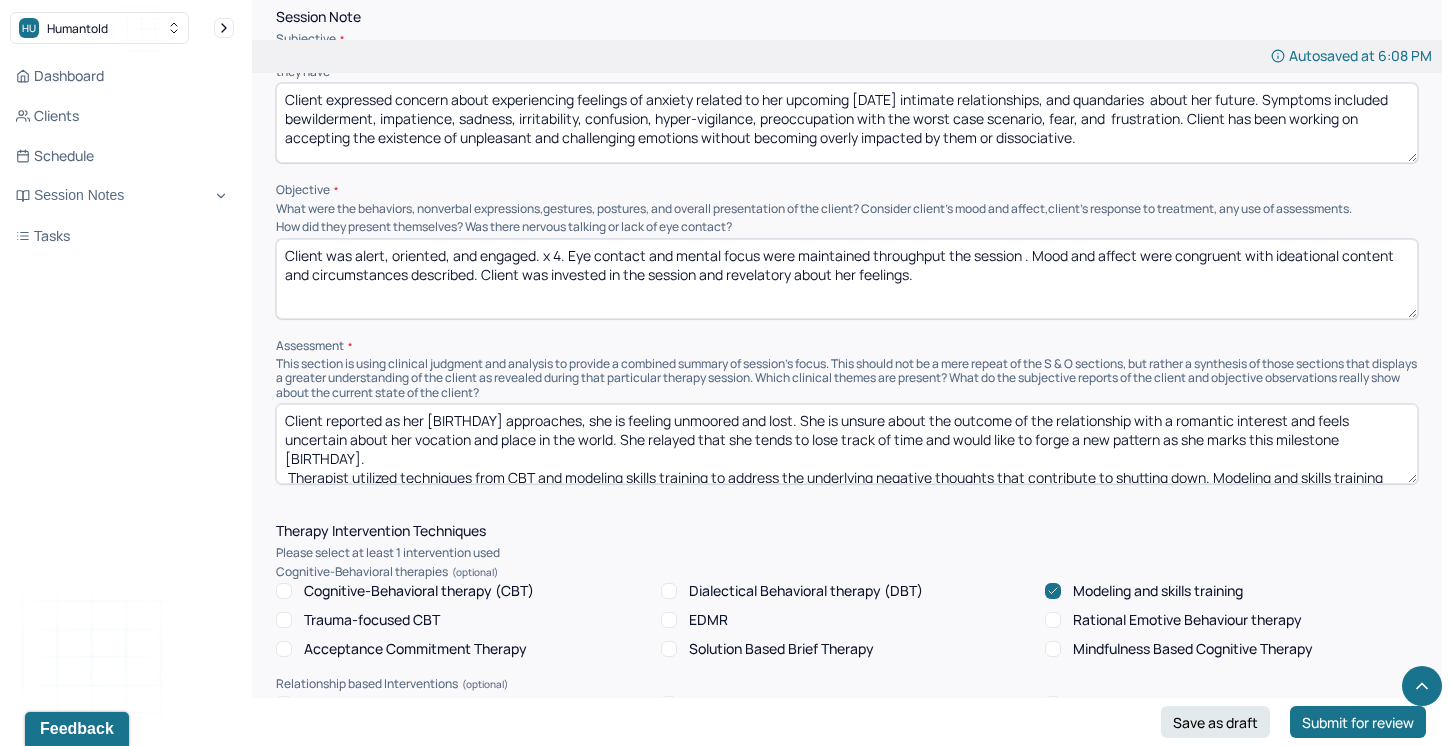 drag, startPoint x: 1217, startPoint y: 454, endPoint x: 506, endPoint y: 450, distance: 711.0112 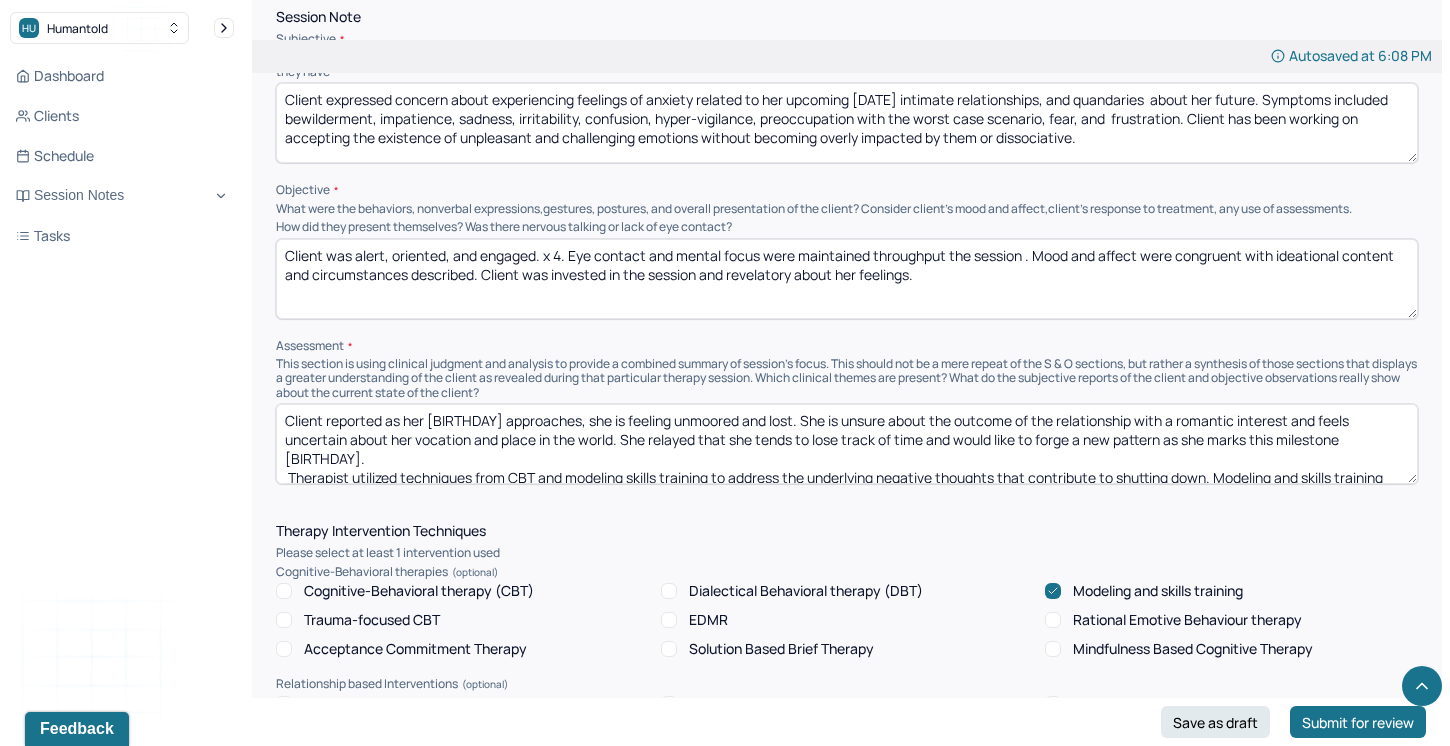 click on "Client reported as her [BIRTHDAY] approaches, she is feeling unmoored and lost. She is unsure about the outcome of the relationship with a romantic interest and feels uncertain about her vocation and place in the world. She relayed that she tends to lose track of time and would like to forge a new pattern as she marks this milestone [BIRTHDAY].
Therapist utilized techniques from CBT and modeling skills training to address the underlying negative thoughts that contribute to shutting down. Modeling and skills training were employed to help client practice asserting her feelings. Continued treatment is recommended to help client develop enhanced assertiveness." at bounding box center (847, 444) 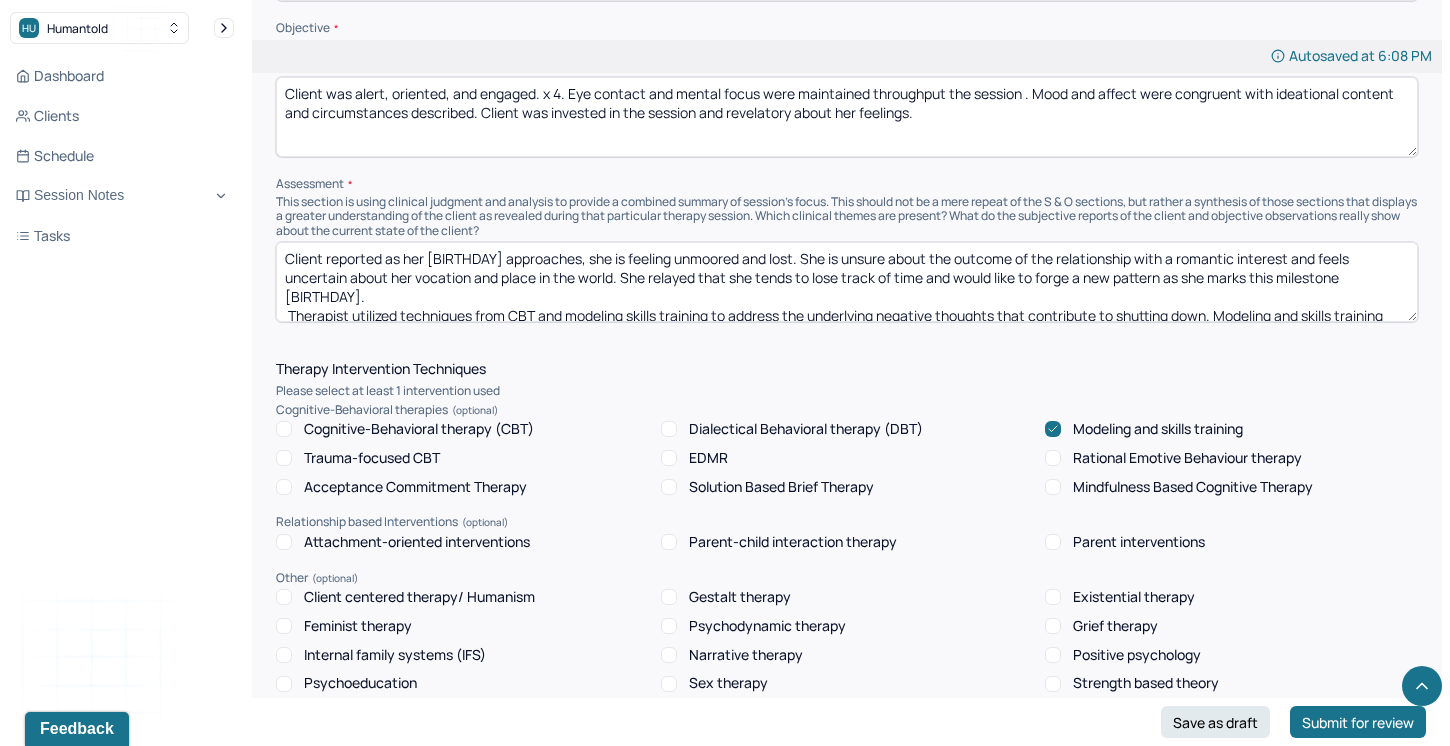 scroll, scrollTop: 1328, scrollLeft: 0, axis: vertical 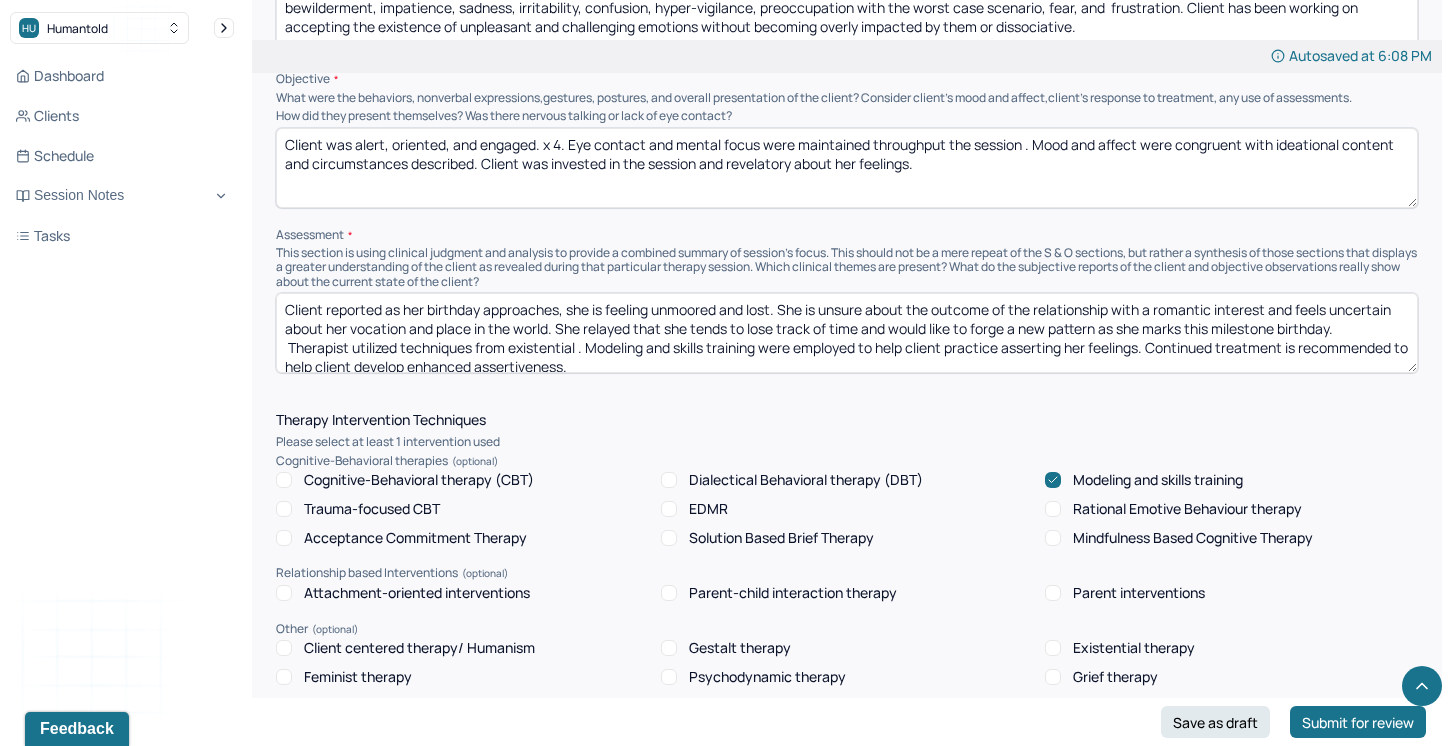 click on "Client reported as her birthday approaches, she is feeling unmoored and lost. She is unsure about the outcome of the relationship with a romantic interest and feels uncertain about her vocation and place in the world. She relayed that she tends to lose track of time and would like to forge a new pattern as she marks this milestone birthday.
Therapist utilized techniques from existential . Modeling and skills training were employed to help client practice asserting her feelings. Continued treatment is recommended to help client develop enhanced assertiveness." at bounding box center [847, 333] 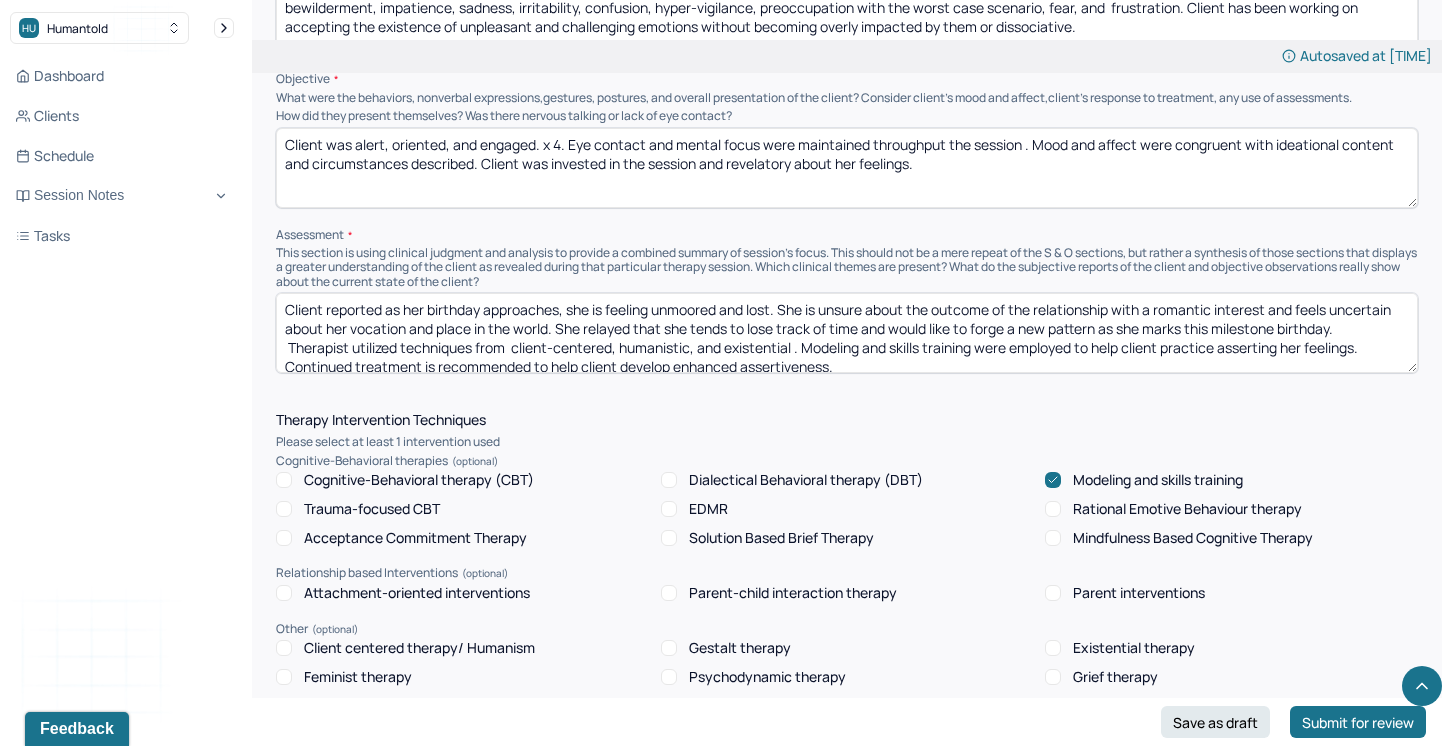 click on "Client reported as her birthday approaches, she is feeling unmoored and lost. She is unsure about the outcome of the relationship with a romantic interest and feels uncertain about her vocation and place in the world. She relayed that she tends to lose track of time and would like to forge a new pattern as she marks this milestone birthday.
Therapist utilized techniques from  client-centered, humanistic, and existential . Modeling and skills training were employed to help client practice asserting her feelings. Continued treatment is recommended to help client develop enhanced assertiveness." at bounding box center (847, 333) 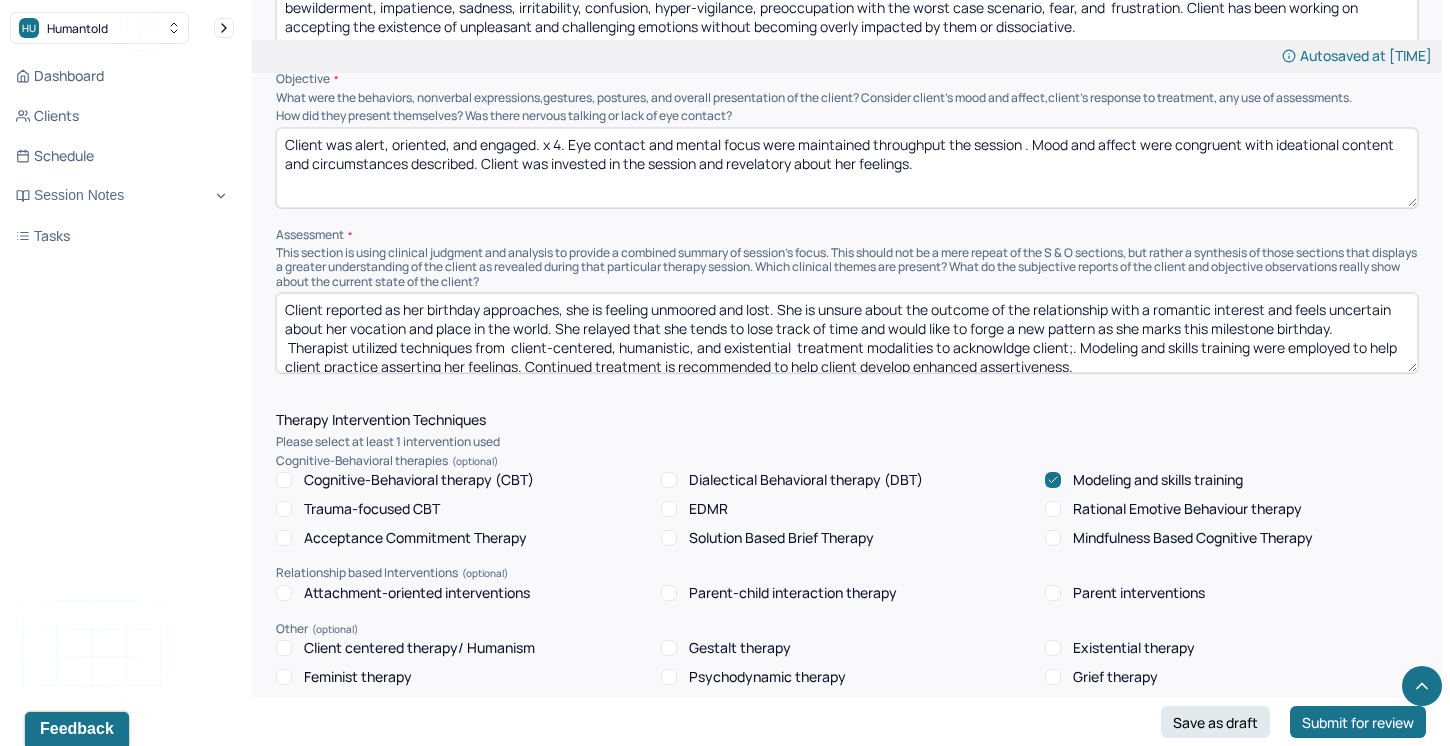 click on "Client reported as her birthday approaches, she is feeling unmoored and lost. She is unsure about the outcome of the relationship with a romantic interest and feels uncertain about her vocation and place in the world. She relayed that she tends to lose track of time and would like to forge a new pattern as she marks this milestone birthday.
Therapist utilized techniques from  client-centered, humanistic, and existential  treatment modalities to acknowldge client;. Modeling and skills training were employed to help client practice asserting her feelings. Continued treatment is recommended to help client develop enhanced assertiveness." at bounding box center [847, 333] 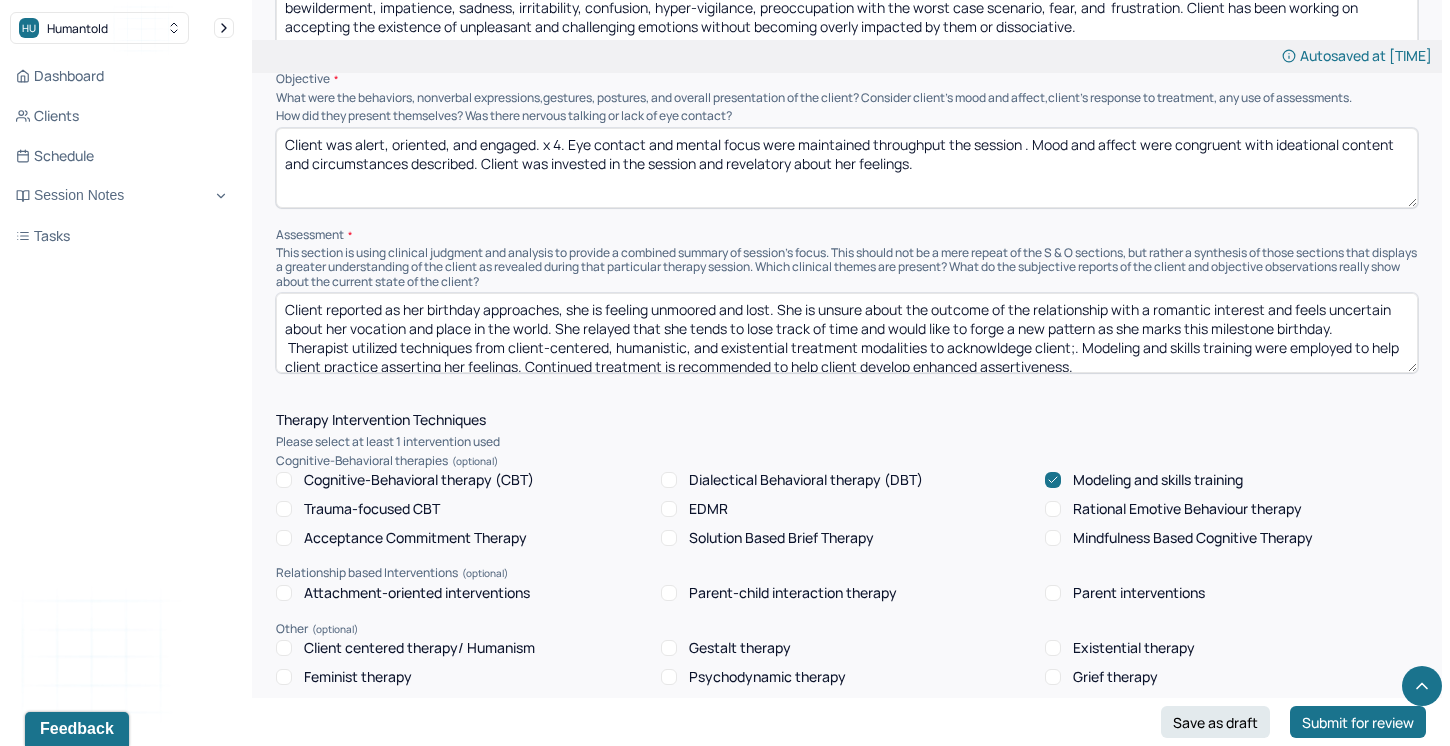 drag, startPoint x: 1042, startPoint y: 340, endPoint x: 958, endPoint y: 343, distance: 84.05355 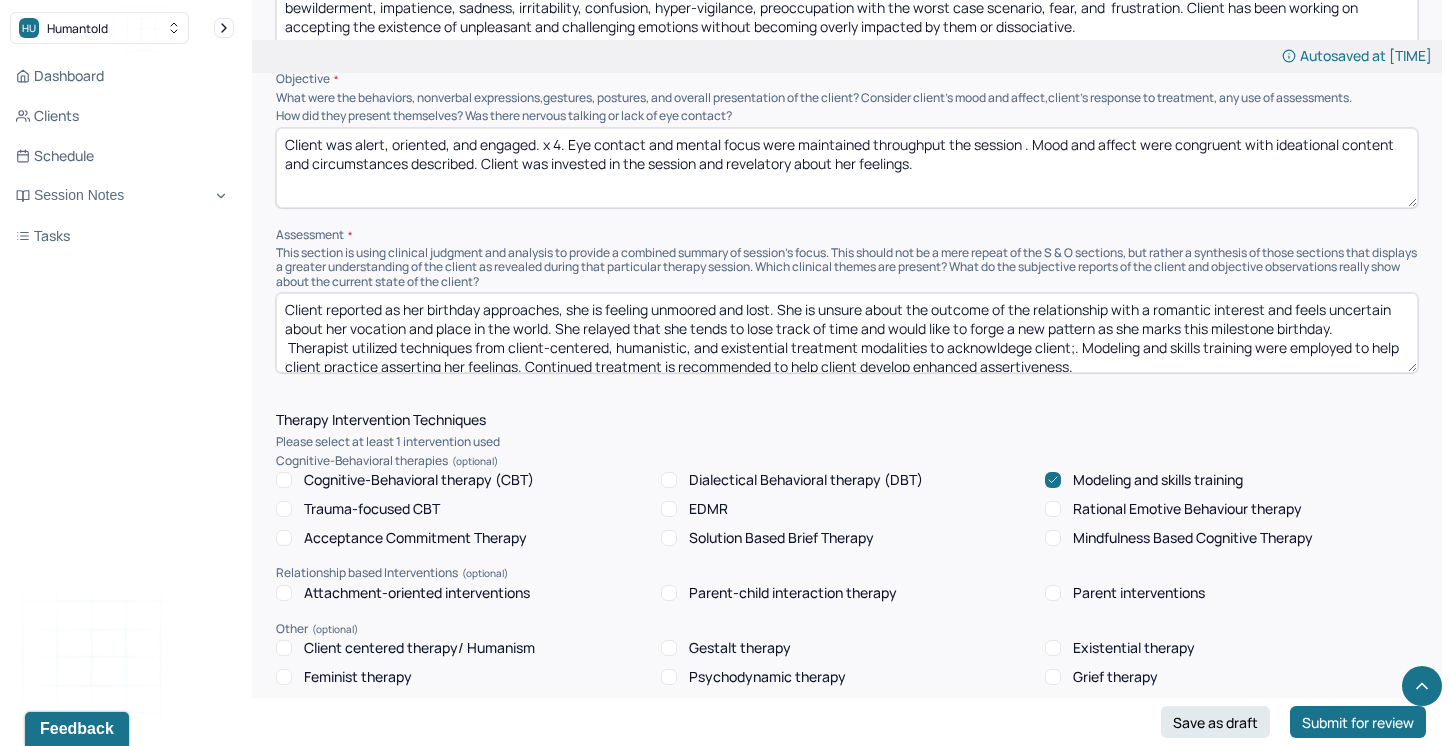 click on "Client reported as her birthday approaches, she is feeling unmoored and lost. She is unsure about the outcome of the relationship with a romantic interest and feels uncertain about her vocation and place in the world. She relayed that she tends to lose track of time and would like to forge a new pattern as she marks this milestone birthday.
Therapist utilized techniques from client-centered, humanistic, and existential treatment modalities to acknowldege client;. Modeling and skills training were employed to help client practice asserting her feelings. Continued treatment is recommended to help client develop enhanced assertiveness." at bounding box center [847, 333] 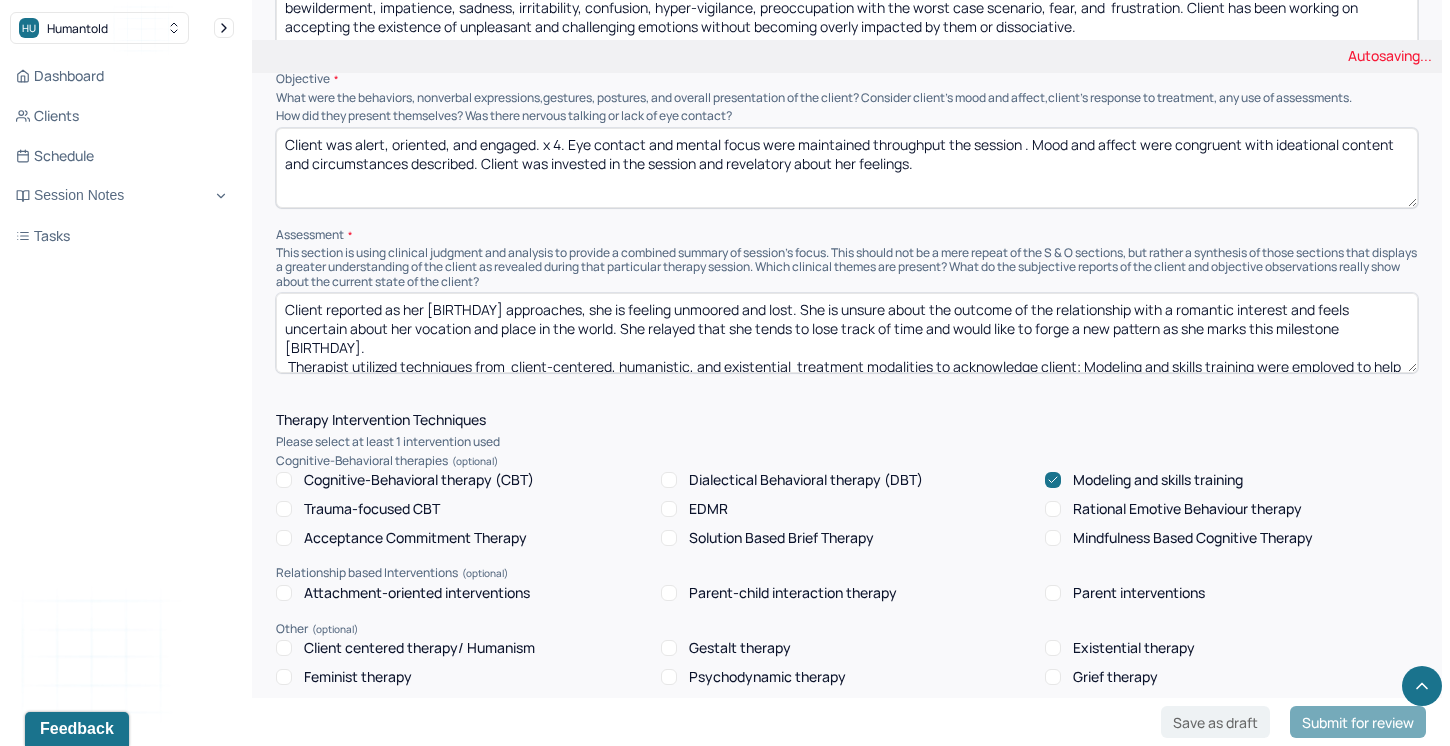 click on "Client reported as her birthday approaches, she is feeling unmoored and lost. She is unsure about the outcome of the relationship with a romantic interest and feels uncertain about her vocation and place in the world. She relayed that she tends to lose track of time and would like to forge a new pattern as she marks this milestone birthday.
Therapist utilized techniques from client-centered, humanistic, and existential treatment modalities to acknowldege client;. Modeling and skills training were employed to help client practice asserting her feelings. Continued treatment is recommended to help client develop enhanced assertiveness." at bounding box center [847, 333] 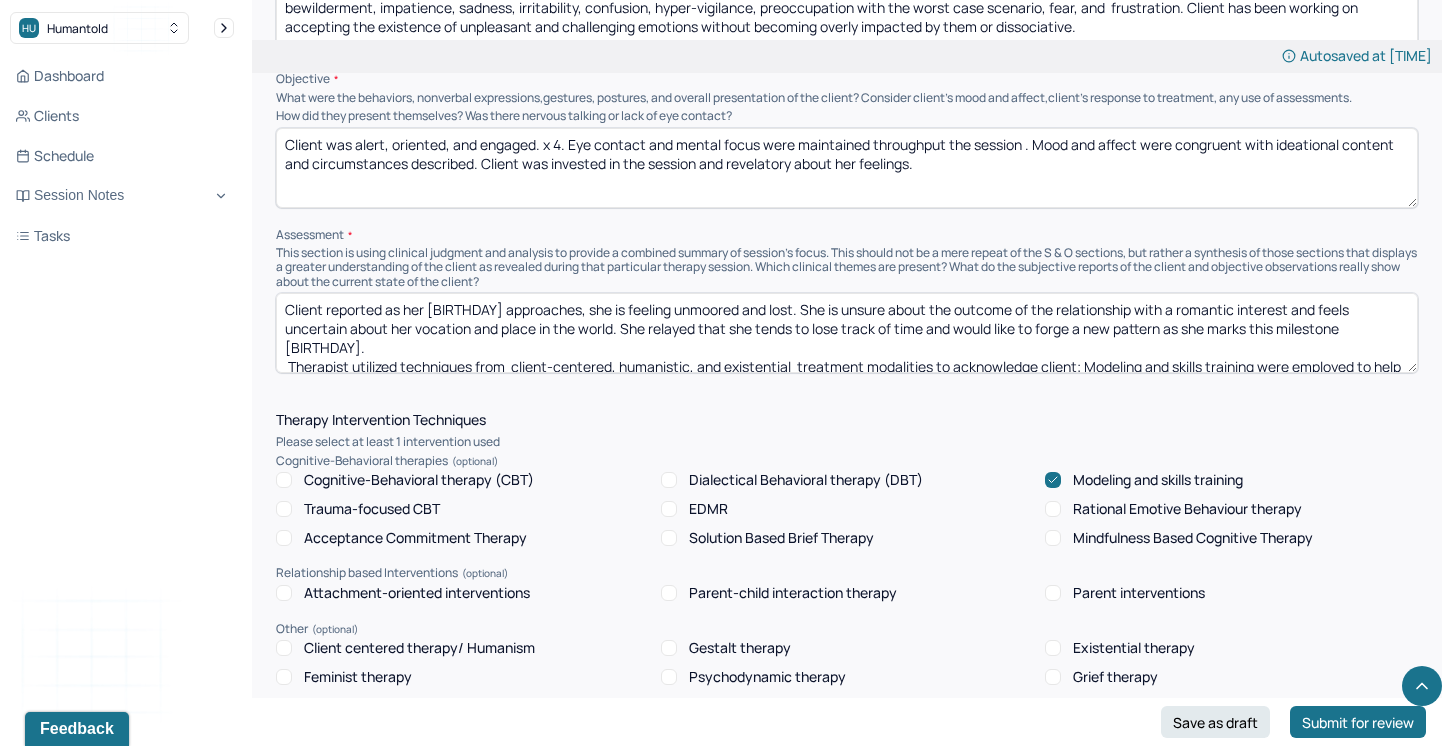 drag, startPoint x: 1050, startPoint y: 338, endPoint x: 991, endPoint y: 339, distance: 59.008472 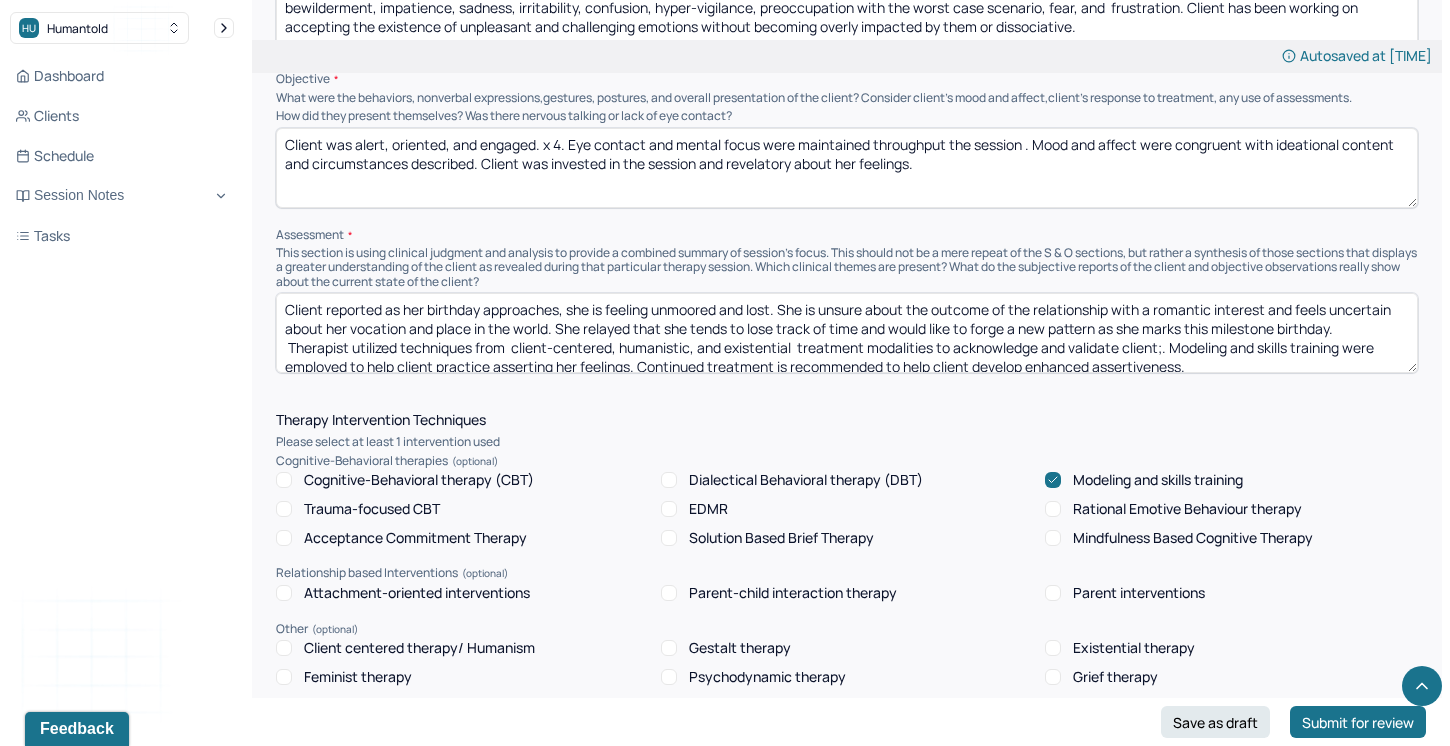 click on "Client reported as her birthday approaches, she is feeling unmoored and lost. She is unsure about the outcome of the relationship with a romantic interest and feels uncertain about her vocation and place in the world. She relayed that she tends to lose track of time and would like to forge a new pattern as she marks this milestone birthday.
Therapist utilized techniques from  client-centered, humanistic, and existential  treatment modalities to acknowledge and validate client;. Modeling and skills training were employed to help client practice asserting her feelings. Continued treatment is recommended to help client develop enhanced assertiveness." at bounding box center (847, 333) 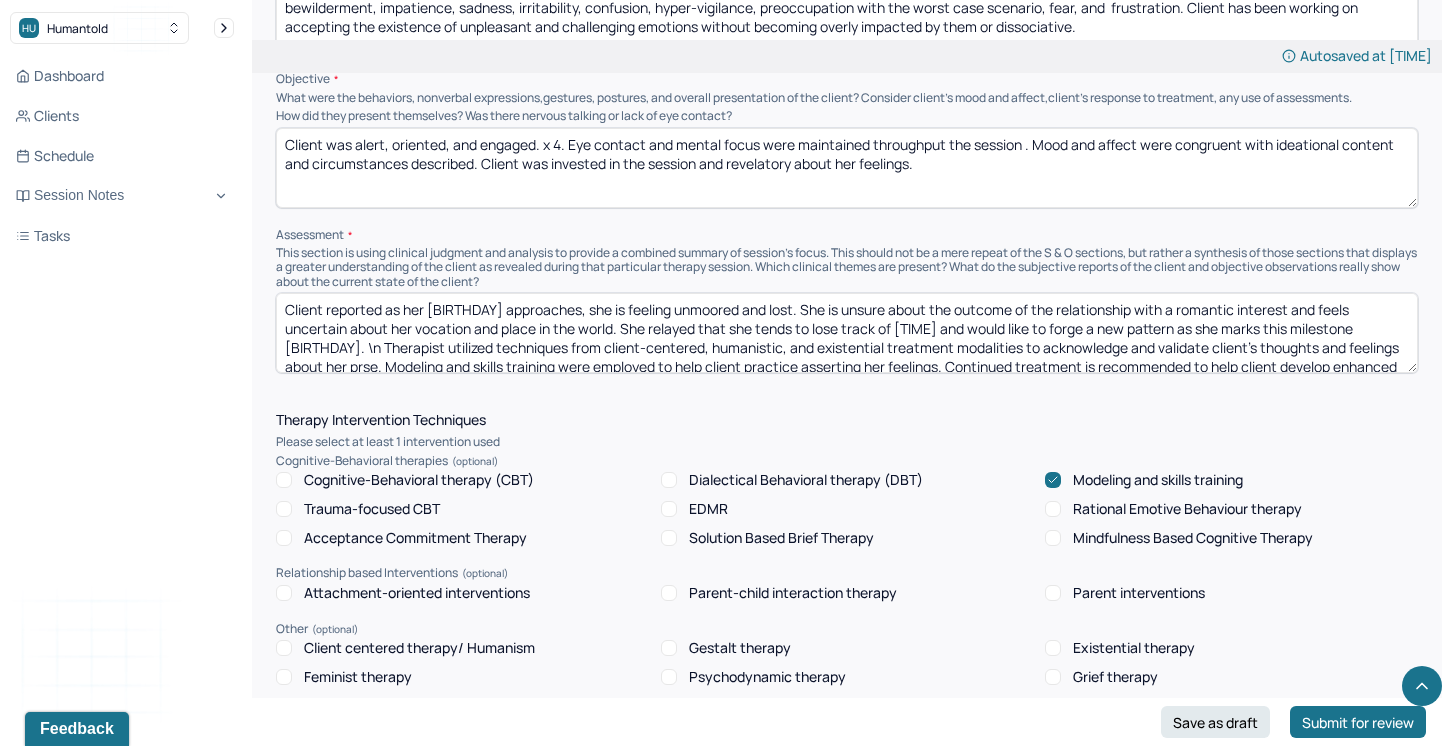 scroll, scrollTop: 3, scrollLeft: 0, axis: vertical 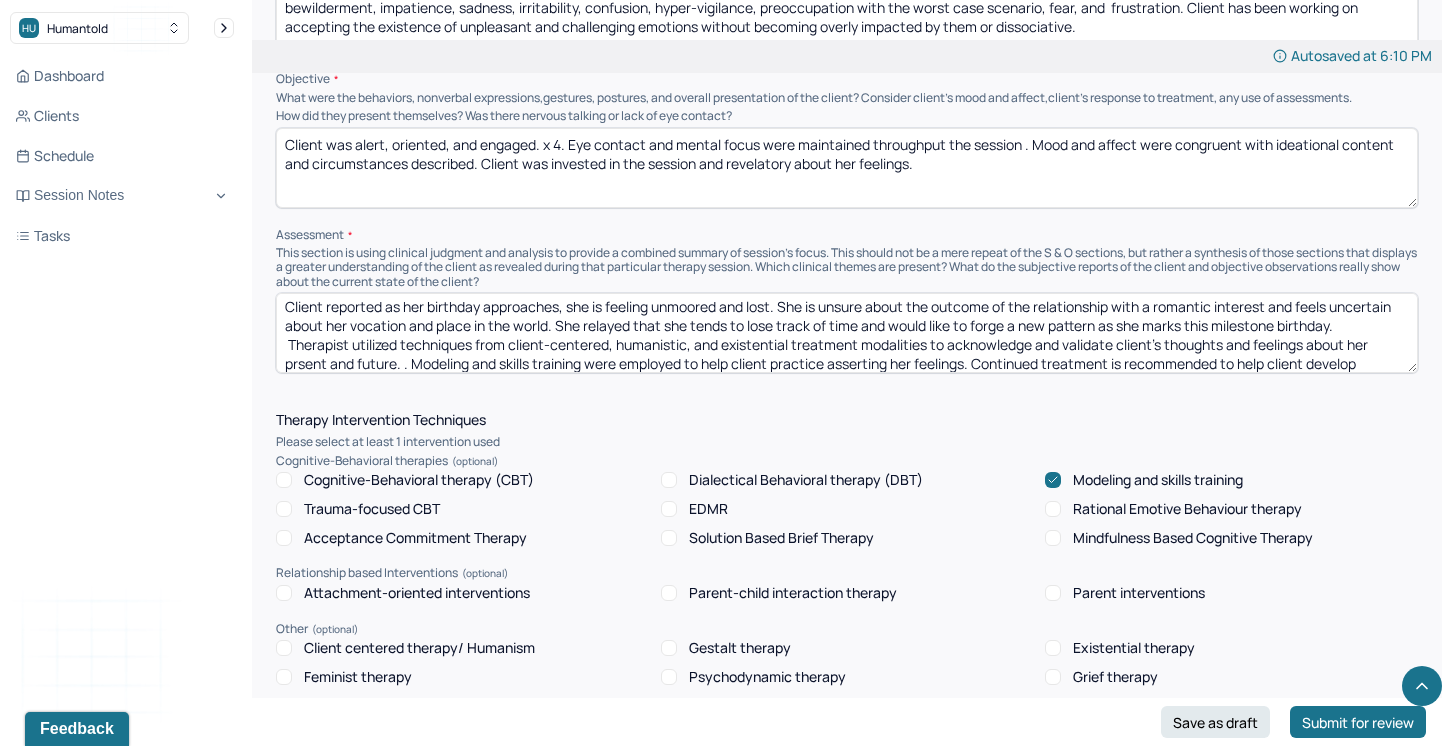 click on "Client reported as her birthday approaches, she is feeling unmoored and lost. She is unsure about the outcome of the relationship with a romantic interest and feels uncertain about her vocation and place in the world. She relayed that she tends to lose track of time and would like to forge a new pattern as she marks this milestone birthday.
Therapist utilized techniques from client-centered, humanistic, and existential treatment modalities to acknowledge and validate client's thoughts and feelings about her prsent and future. . Modeling and skills training were employed to help client practice asserting her feelings. Continued treatment is recommended to help client develop enhanced assertiveness." at bounding box center [847, 333] 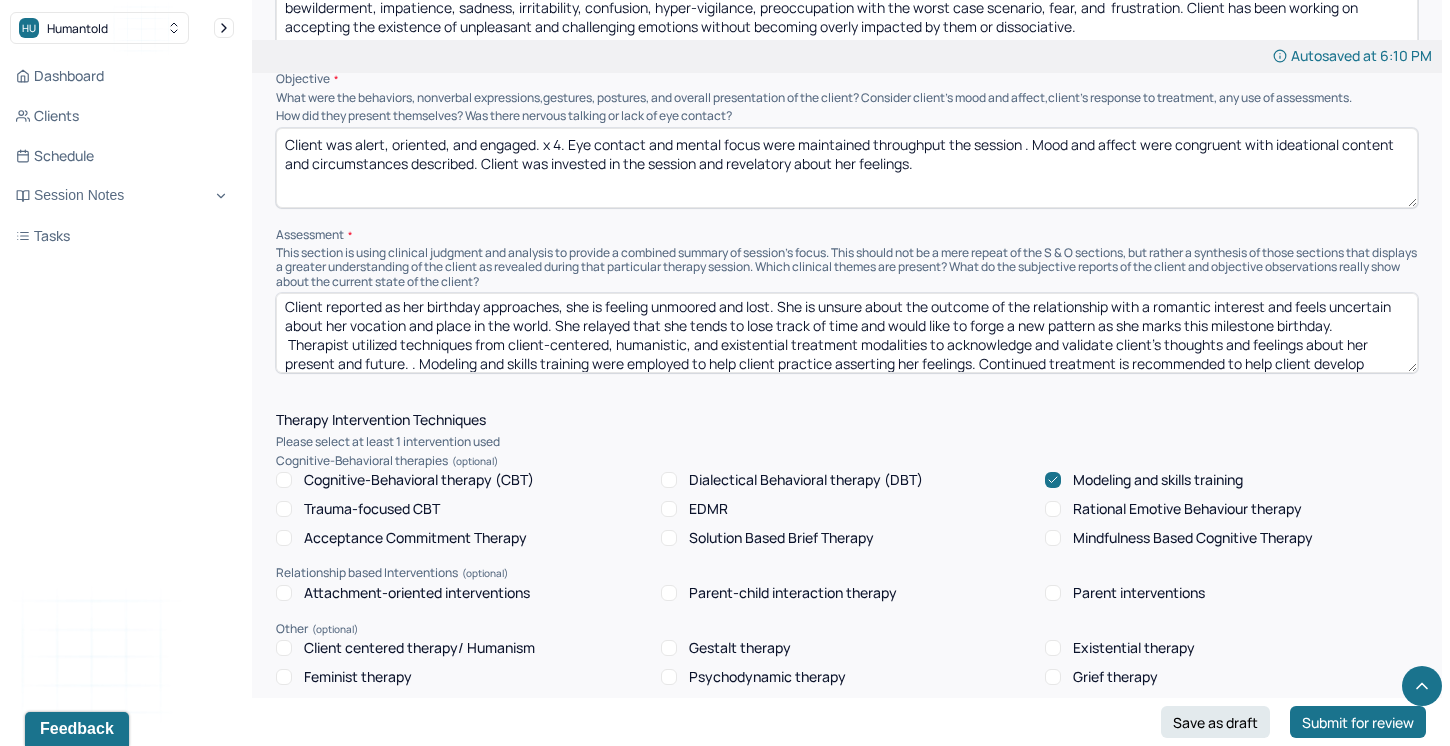 scroll, scrollTop: 26, scrollLeft: 0, axis: vertical 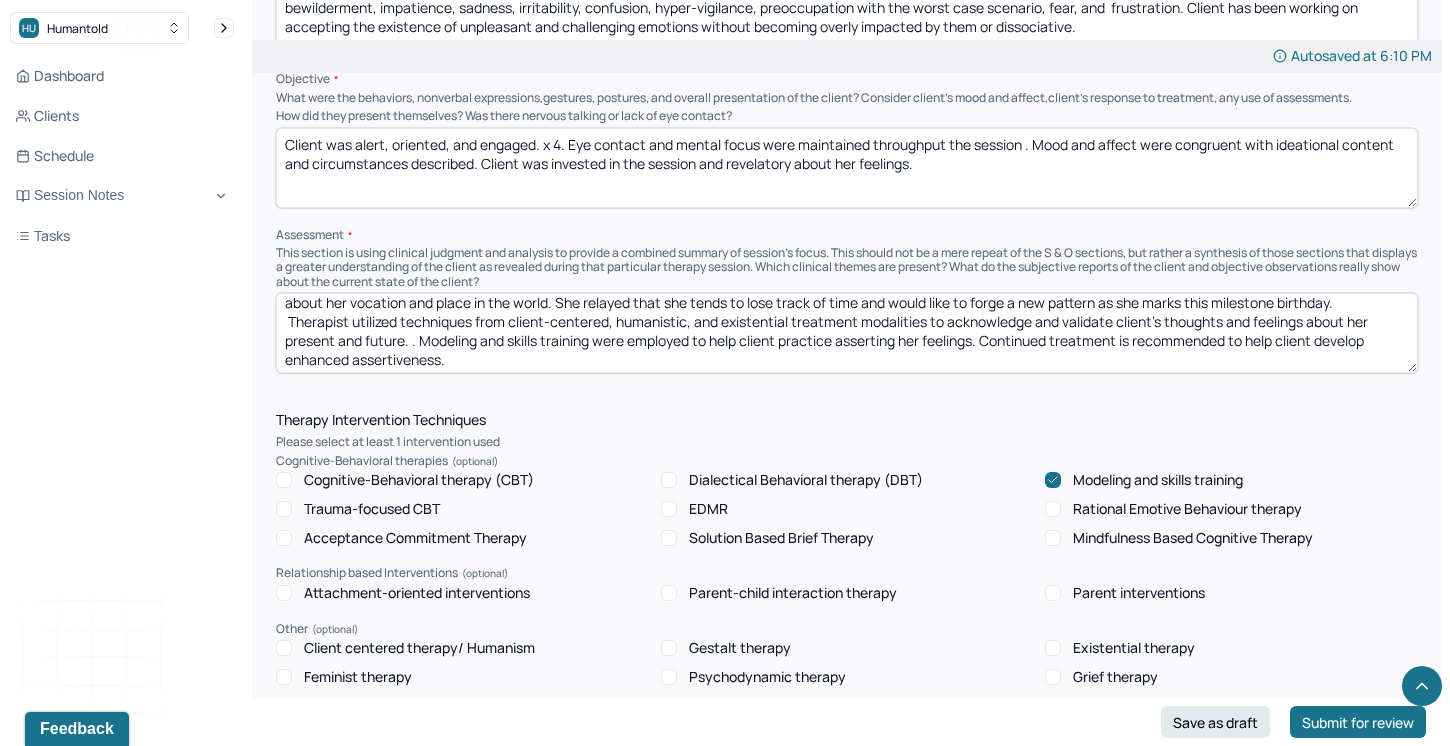 drag, startPoint x: 1371, startPoint y: 360, endPoint x: 768, endPoint y: 336, distance: 603.4774 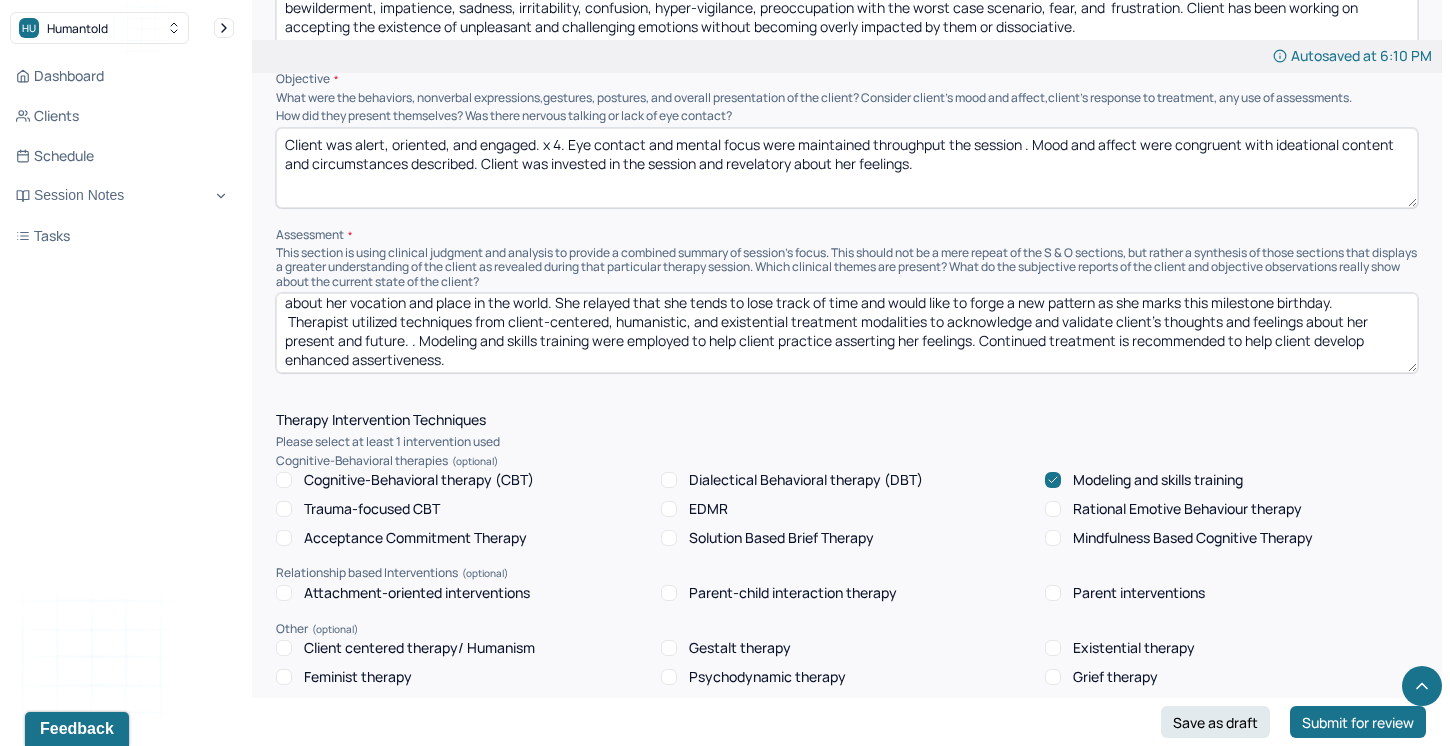 click on "Client reported as her birthday approaches, she is feeling unmoored and lost. She is unsure about the outcome of the relationship with a romantic interest and feels uncertain about her vocation and place in the world. She relayed that she tends to lose track of time and would like to forge a new pattern as she marks this milestone birthday.
Therapist utilized techniques from client-centered, humanistic, and existential treatment modalities to acknowledge and validate client's thoughts and feelings about her present and future. . Modeling and skills training were employed to help client practice asserting her feelings. Continued treatment is recommended to help client develop enhanced assertiveness." at bounding box center (847, 333) 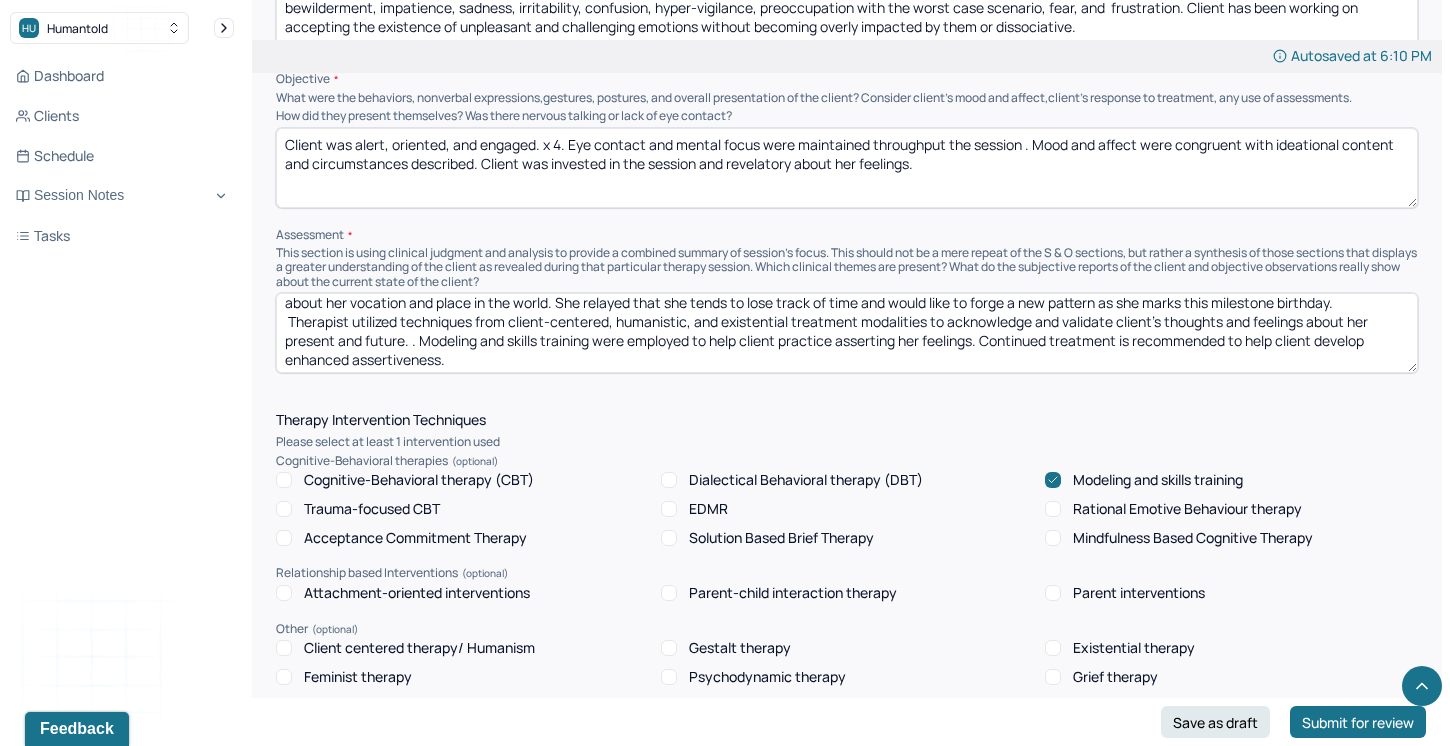 drag, startPoint x: 411, startPoint y: 336, endPoint x: 506, endPoint y: 351, distance: 96.17692 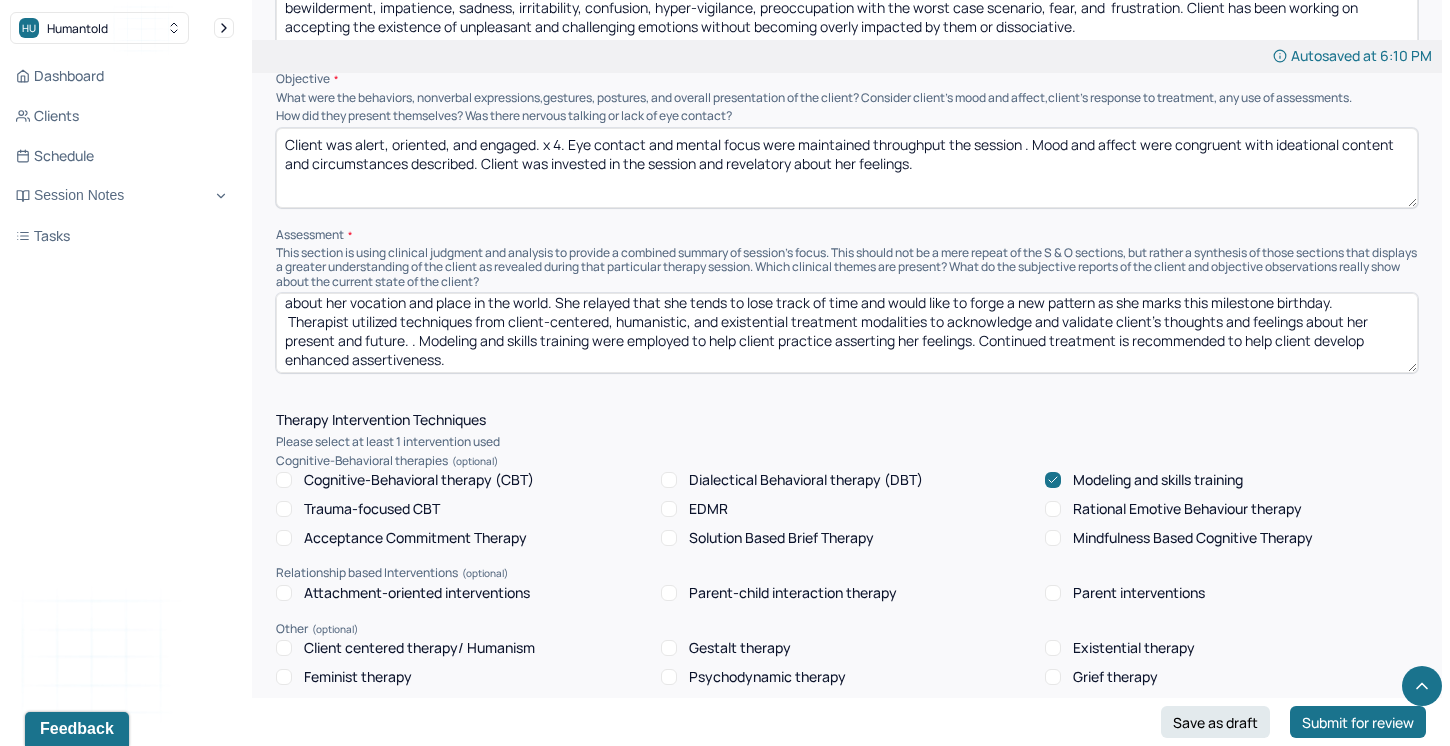 click on "Client reported as her birthday approaches, she is feeling unmoored and lost. She is unsure about the outcome of the relationship with a romantic interest and feels uncertain about her vocation and place in the world. She relayed that she tends to lose track of time and would like to forge a new pattern as she marks this milestone birthday.
Therapist utilized techniques from client-centered, humanistic, and existential treatment modalities to acknowledge and validate client's thoughts and feelings about her present and future. . Modeling and skills training were employed to help client practice asserting her feelings. Continued treatment is recommended to help client develop enhanced assertiveness." at bounding box center (847, 333) 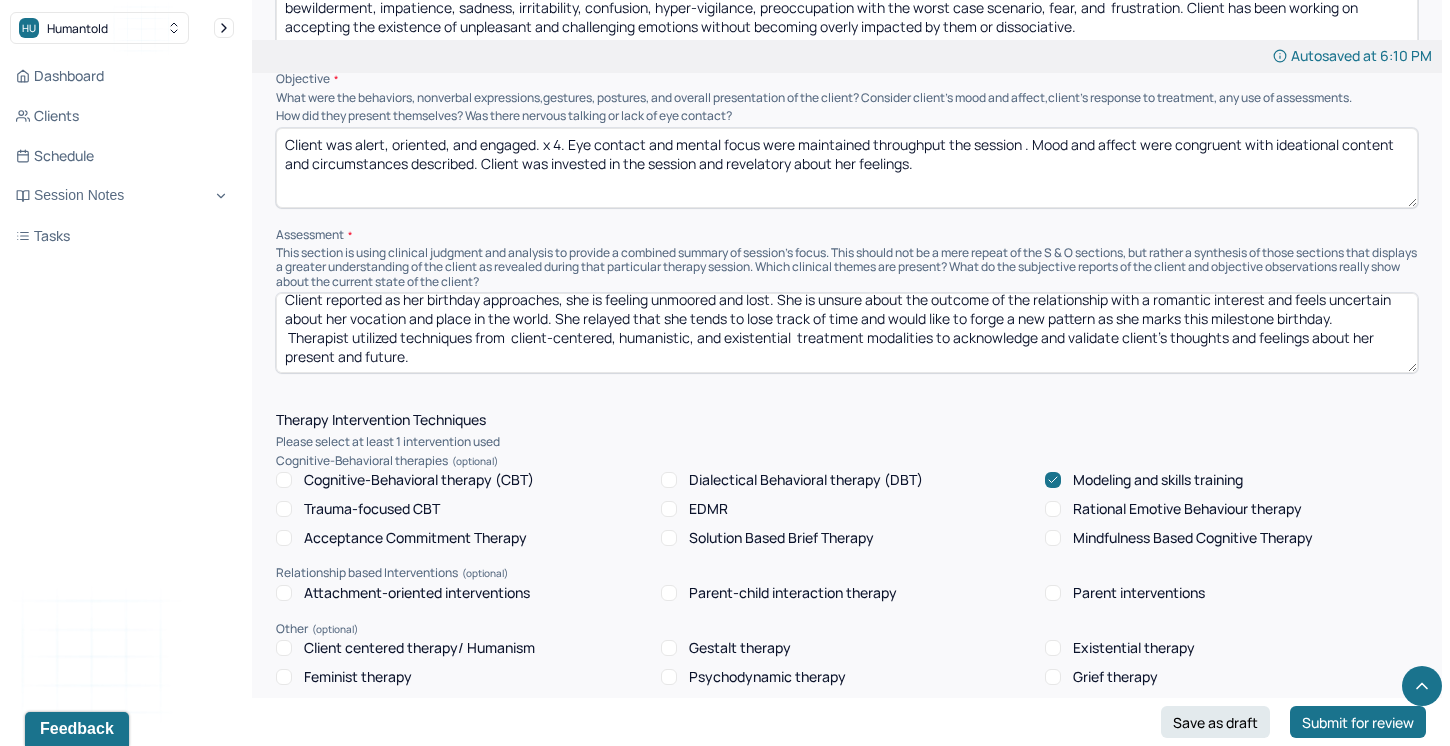 scroll, scrollTop: 9, scrollLeft: 0, axis: vertical 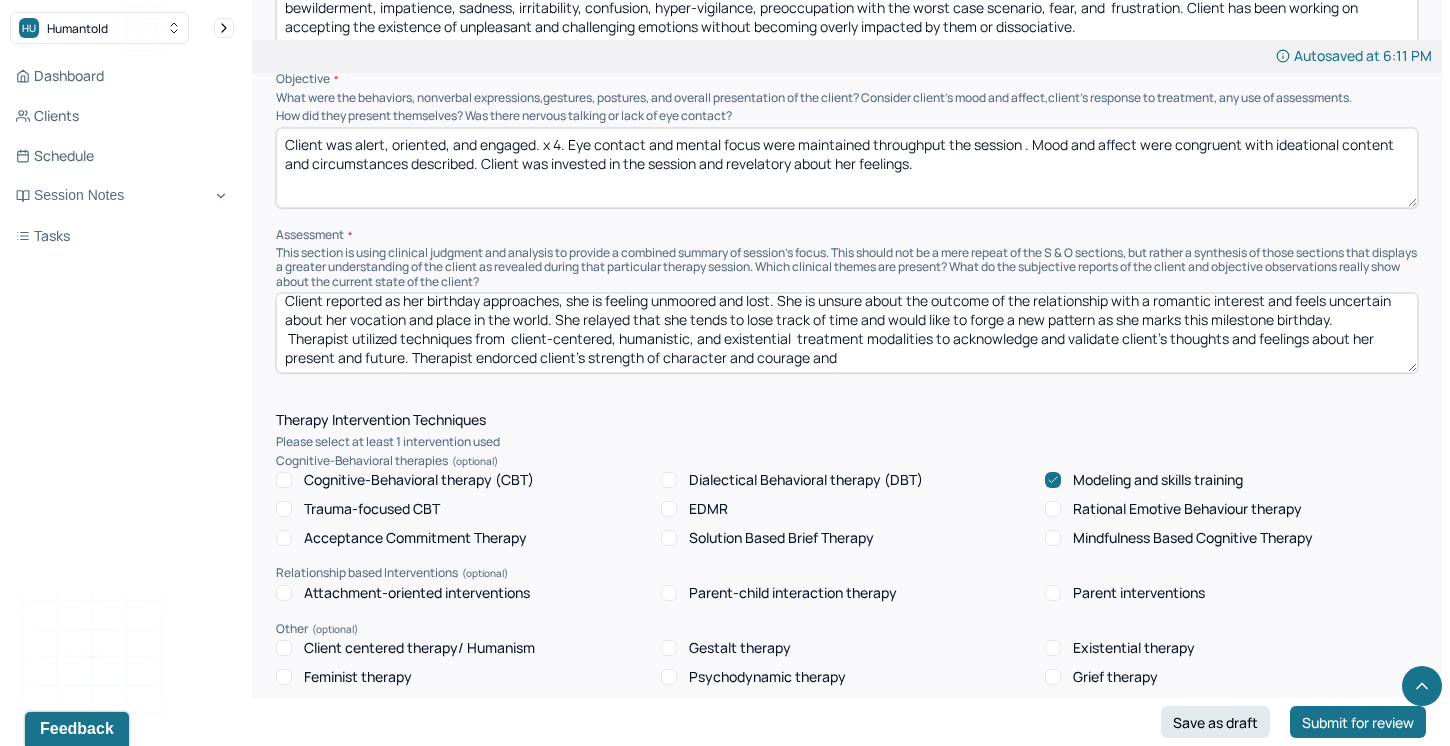 drag, startPoint x: 542, startPoint y: 355, endPoint x: 514, endPoint y: 355, distance: 28 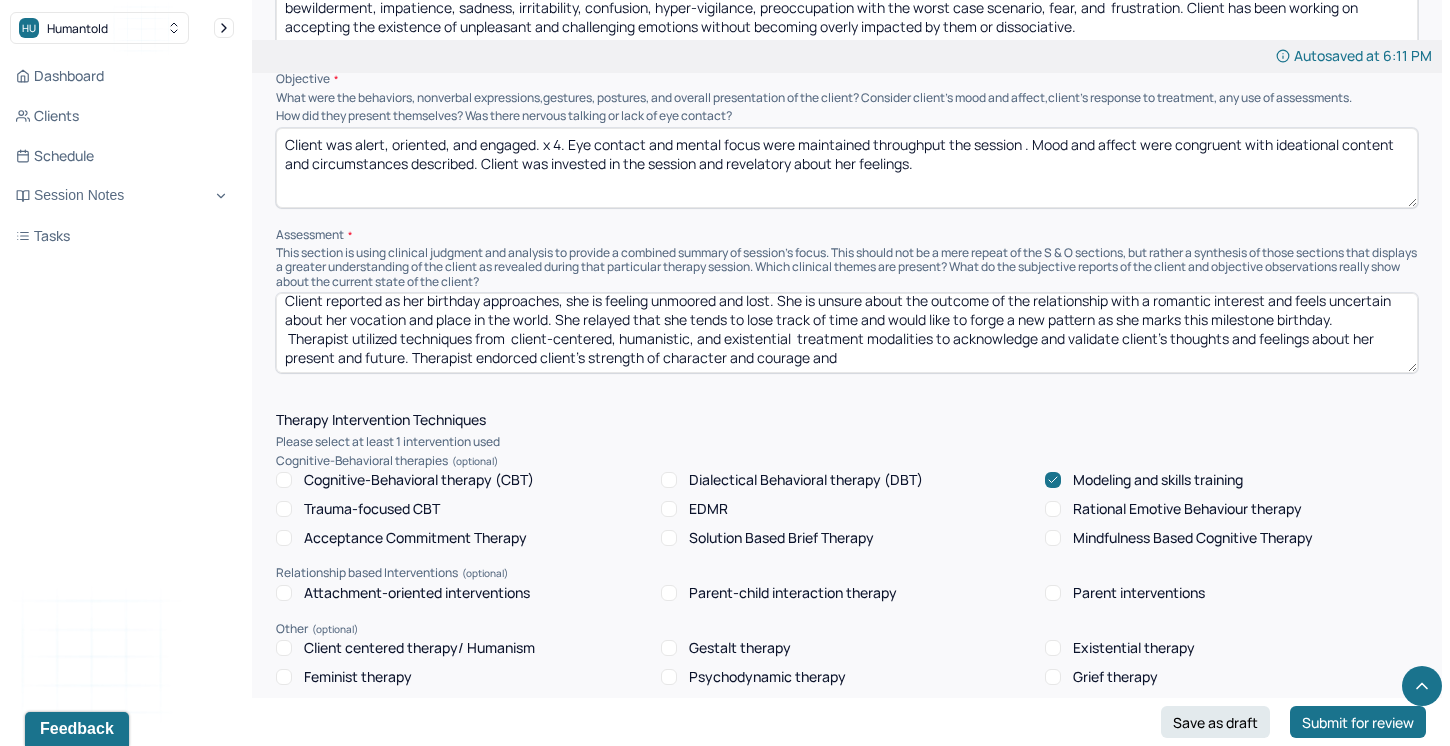 click on "Client reported as her birthday approaches, she is feeling unmoored and lost. She is unsure about the outcome of the relationship with a romantic interest and feels uncertain about her vocation and place in the world. She relayed that she tends to lose track of time and would like to forge a new pattern as she marks this milestone birthday.
Therapist utilized techniques from  client-centered, humanistic, and existential  treatment modalities to acknowledge and validate client's thoughts and feelings about her present and future. Therapist endorced client's strength of character and courage and" at bounding box center [847, 333] 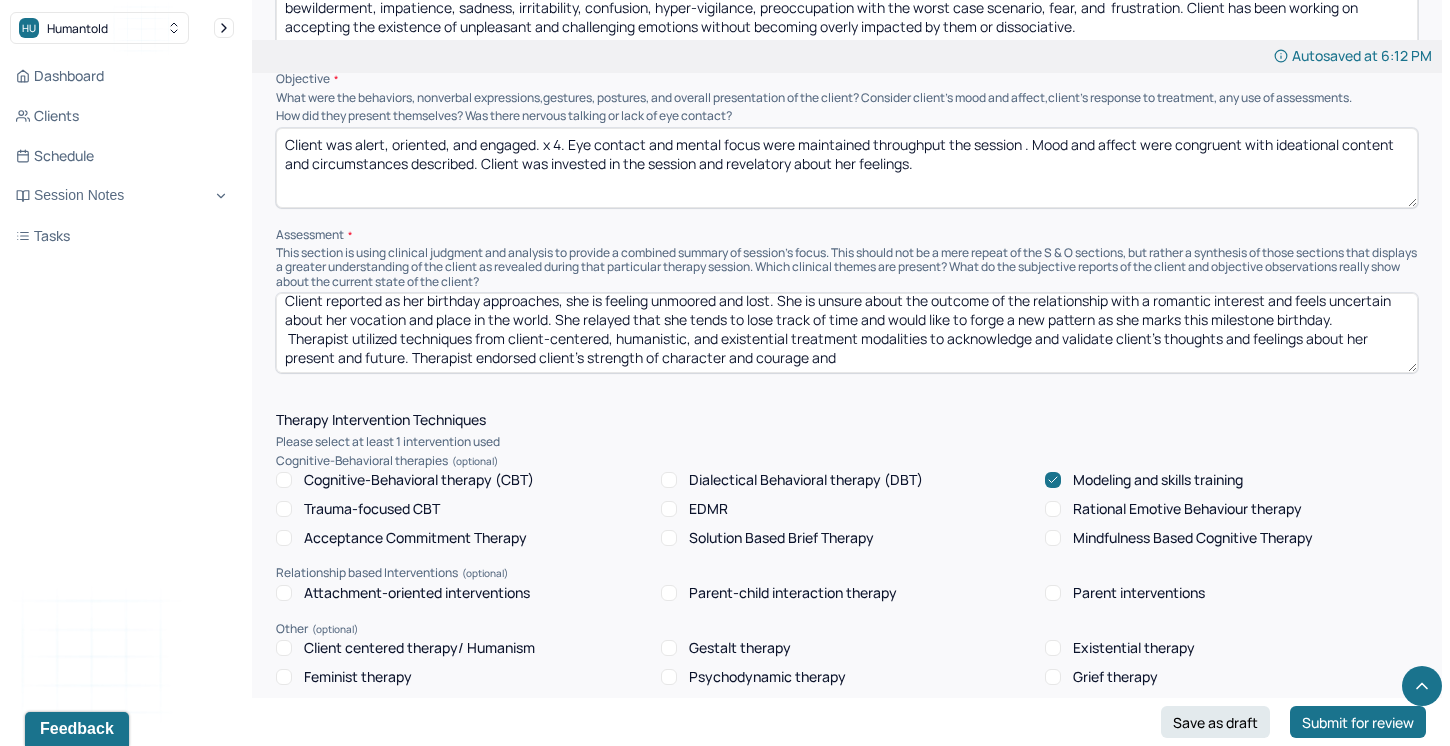 click on "Client reported as her birthday approaches, she is feeling unmoored and lost. She is unsure about the outcome of the relationship with a romantic interest and feels uncertain about her vocation and place in the world. She relayed that she tends to lose track of time and would like to forge a new pattern as she marks this milestone birthday.
Therapist utilized techniques from client-centered, humanistic, and existential treatment modalities to acknowledge and validate client's thoughts and feelings about her present and future. Therapist endorsed client's strength of character and courage and" at bounding box center [847, 333] 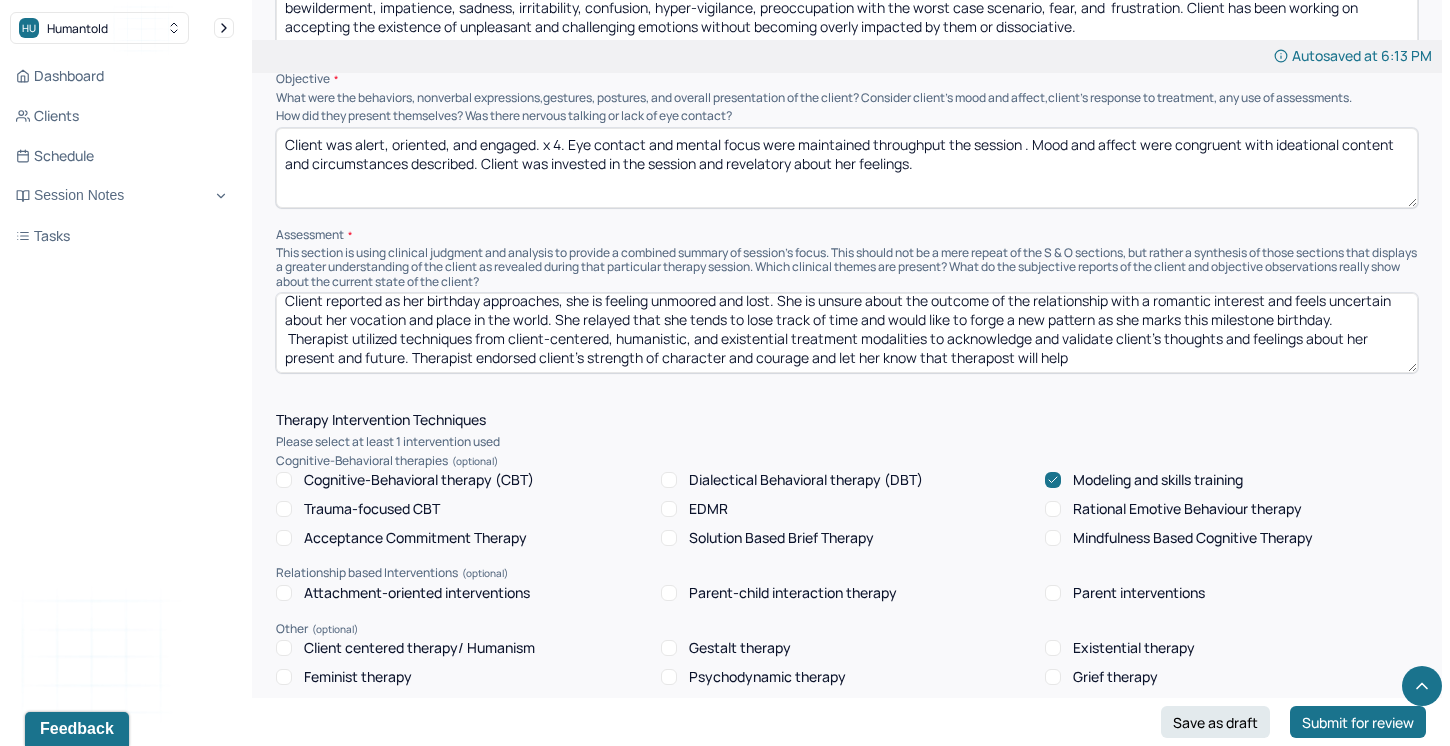 click on "Client reported as her birthday approaches, she is feeling unmoored and lost. She is unsure about the outcome of the relationship with a romantic interest and feels uncertain about her vocation and place in the world. She relayed that she tends to lose track of time and would like to forge a new pattern as she marks this milestone birthday.
Therapist utilized techniques from client-centered, humanistic, and existential treatment modalities to acknowledge and validate client's thoughts and feelings about her present and future. Therapist endorsed client's strength of character and courage and let her know that therapost will help" at bounding box center [847, 333] 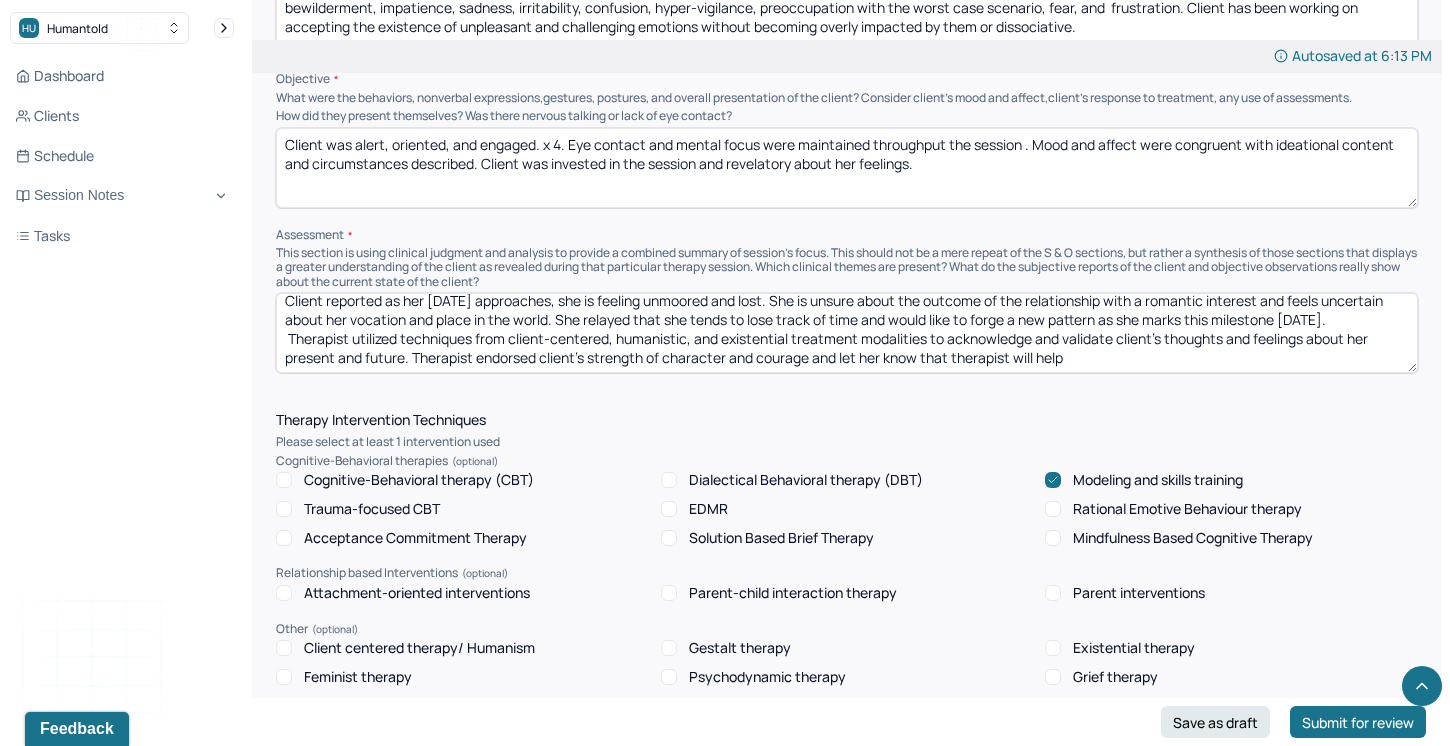 drag, startPoint x: 1063, startPoint y: 350, endPoint x: 1015, endPoint y: 352, distance: 48.04165 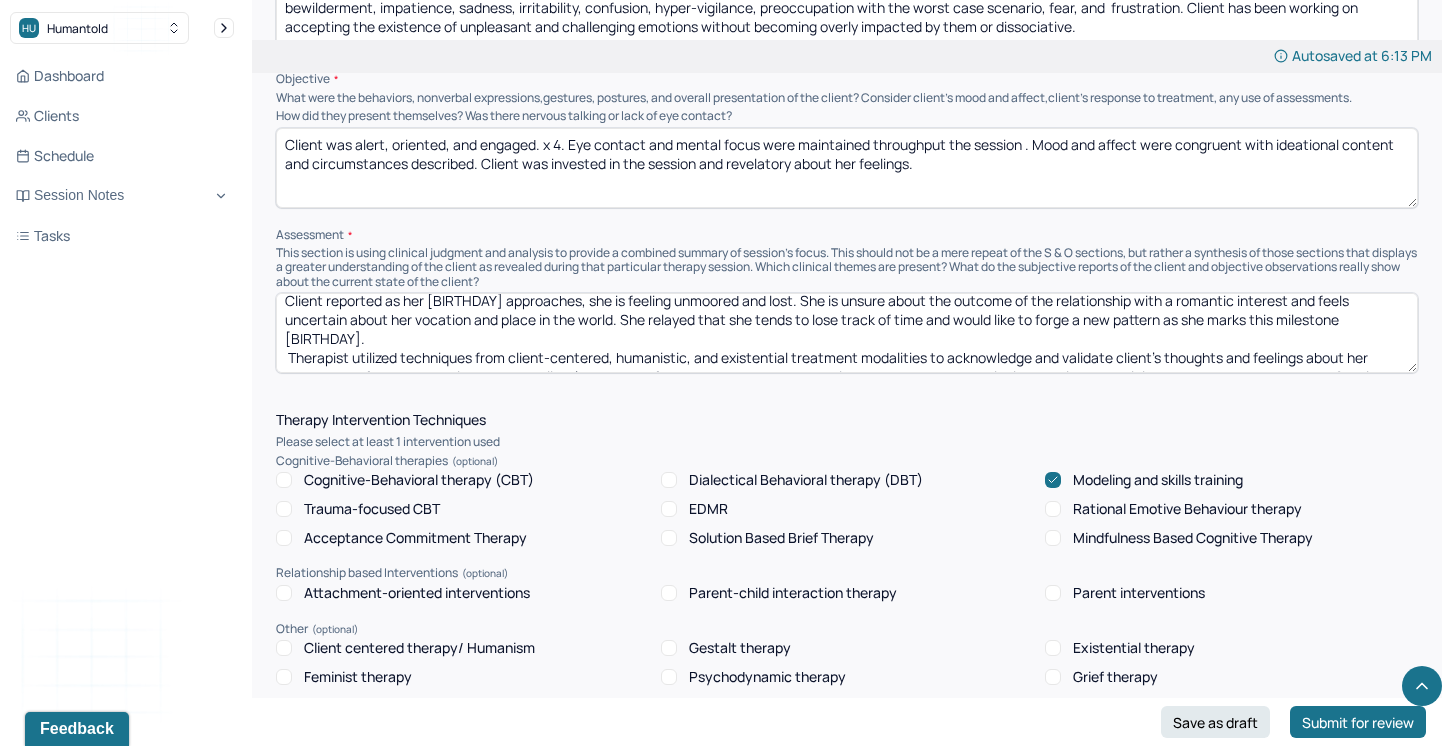 scroll, scrollTop: 26, scrollLeft: 0, axis: vertical 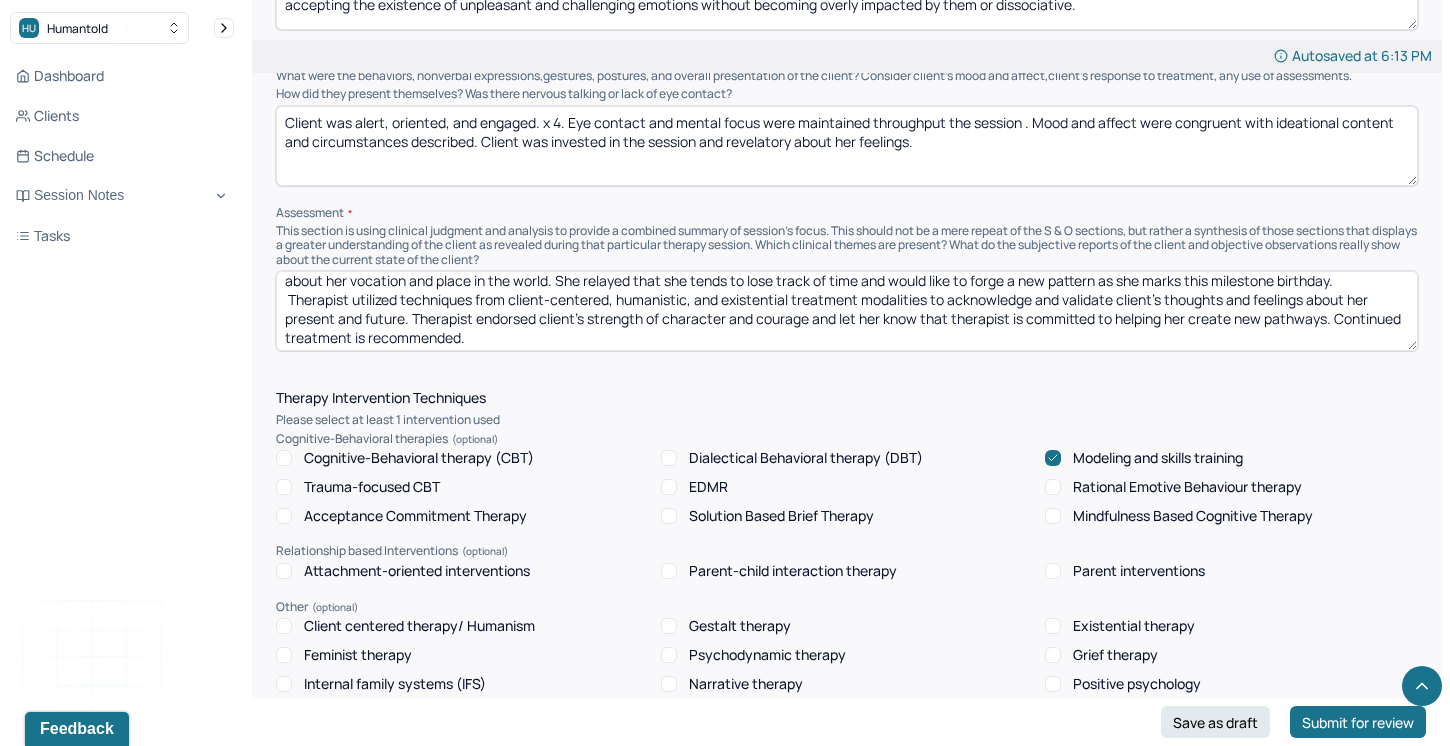 type on "Client reported as her birthday approaches, she is feeling unmoored and lost. She is unsure about the outcome of the relationship with a romantic interest and feels uncertain about her vocation and place in the world. She relayed that she tends to lose track of time and would like to forge a new pattern as she marks this milestone birthday.
Therapist utilized techniques from client-centered, humanistic, and existential treatment modalities to acknowledge and validate client's thoughts and feelings about her present and future. Therapist endorsed client's strength of character and courage and let her know that therapist is committed to helping her create new pathways. Continued treatment is recommended." 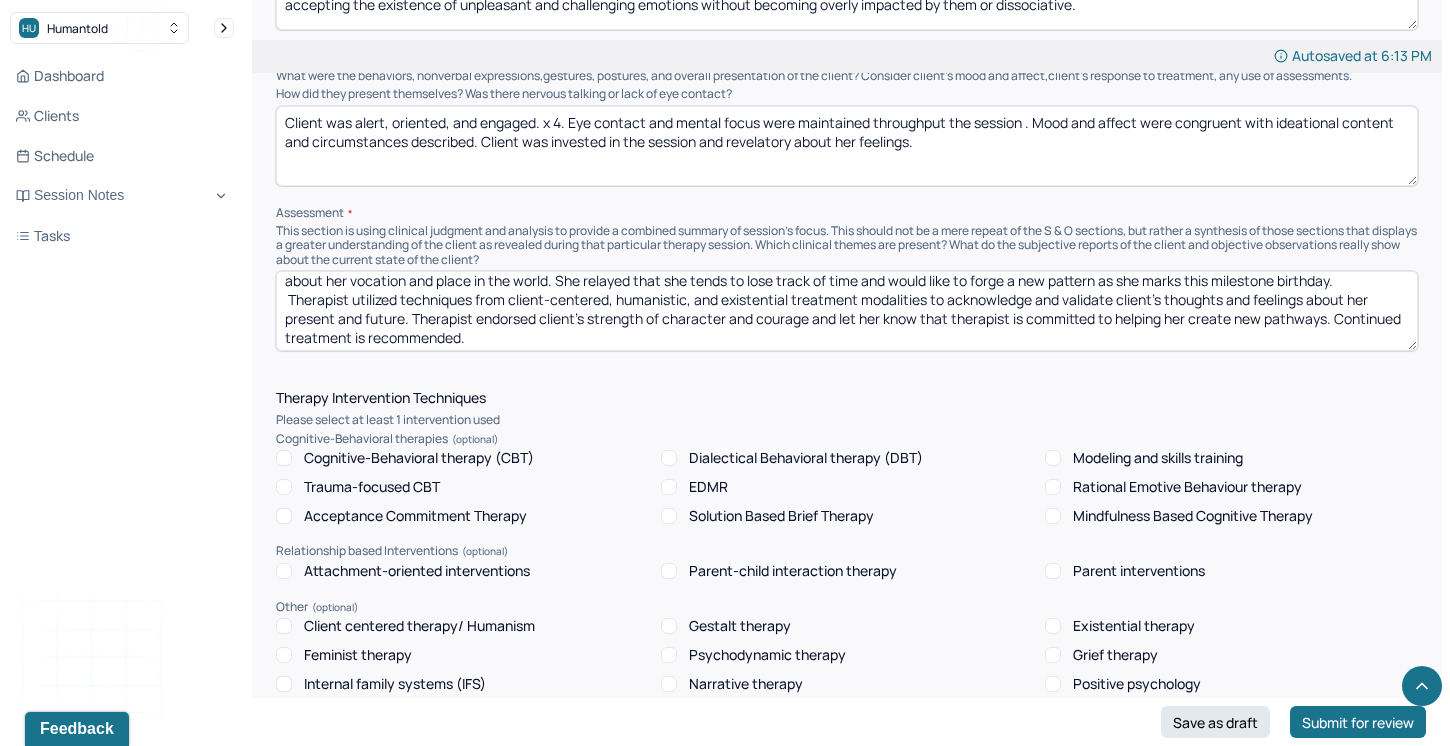 click on "Client centered therapy/ Humanism" at bounding box center [284, 626] 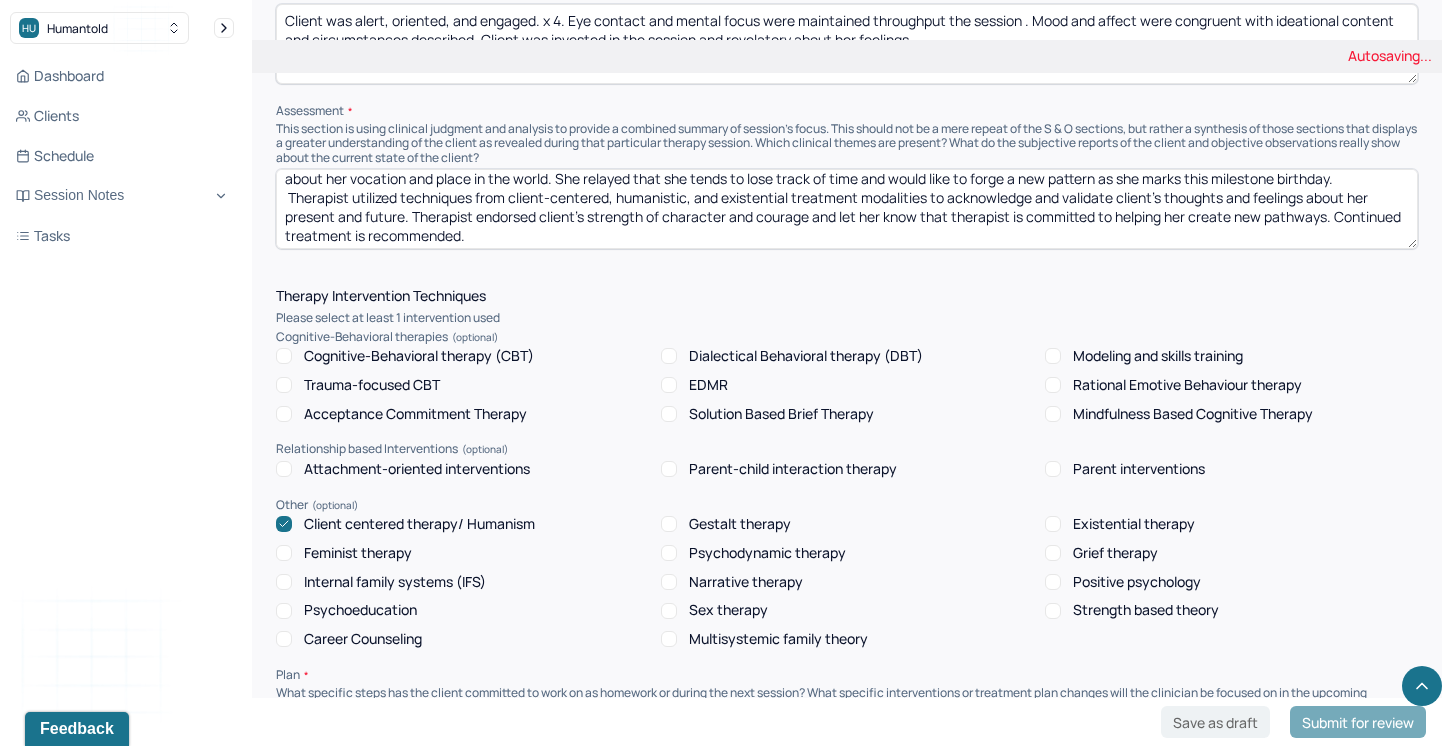 scroll, scrollTop: 1456, scrollLeft: 0, axis: vertical 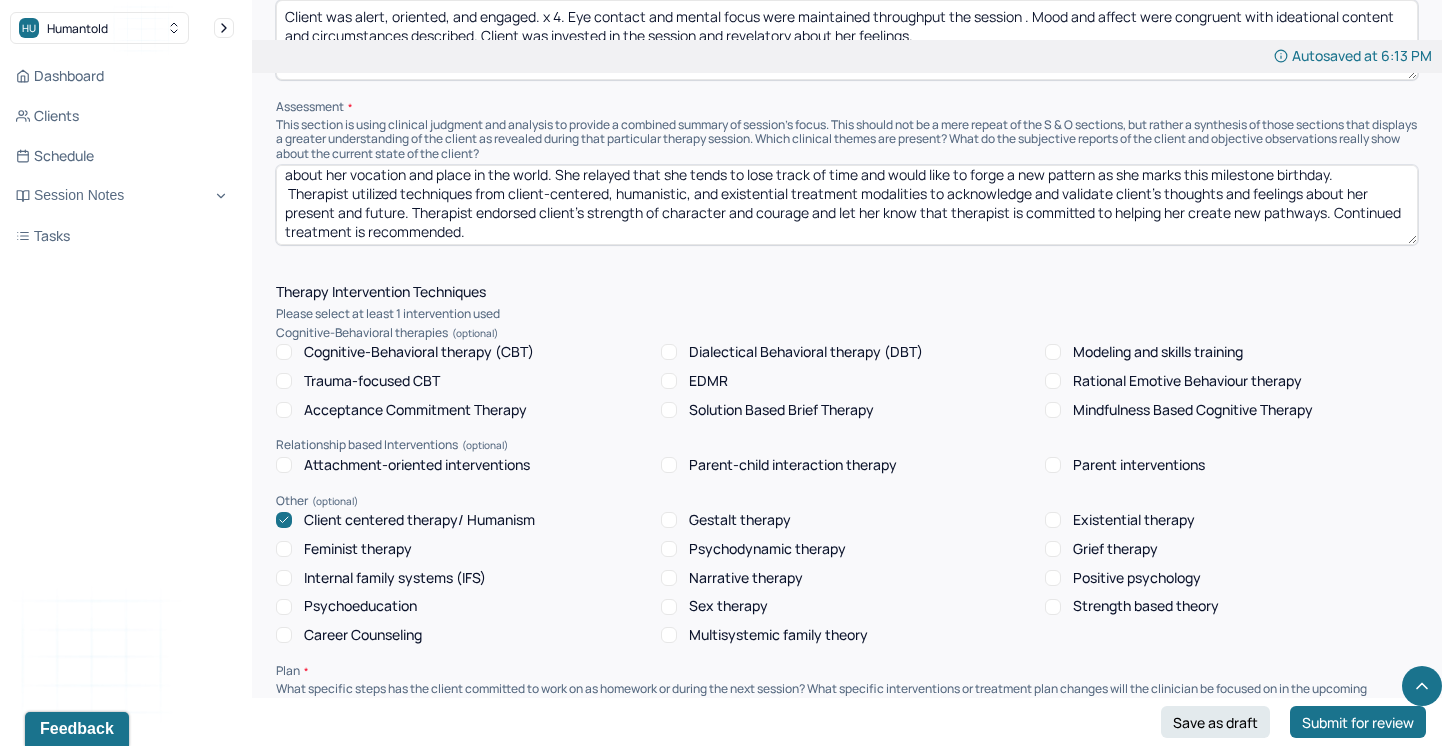 click on "Existential therapy" at bounding box center (1053, 520) 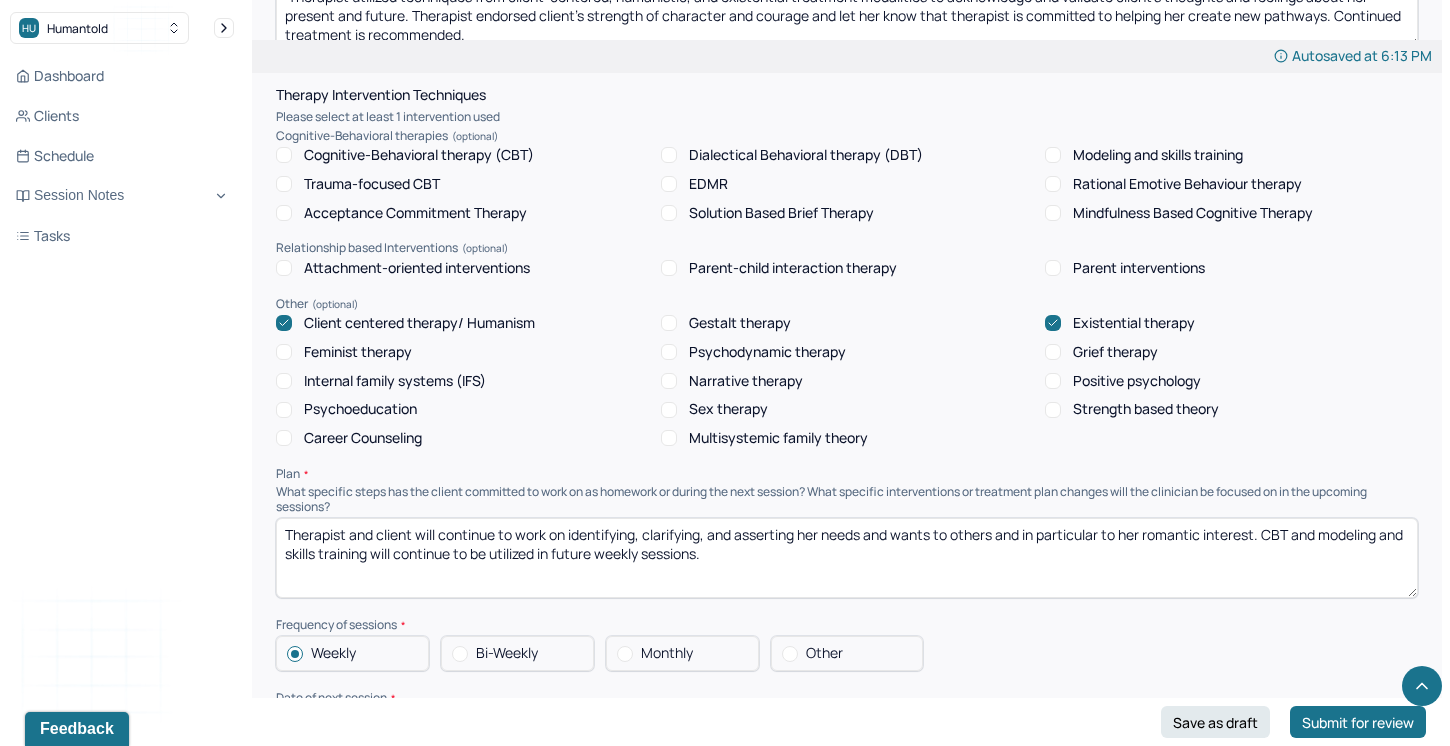 scroll, scrollTop: 1656, scrollLeft: 0, axis: vertical 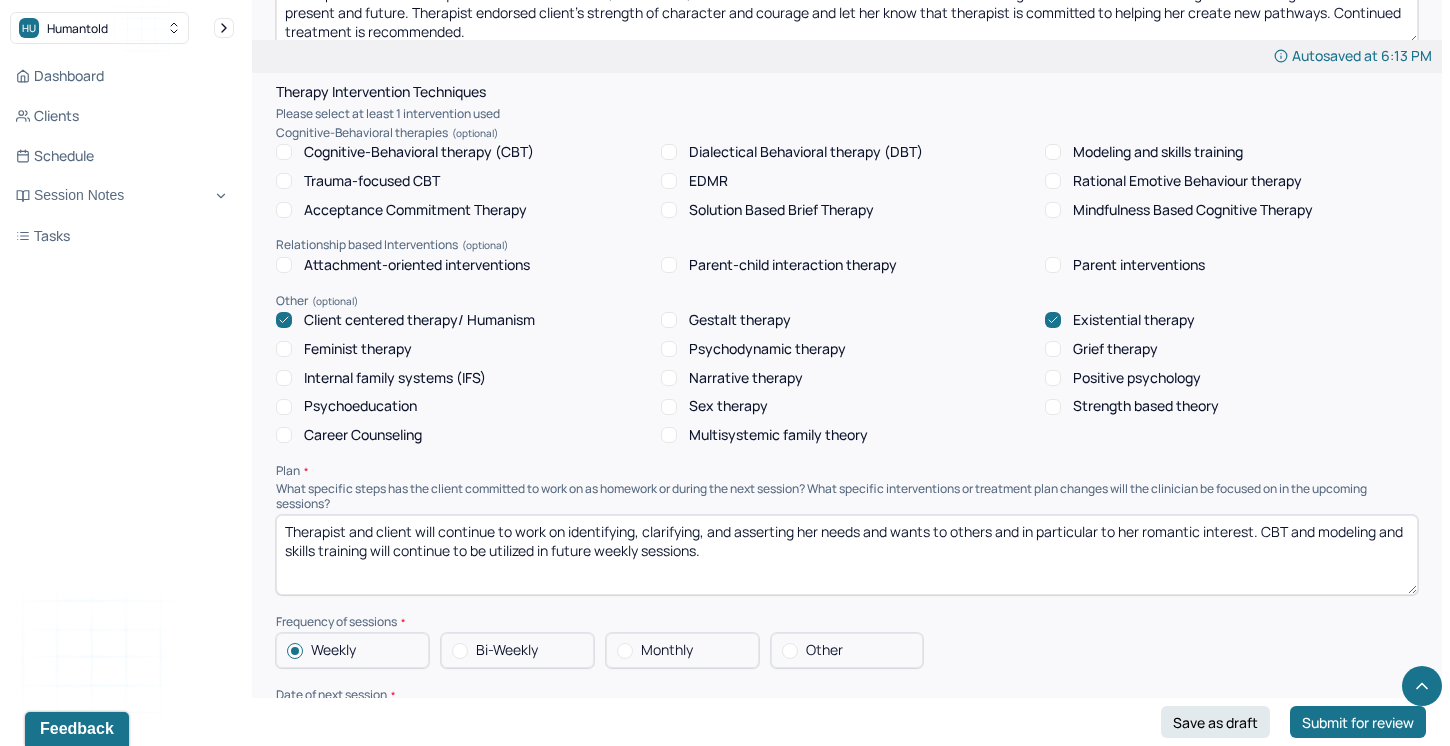 drag, startPoint x: 640, startPoint y: 524, endPoint x: 570, endPoint y: 524, distance: 70 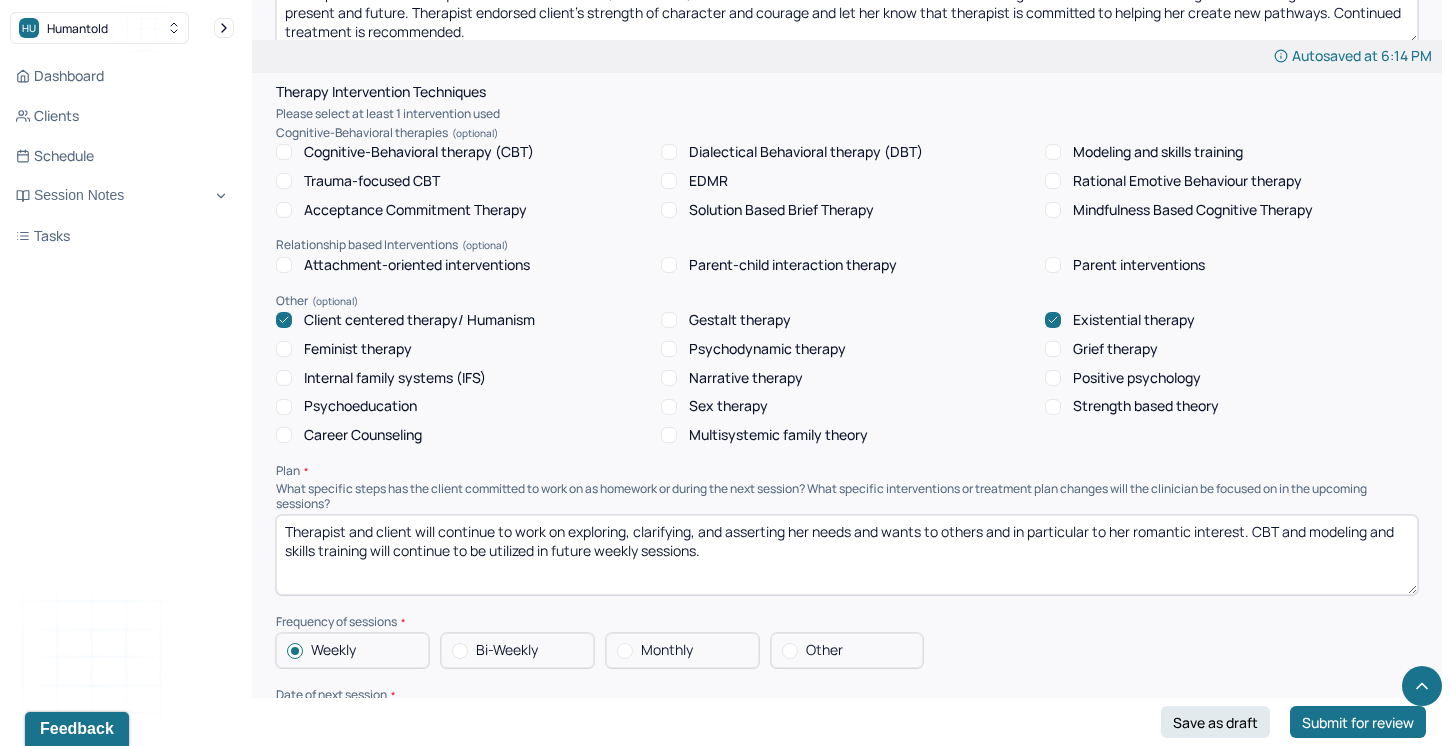 drag, startPoint x: 696, startPoint y: 525, endPoint x: 637, endPoint y: 525, distance: 59 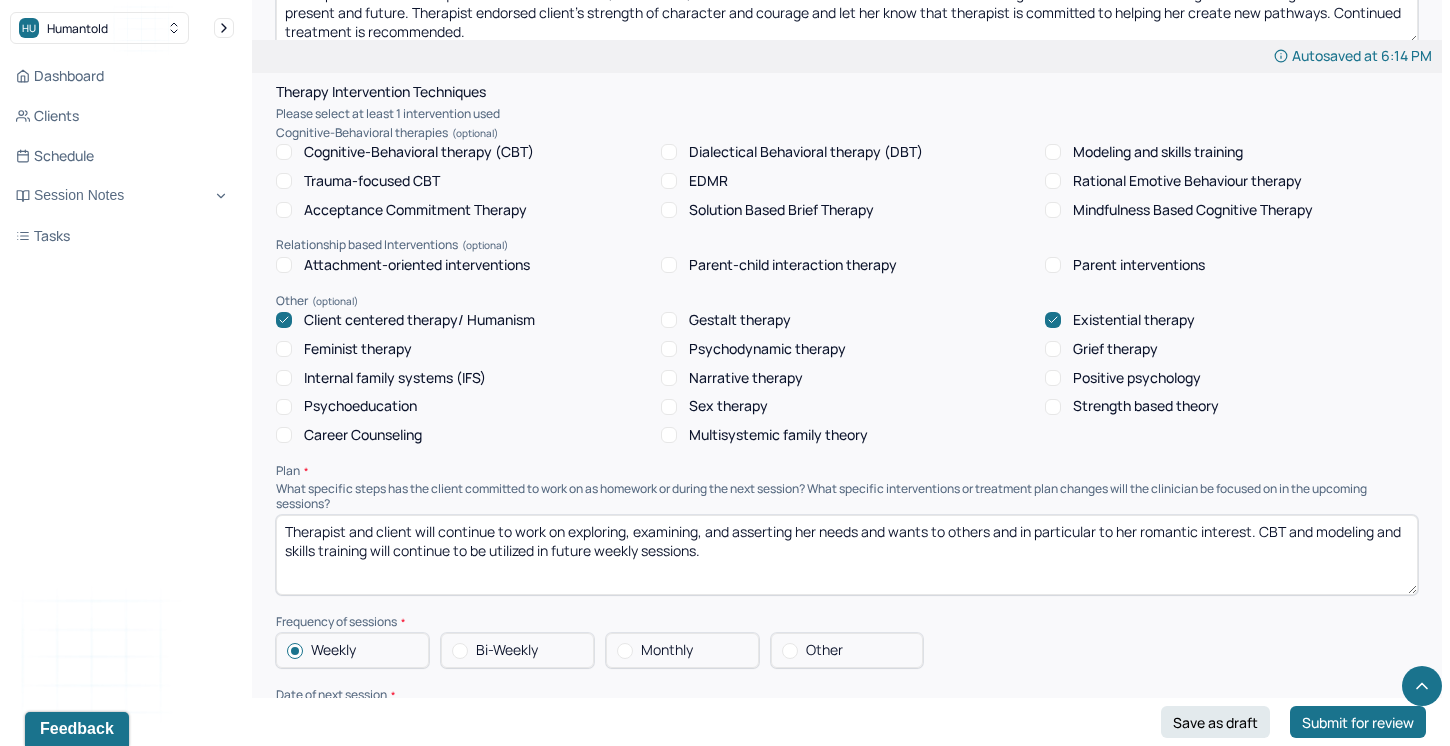 drag, startPoint x: 1257, startPoint y: 528, endPoint x: 736, endPoint y: 529, distance: 521.001 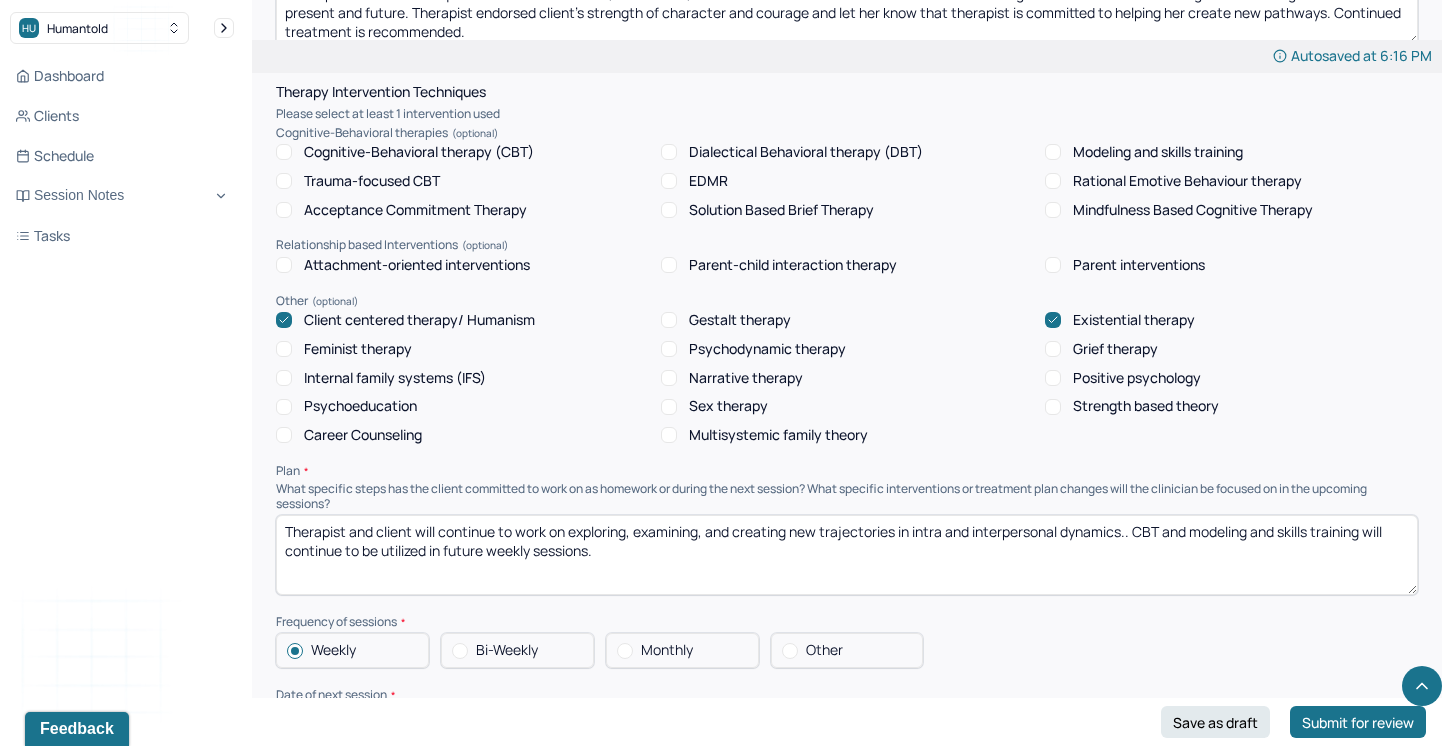 click on "Therapist and client will continue to work on exploring, examining, and creating new trajectories in intra and interpersonal dynamics.. CBT and modeling and skills training will continue to be utilized in future weekly sessions." at bounding box center (847, 555) 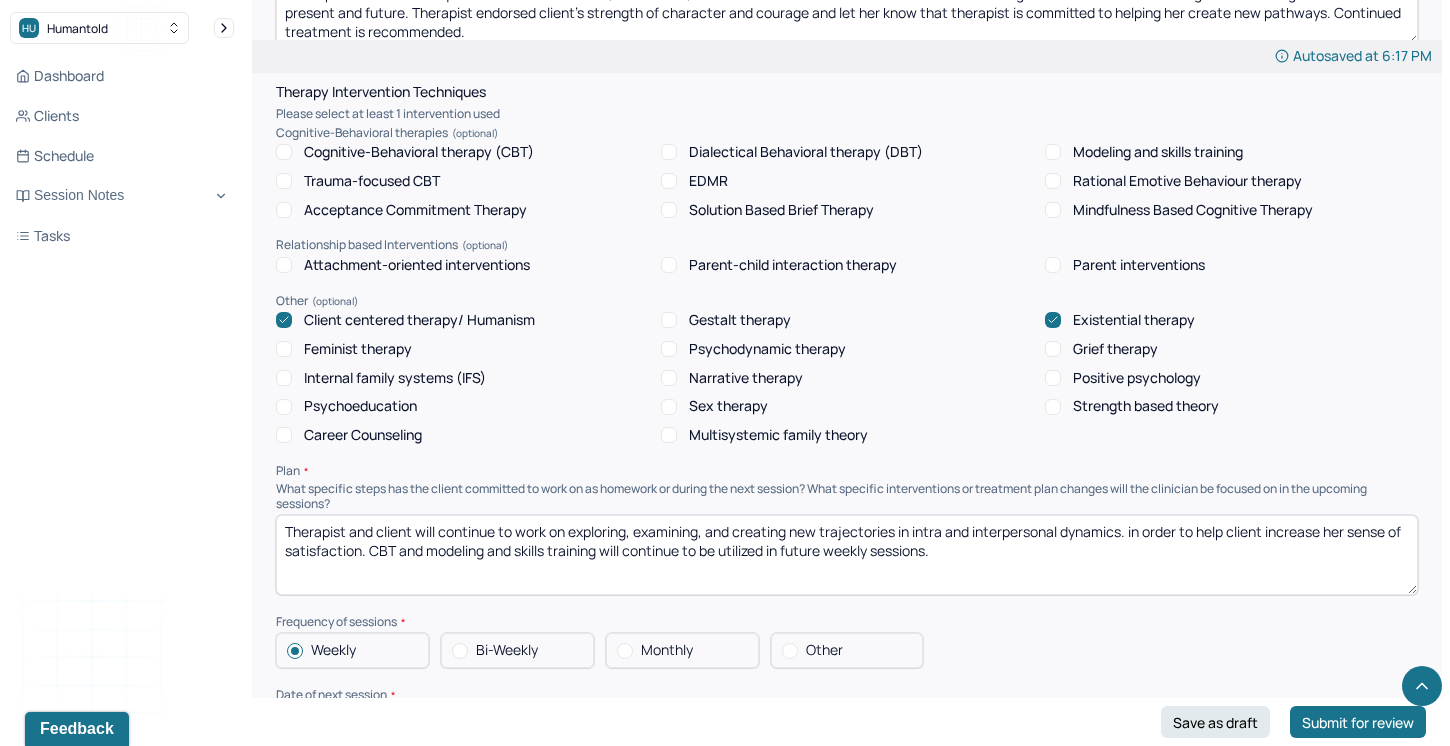 drag, startPoint x: 601, startPoint y: 549, endPoint x: 371, endPoint y: 542, distance: 230.10649 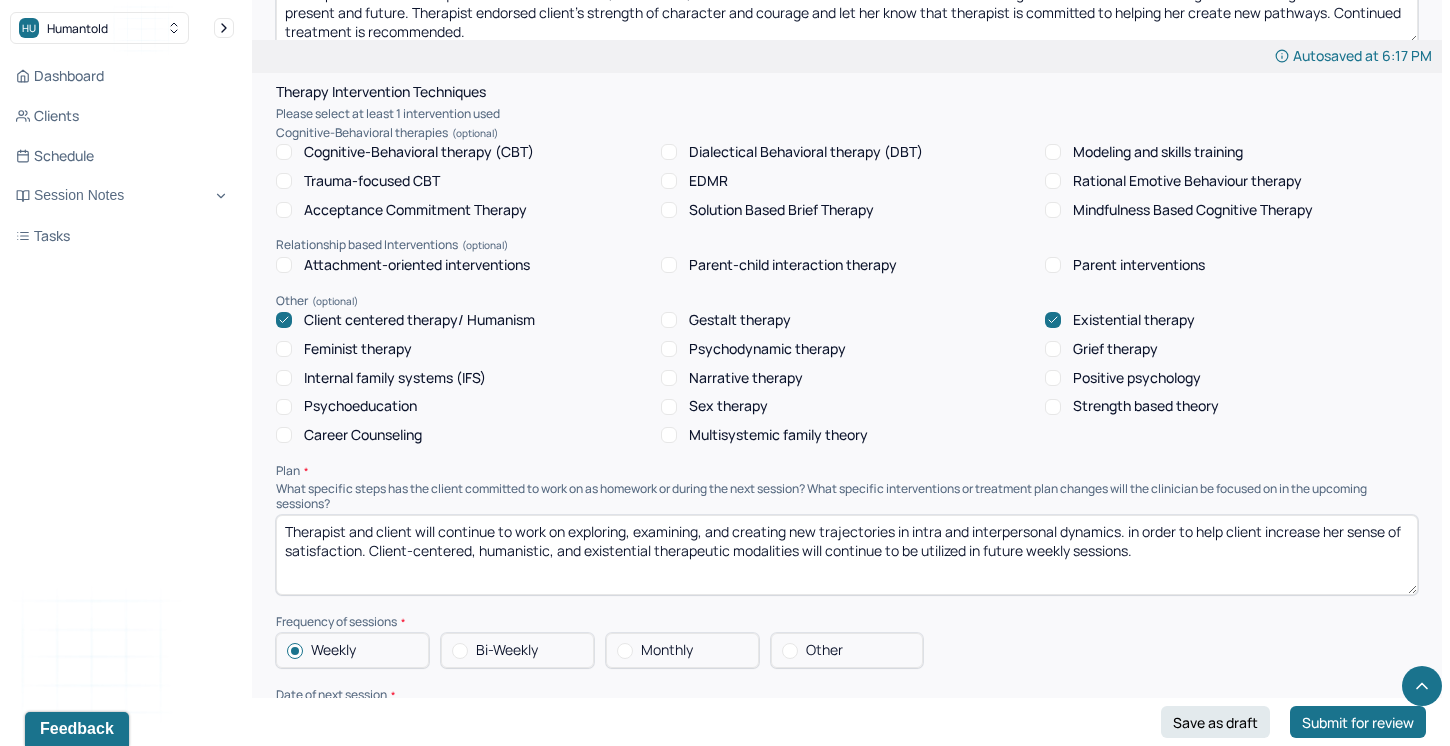 drag, startPoint x: 972, startPoint y: 545, endPoint x: 925, endPoint y: 540, distance: 47.26521 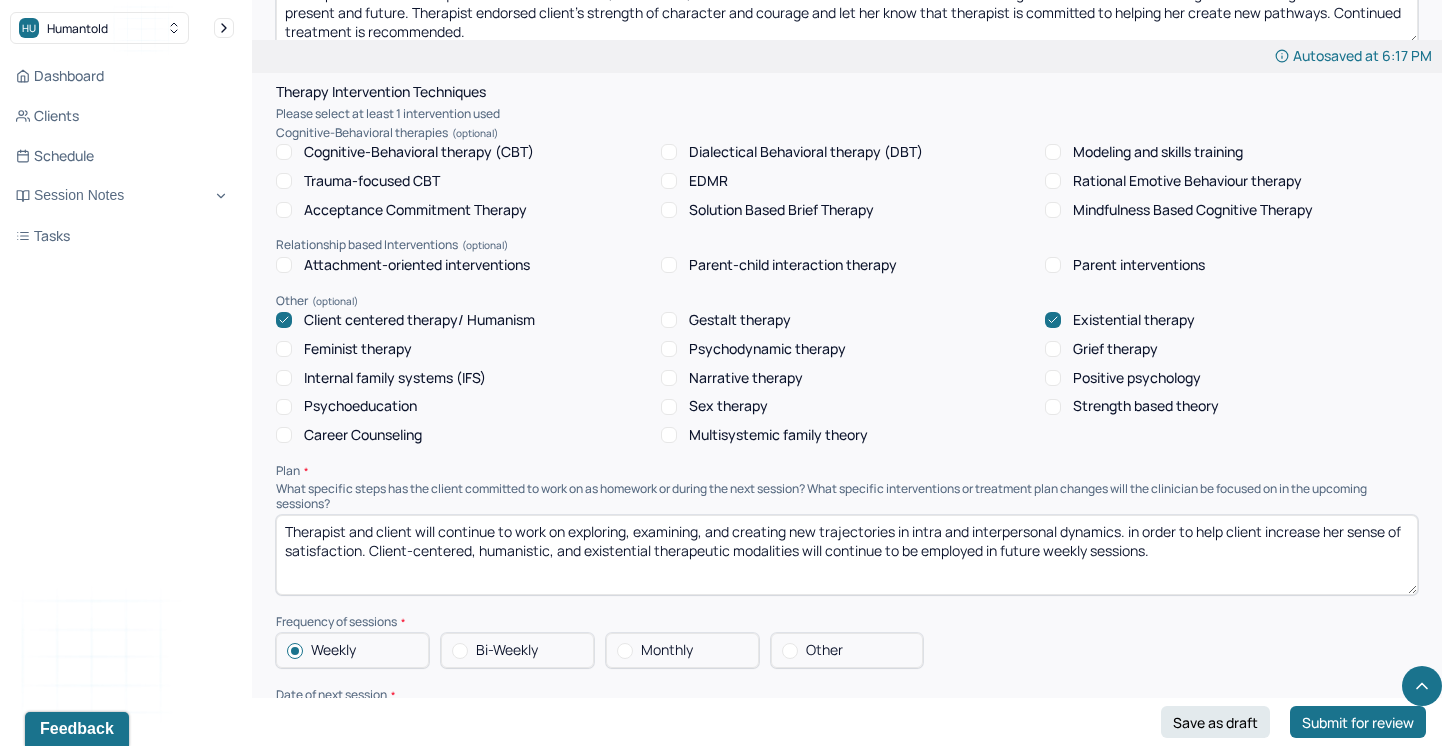 click on "Therapist and client will continue to work on exploring, examining, and creating new trajectories in intra and interpersonal dynamics. in order to help client increase her sense of satisfaction. Client-centered, humanistic, and existential therapeutic modalities will continue to be employed in future weekly sessions." at bounding box center (847, 555) 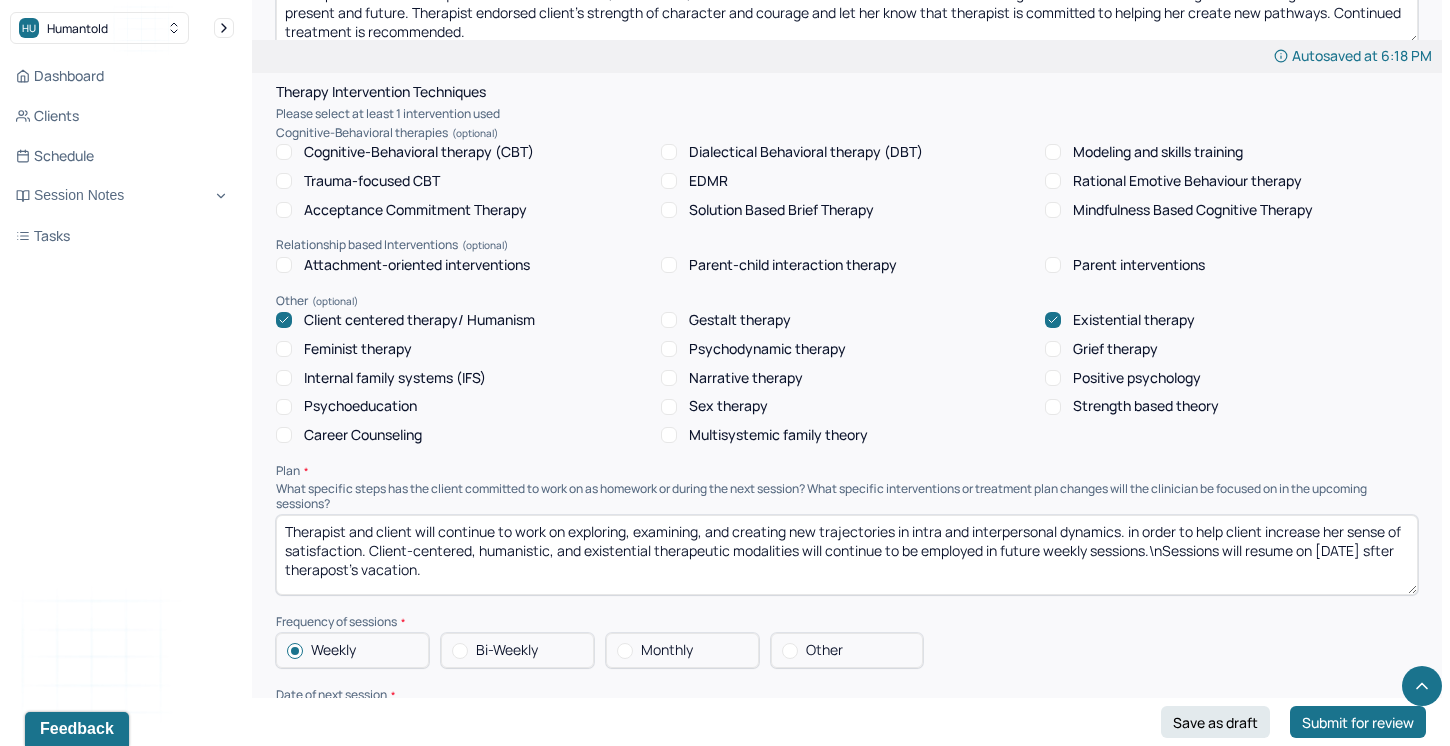 click on "Therapist and client will continue to work on exploring, examining, and creating new trajectories in intra and interpersonal dynamics. in order to help client increase her sense of satisfaction. Client-centered, humanistic, and existential therapeutic modalities will continue to be employed in future weekly sessions.\nSessions will resume on [DATE] sfter therapost's vacation." at bounding box center (847, 555) 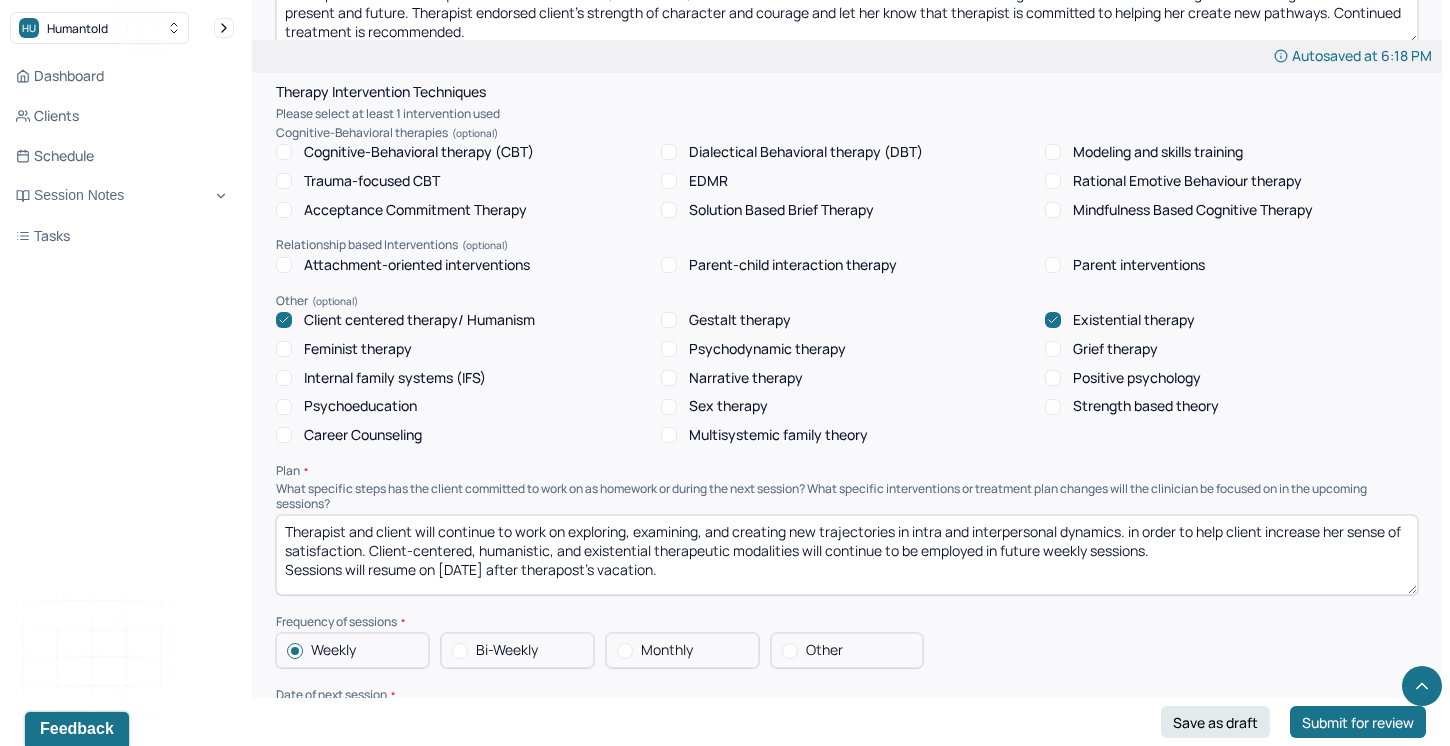 click on "Therapist and client will continue to work on exploring, examining, and creating new trajectories in intra and interpersonal dynamics. in order to help client increase her sense of satisfaction. Client-centered, humanistic, and existential therapeutic modalities will continue to be employed in future weekly sessions.
Sessions will resume on [DATE] after therapost's vacation." at bounding box center [847, 555] 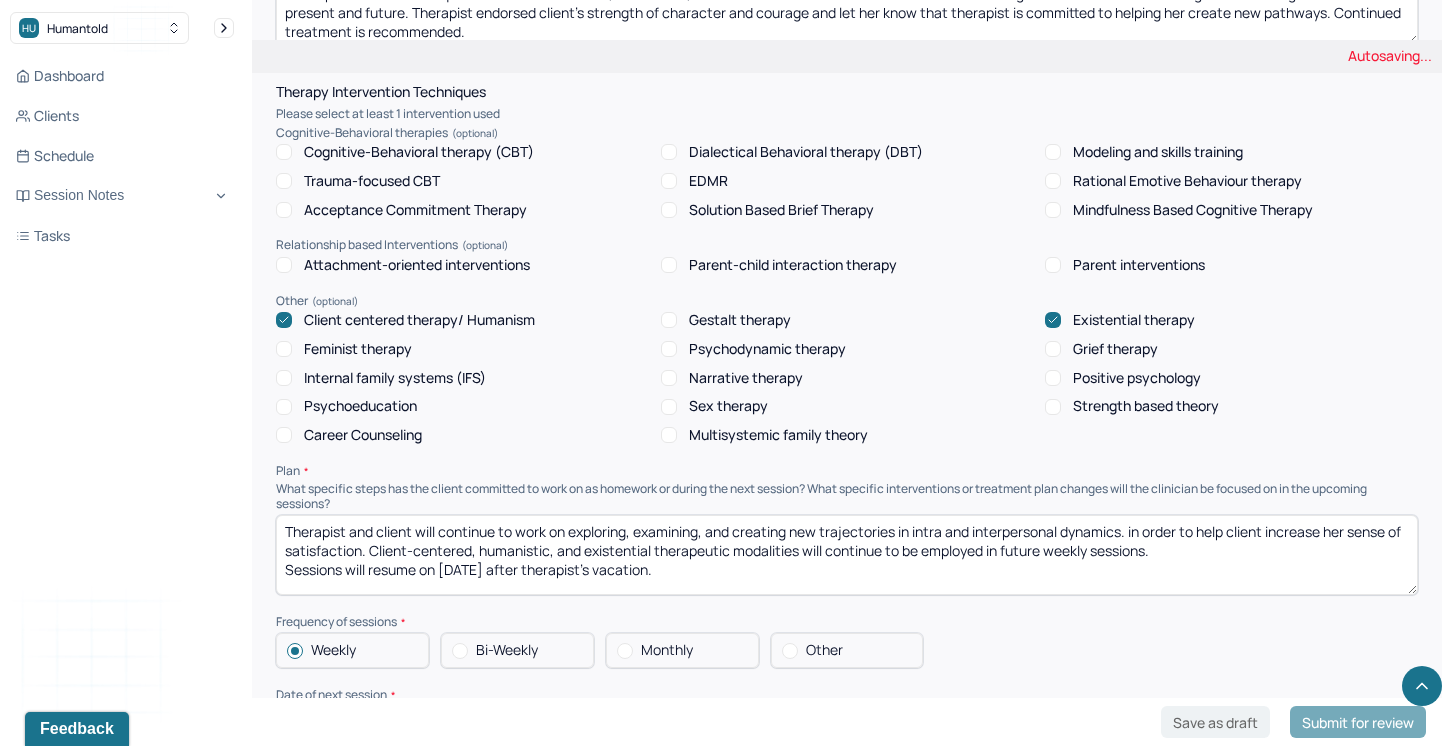 scroll, scrollTop: 28, scrollLeft: 0, axis: vertical 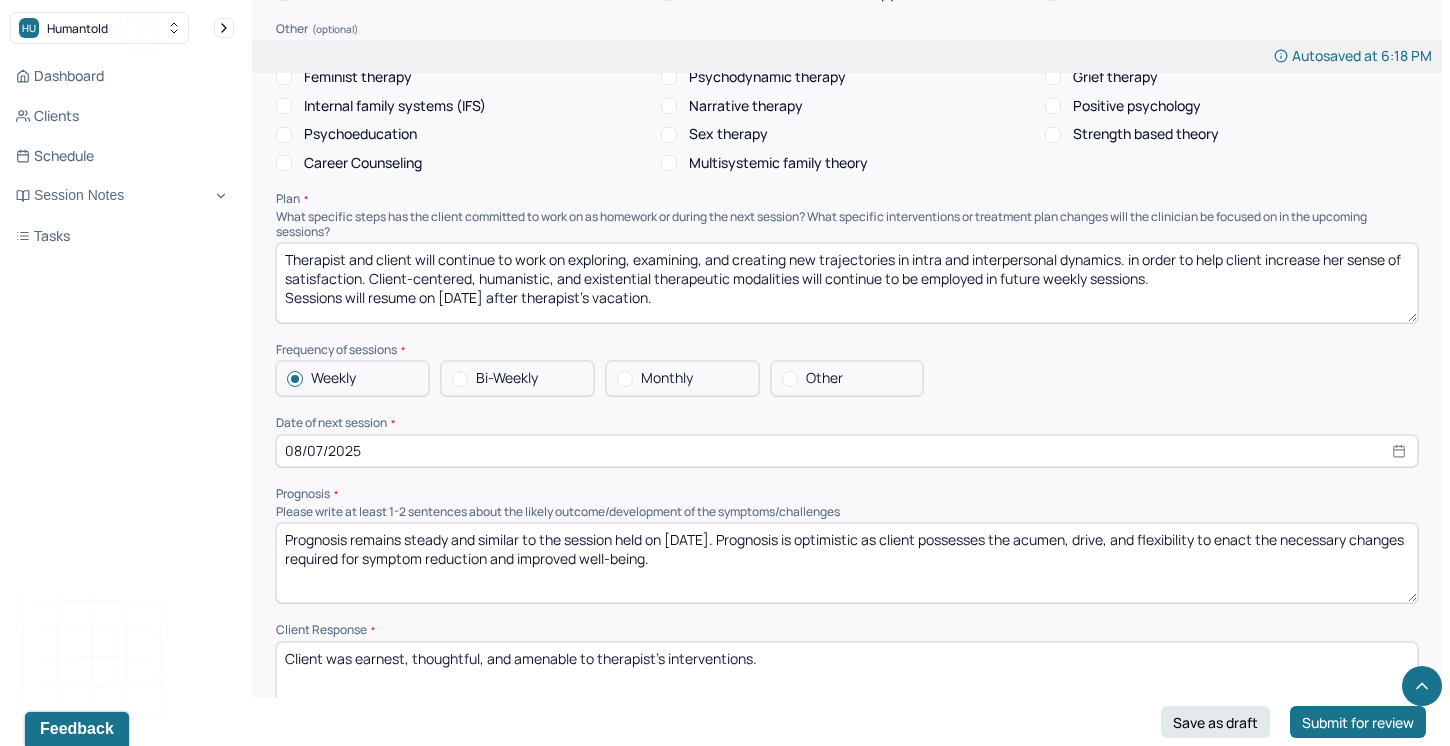 type on "Therapist and client will continue to work on exploring, examining, and creating new trajectories in intra and interpersonal dynamics. in order to help client increase her sense of satisfaction. Client-centered, humanistic, and existential therapeutic modalities will continue to be employed in future weekly sessions.
Sessions will resume on [DATE] after therapist's vacation." 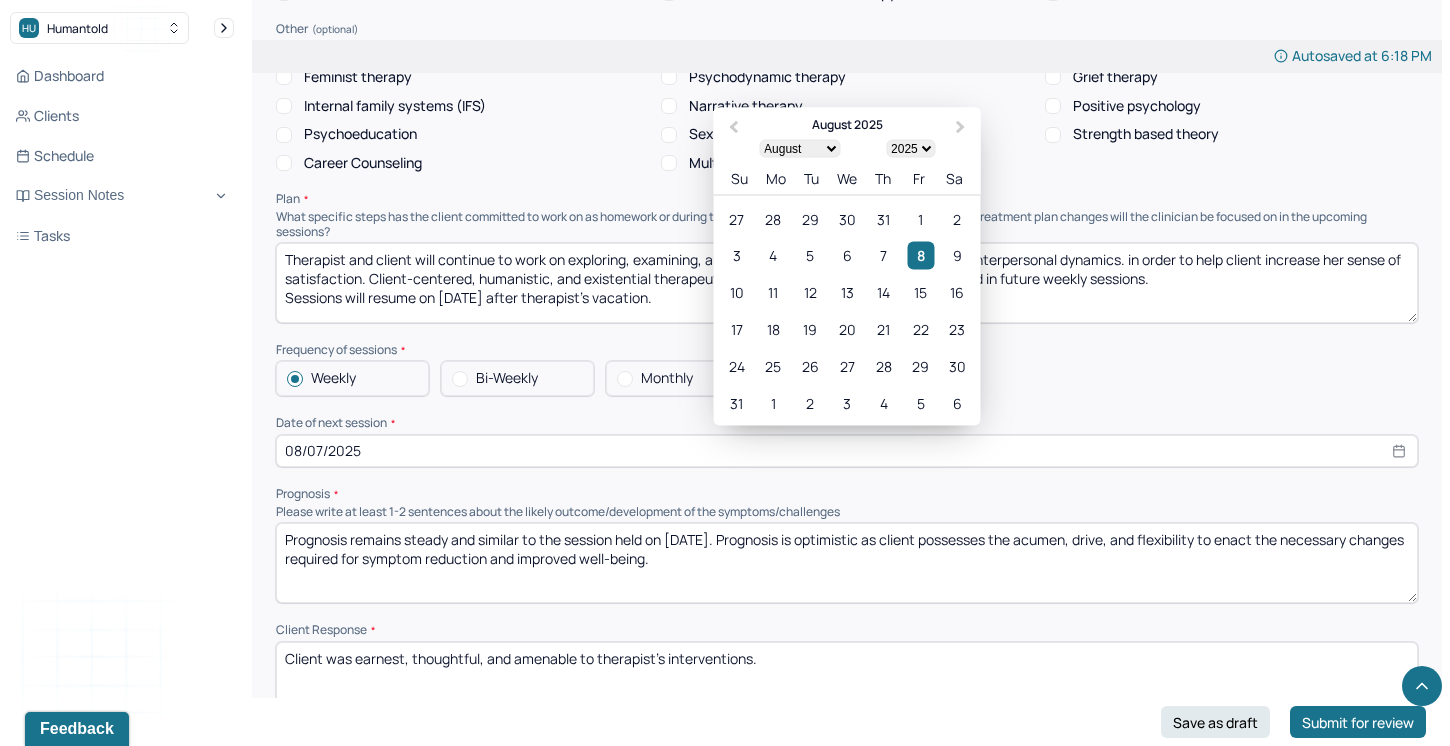 click on "08/07/2025" at bounding box center [847, 451] 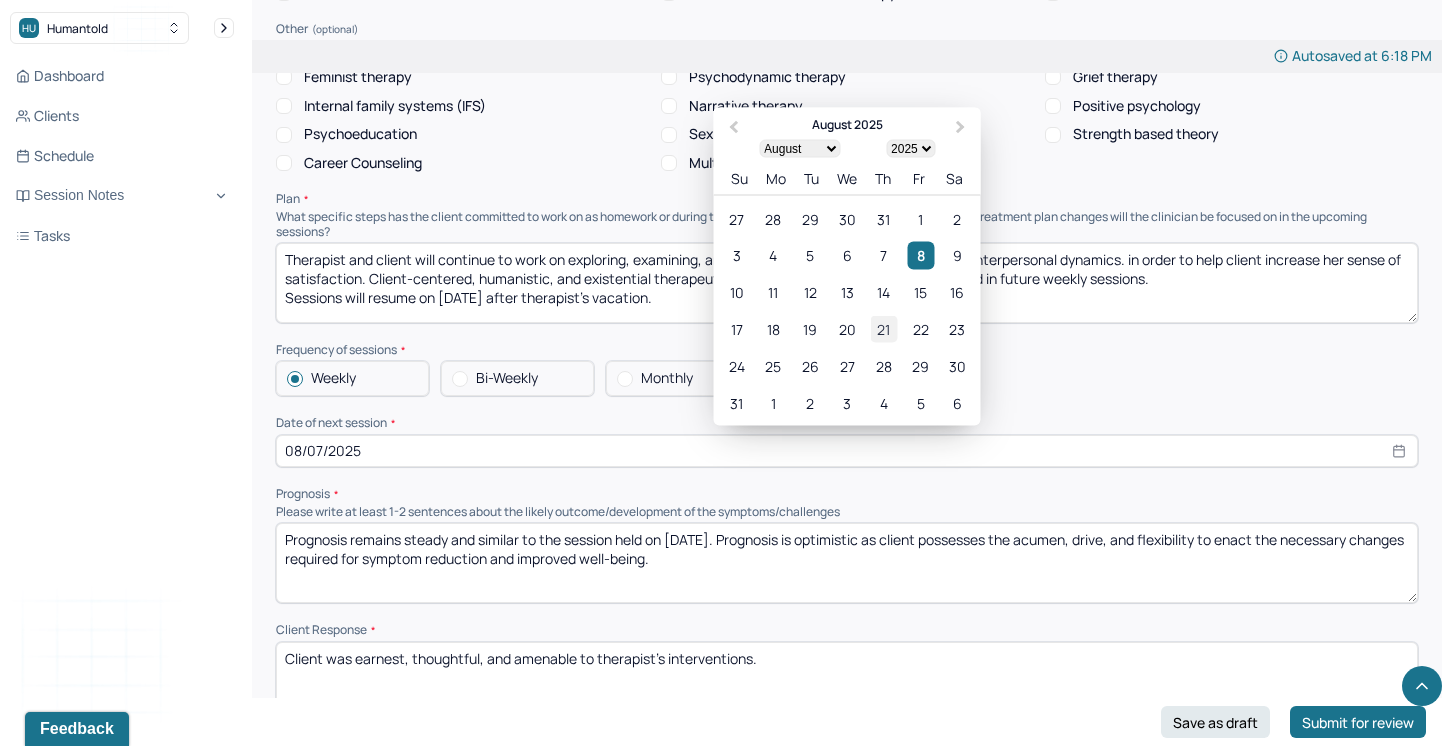 click on "21" at bounding box center (883, 328) 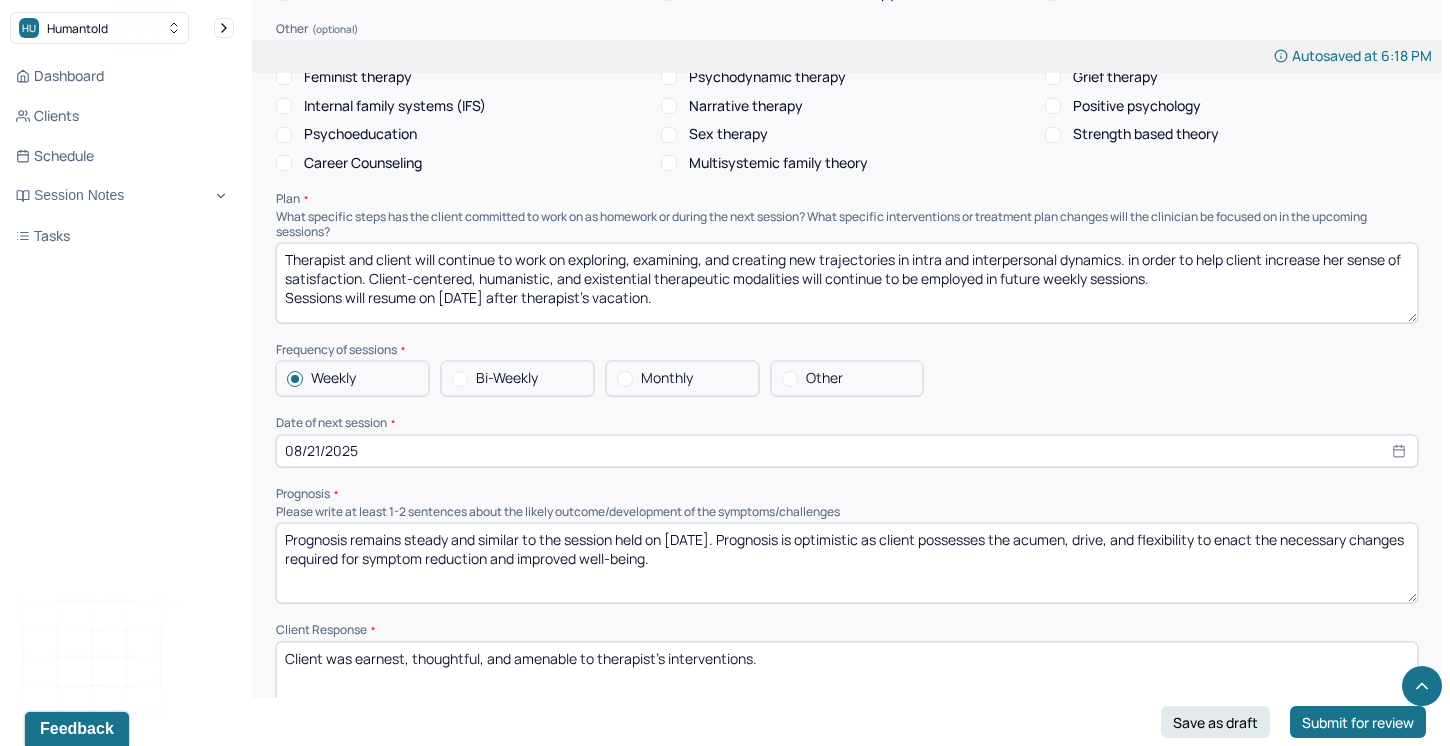 drag, startPoint x: 696, startPoint y: 532, endPoint x: 682, endPoint y: 531, distance: 14.035668 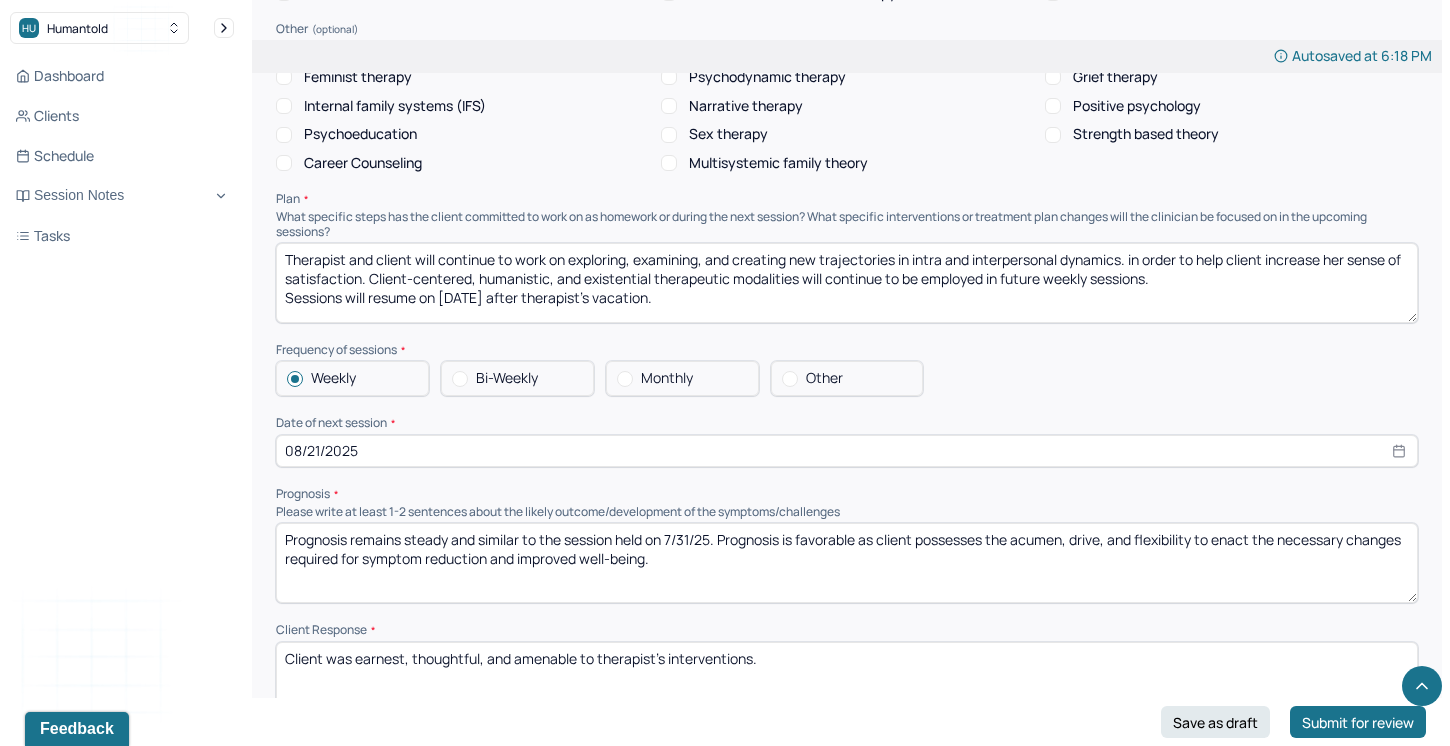 drag, startPoint x: 1075, startPoint y: 536, endPoint x: 1021, endPoint y: 531, distance: 54.230988 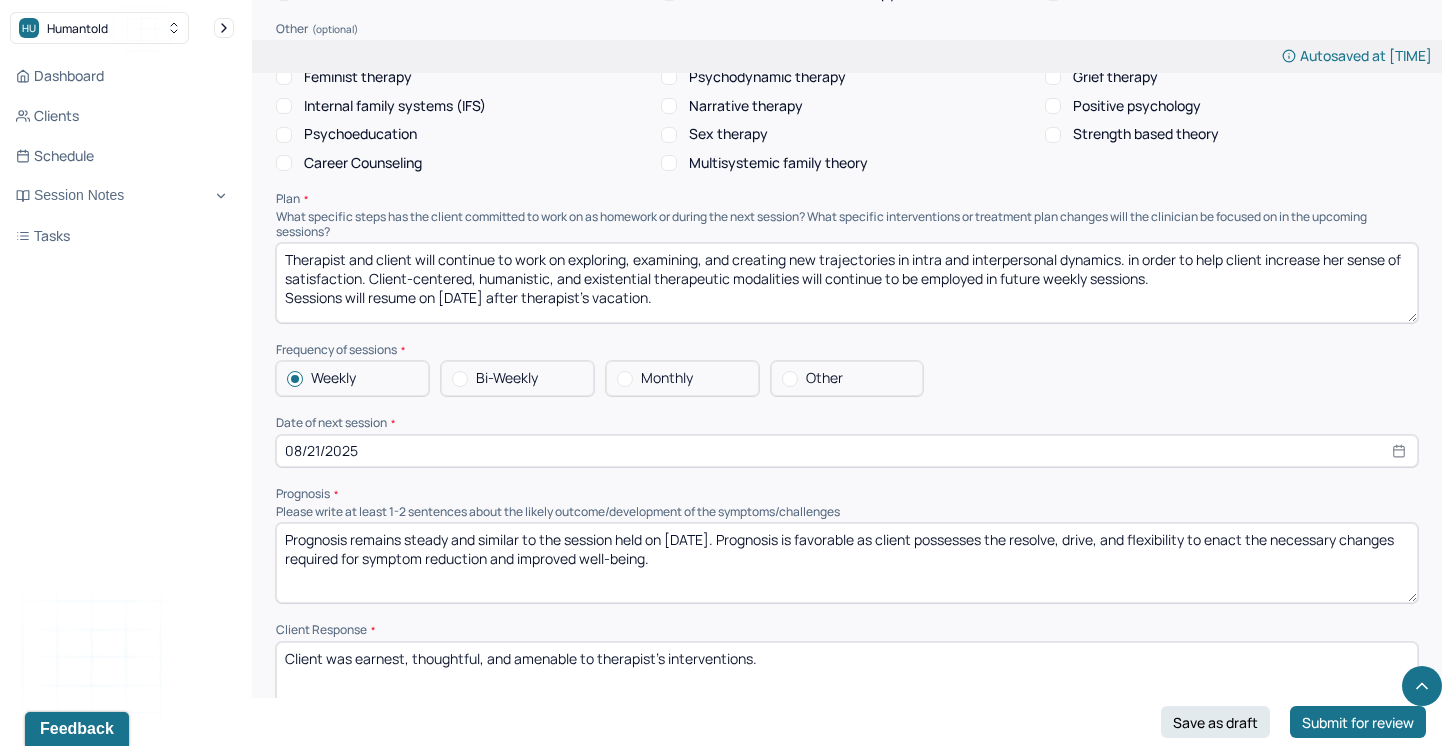 drag, startPoint x: 1109, startPoint y: 533, endPoint x: 1074, endPoint y: 535, distance: 35.057095 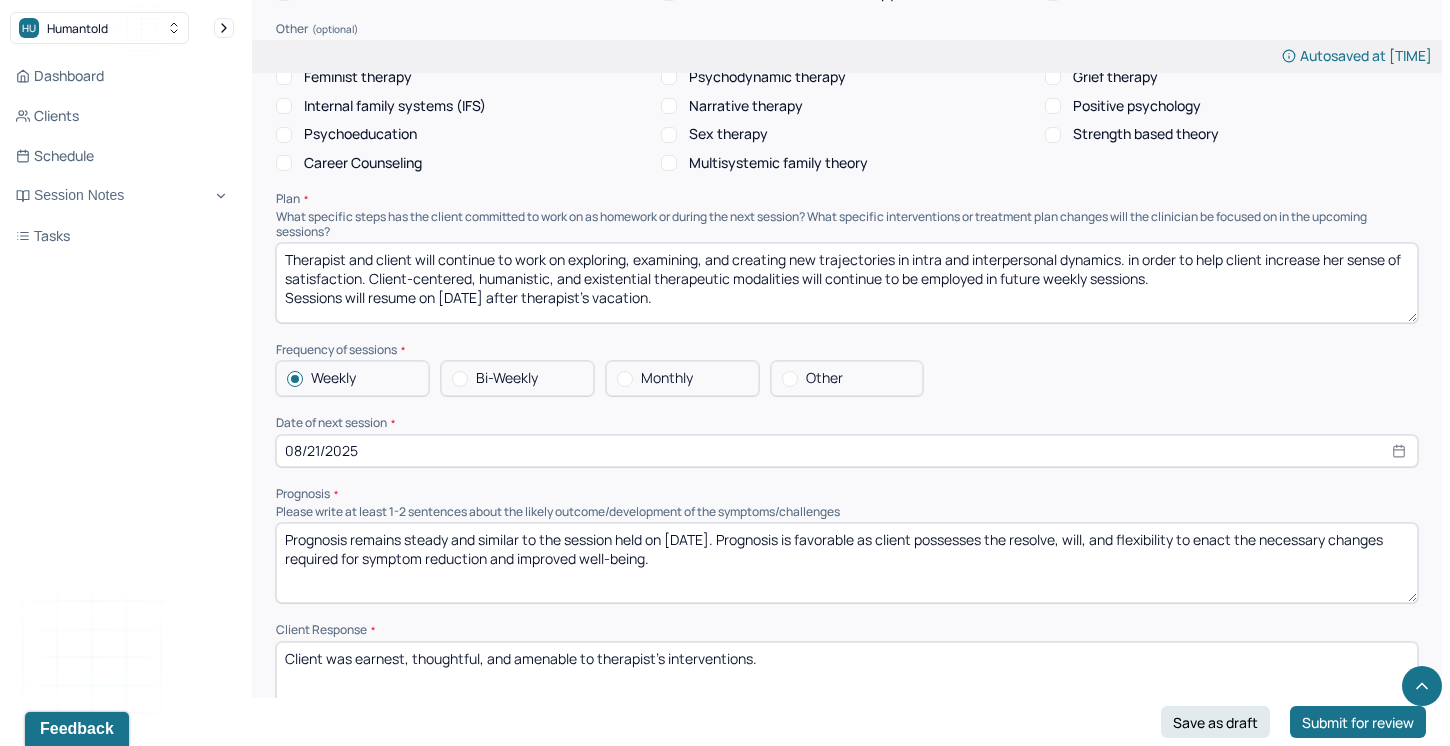 drag, startPoint x: 1188, startPoint y: 534, endPoint x: 1130, endPoint y: 534, distance: 58 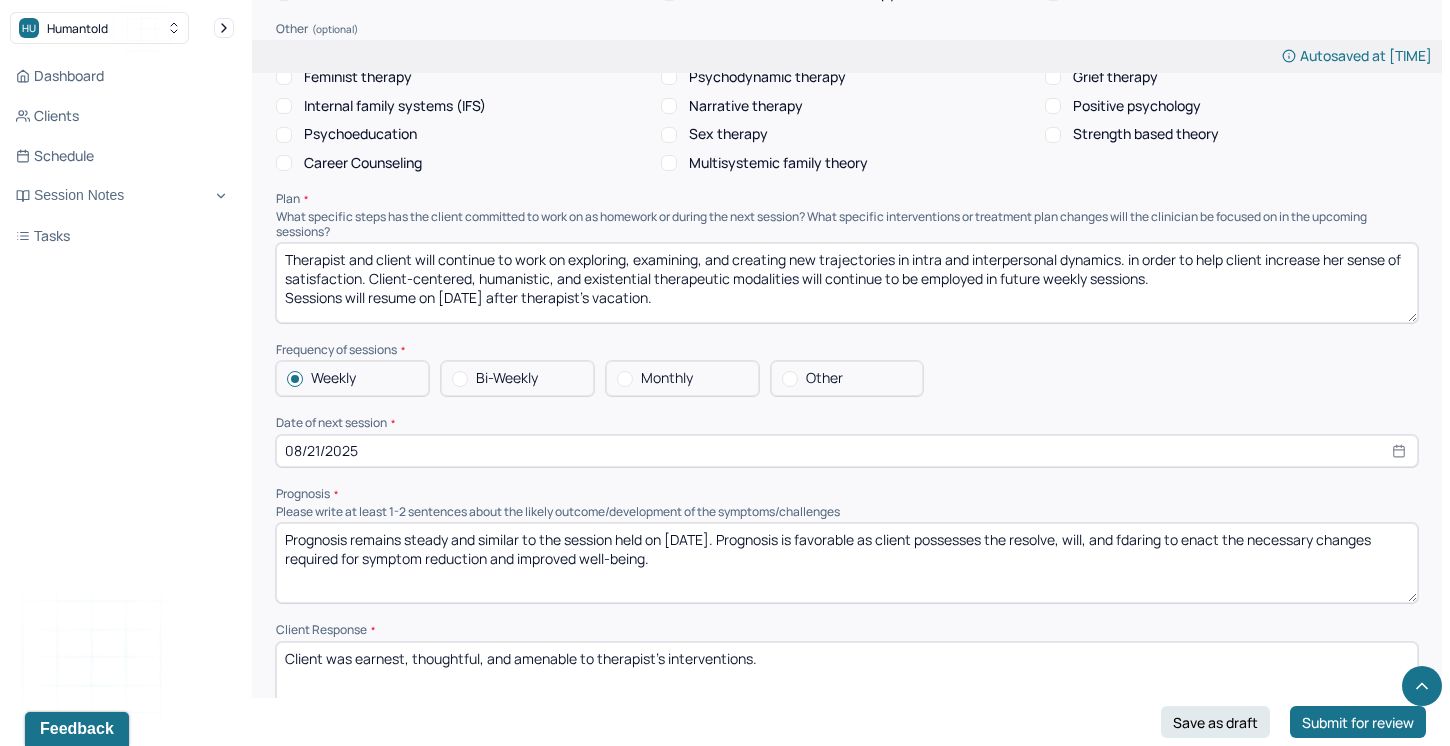 click on "Prognosis remains steady and similar to the session held on [DATE]. Prognosis is favorable as client possesses the resolve, will, and fdaringto enact the necessary changes required for symptom reduction and improved well-being." at bounding box center (847, 563) 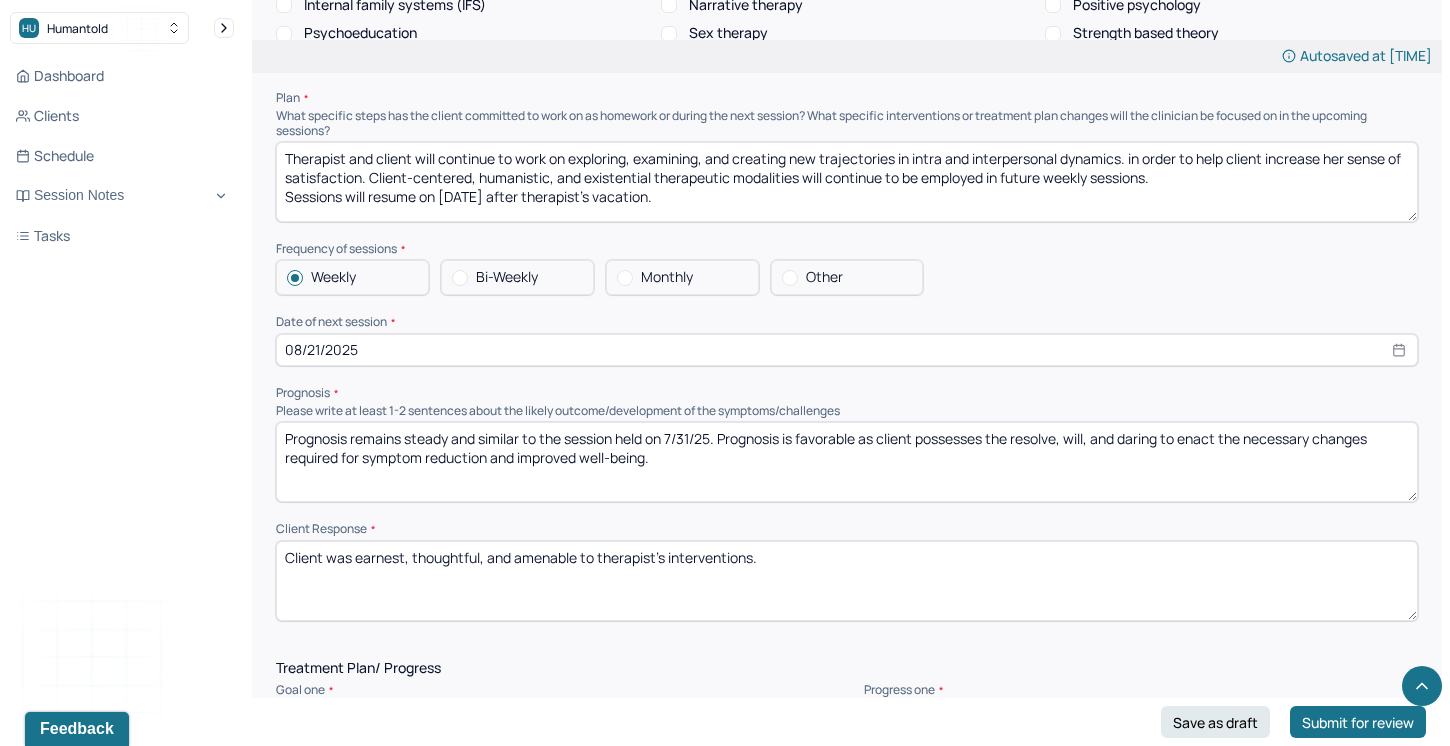 scroll, scrollTop: 2031, scrollLeft: 0, axis: vertical 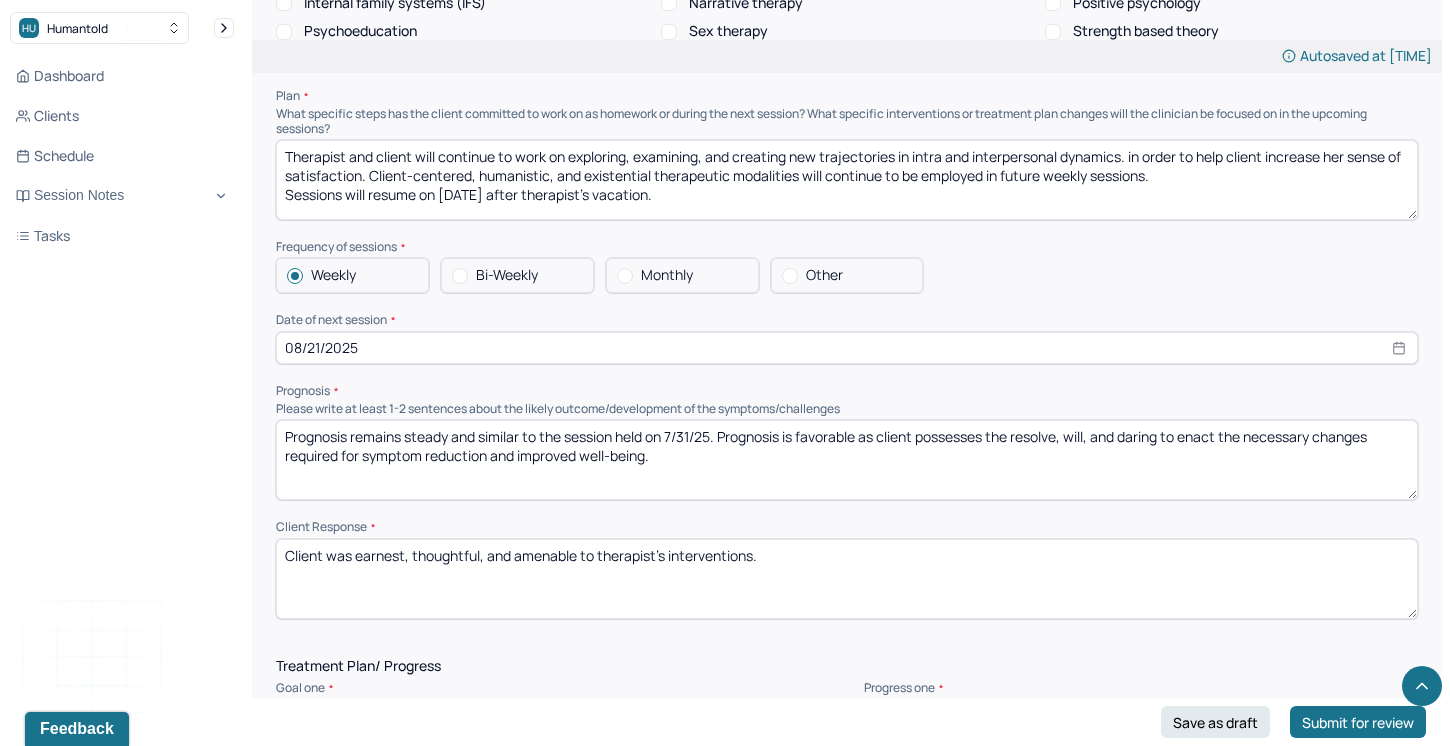 type on "Prognosis remains steady and similar to the session held on 7/31/25. Prognosis is favorable as client possesses the resolve, will, and daring to enact the necessary changes required for symptom reduction and improved well-being." 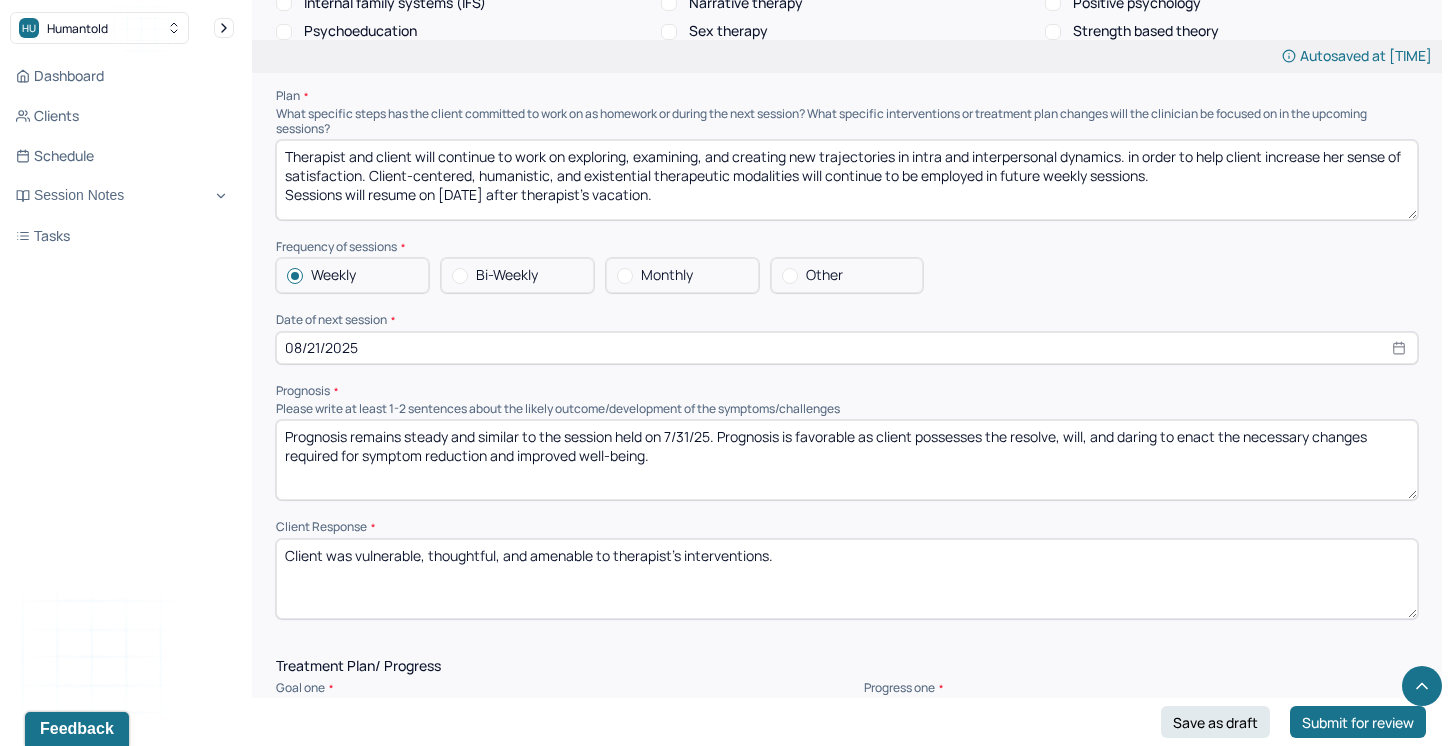 drag, startPoint x: 495, startPoint y: 545, endPoint x: 428, endPoint y: 543, distance: 67.02985 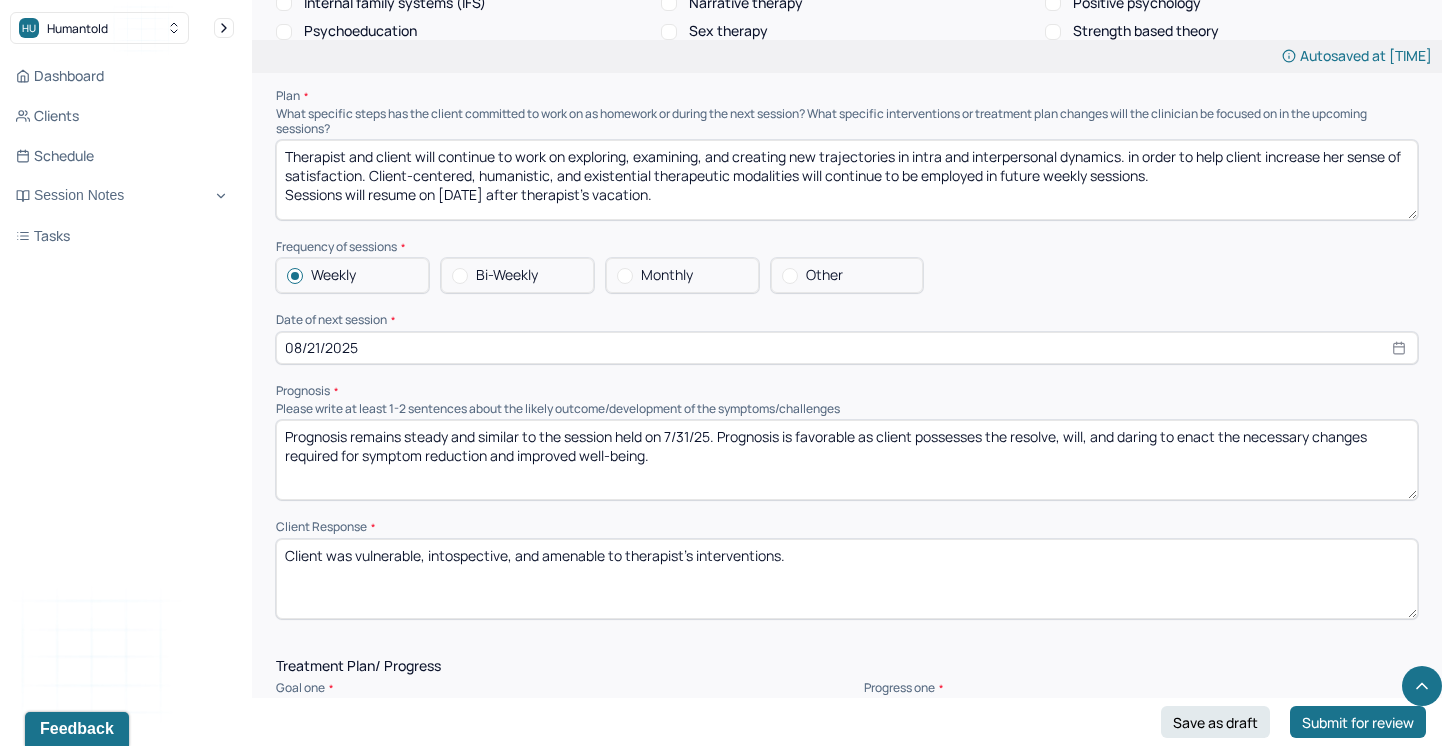click on "Client was vulnerable, intospective,, and amenable to therapist's interventions." at bounding box center [847, 579] 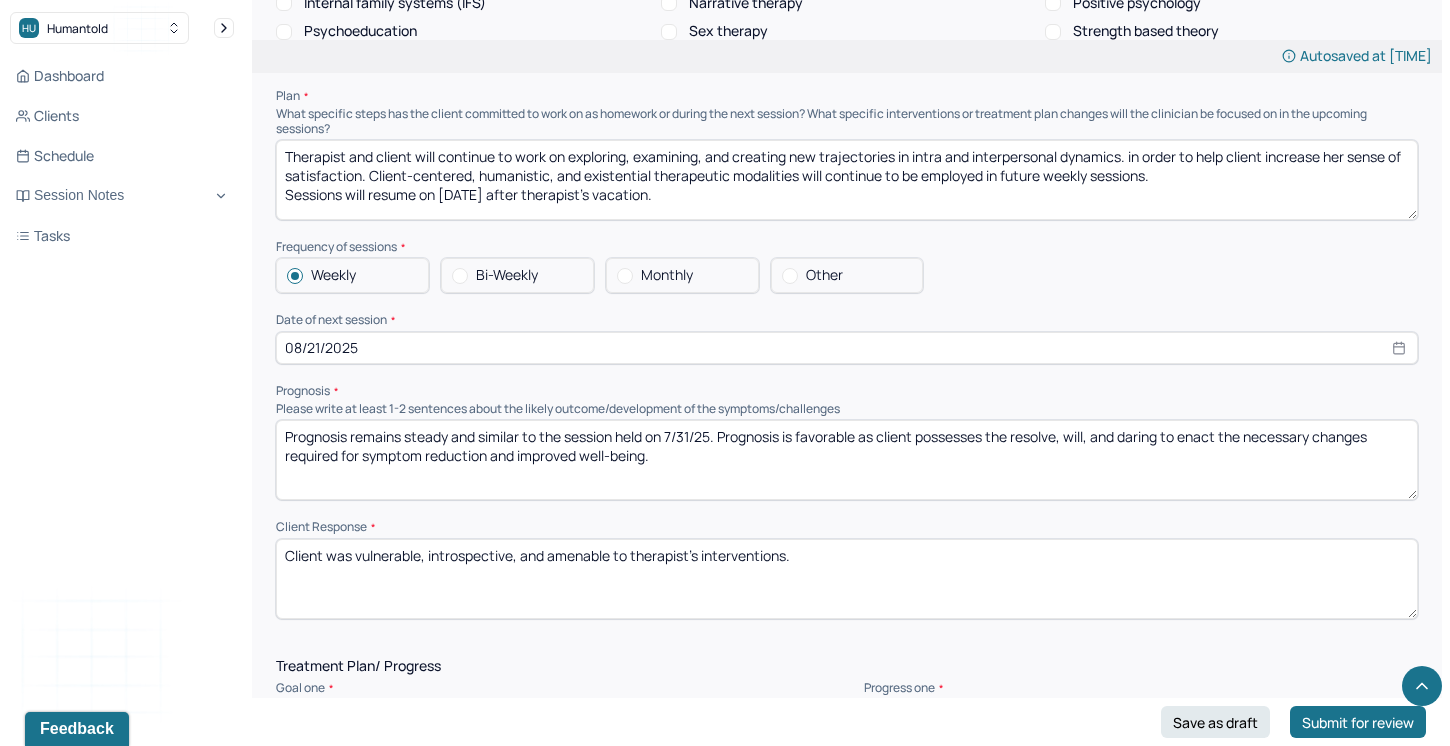 drag, startPoint x: 614, startPoint y: 550, endPoint x: 549, endPoint y: 546, distance: 65.12296 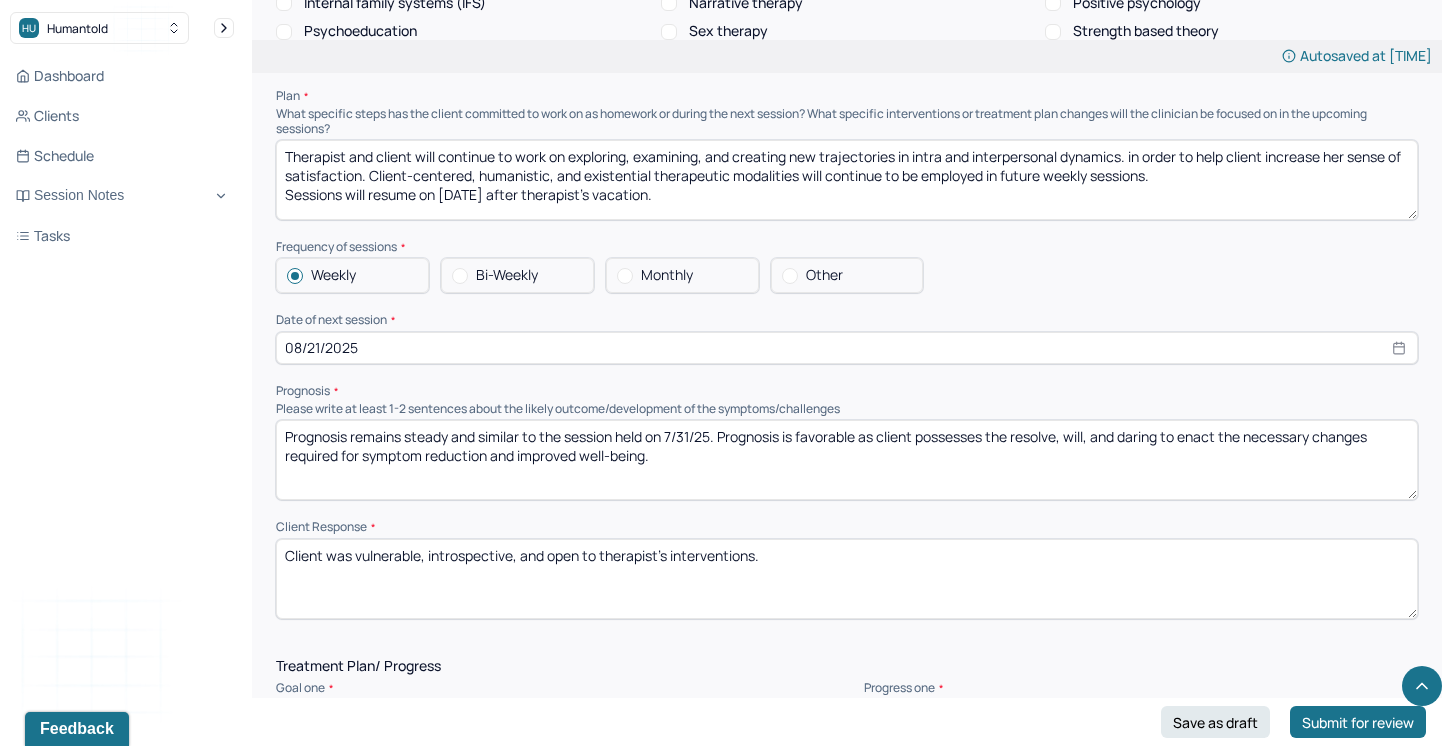 drag, startPoint x: 769, startPoint y: 549, endPoint x: 672, endPoint y: 543, distance: 97.18539 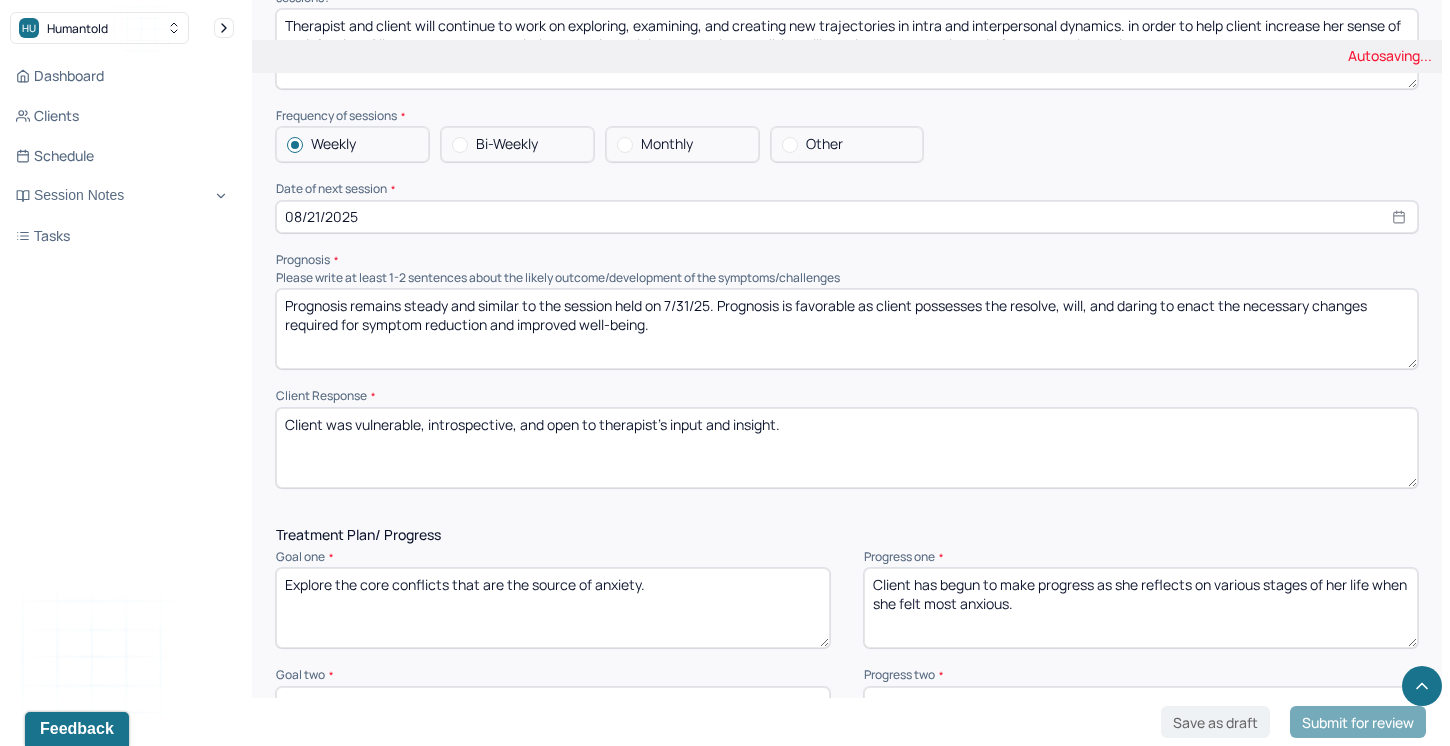 scroll, scrollTop: 2164, scrollLeft: 0, axis: vertical 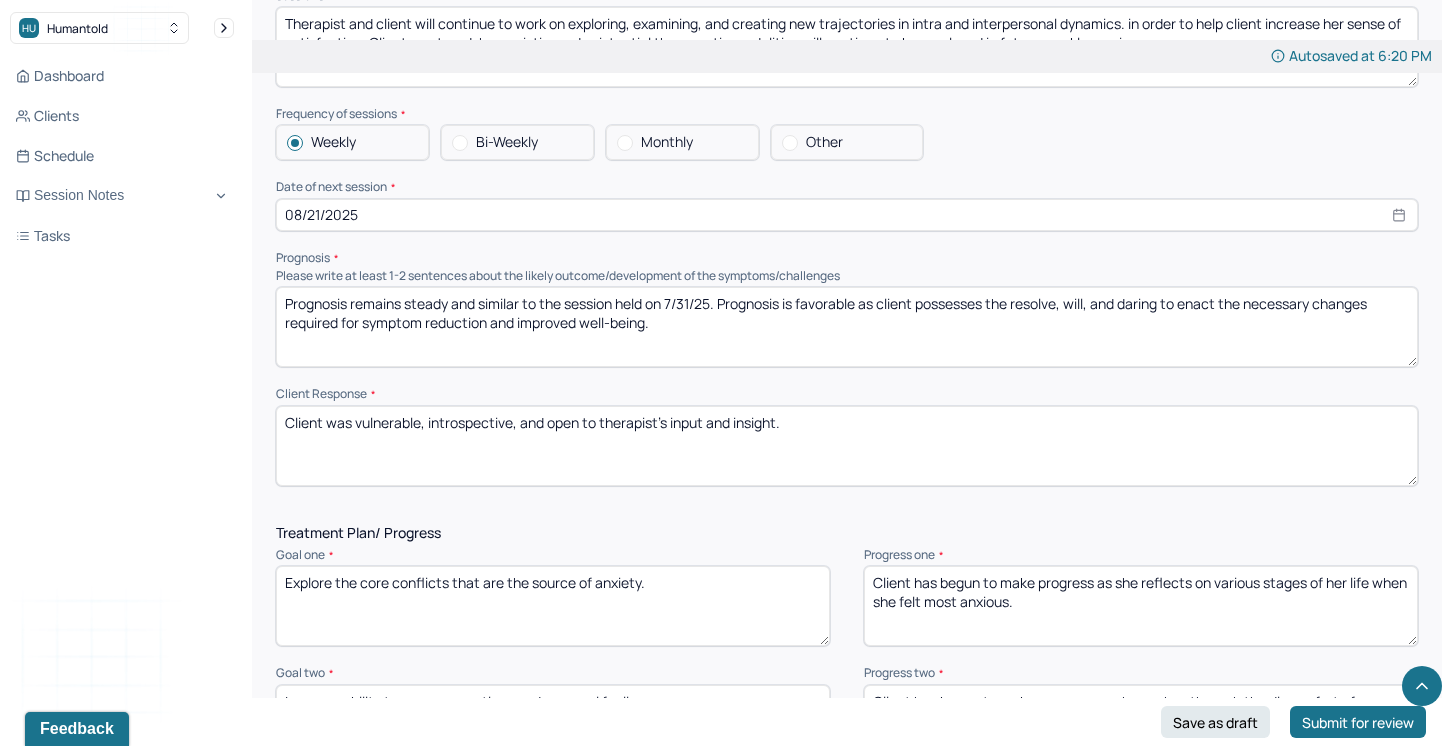 type on "Client was vulnerable, introspective, and open to therapist's input and insight." 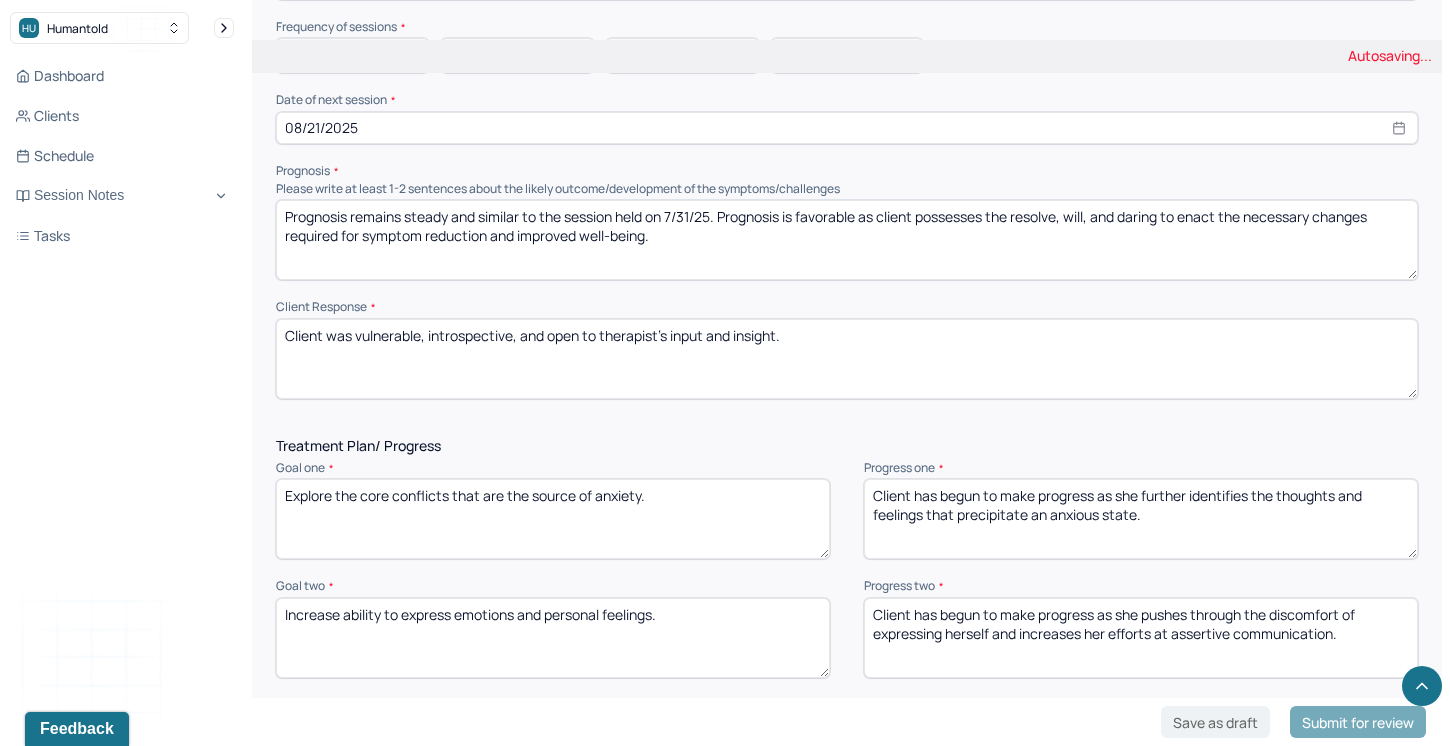 scroll, scrollTop: 2252, scrollLeft: 0, axis: vertical 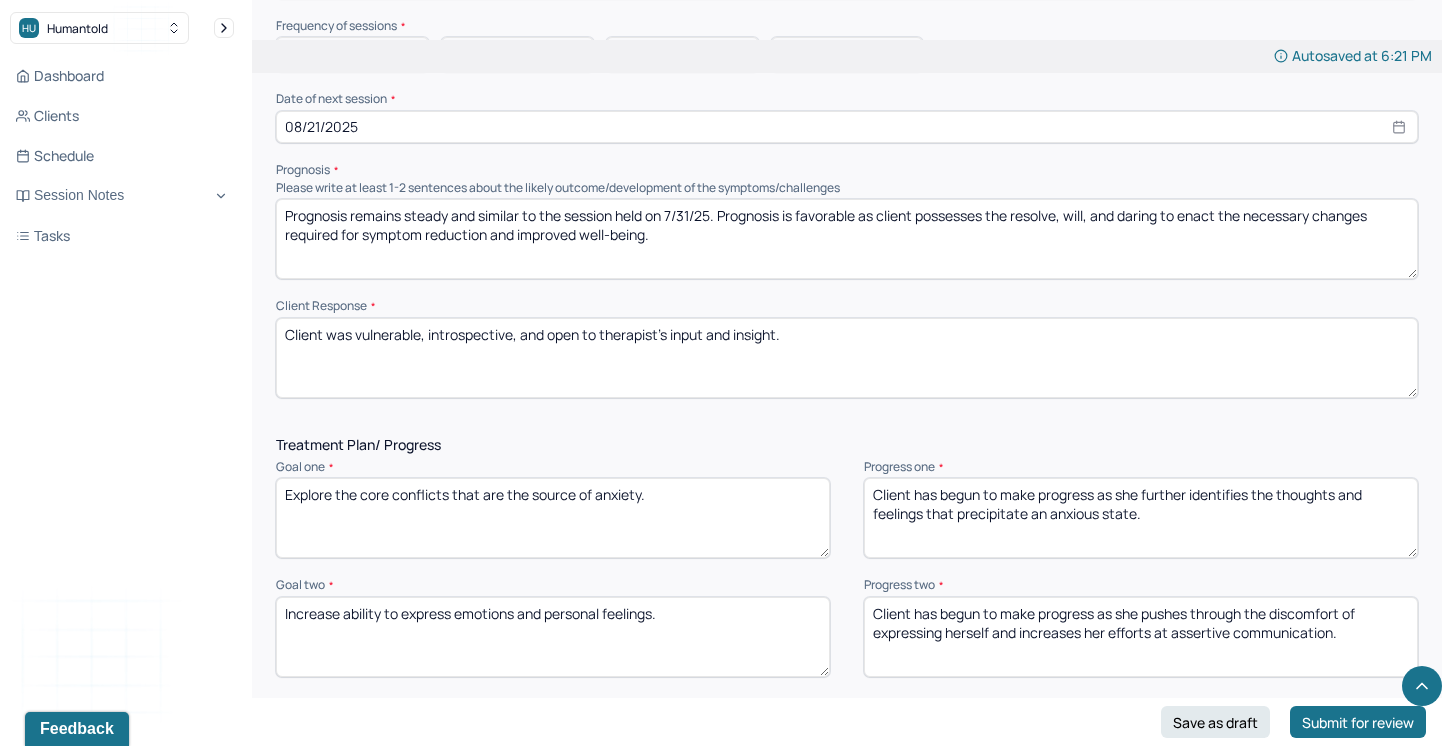 type on "Client has begun to make progress as she further identifies the thoughts and feelings that precipitate an anxious state." 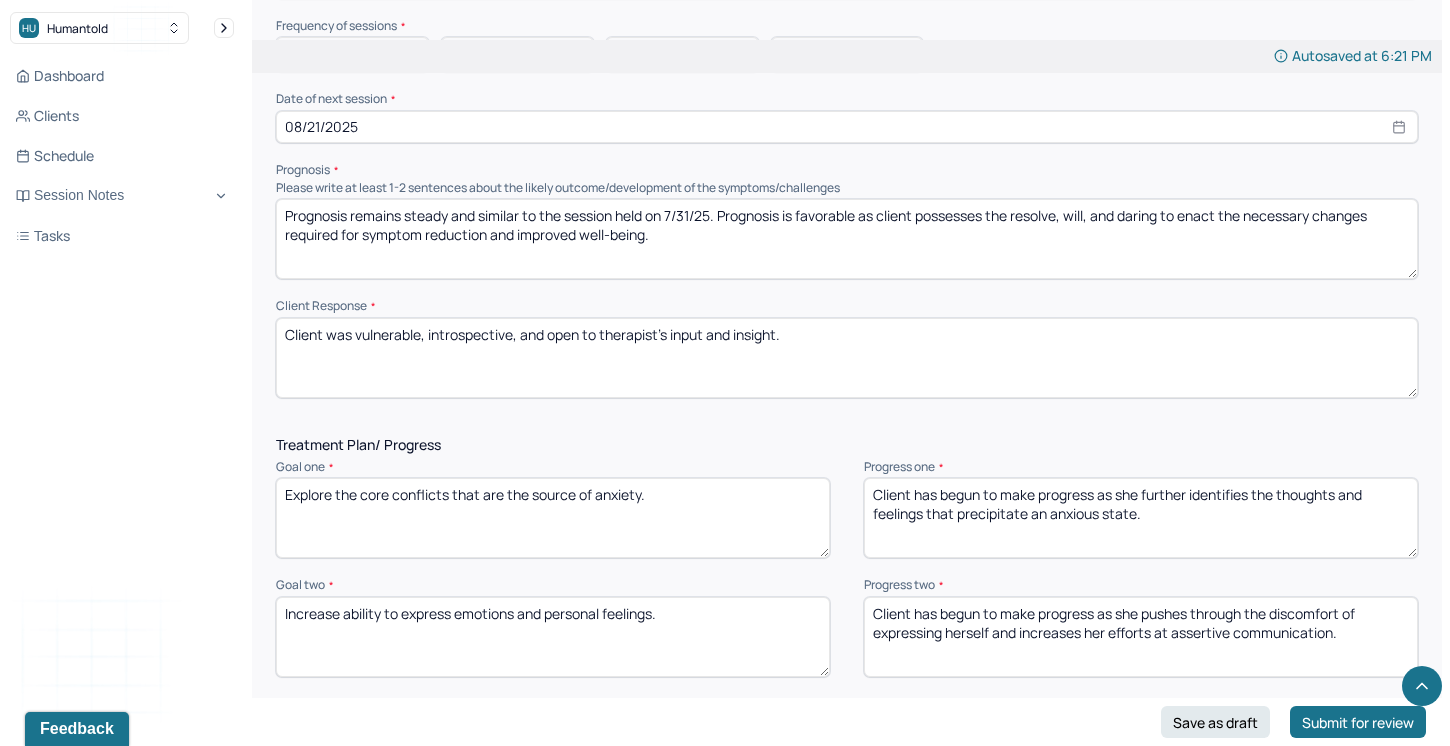 drag, startPoint x: 1117, startPoint y: 604, endPoint x: 1157, endPoint y: 640, distance: 53.814495 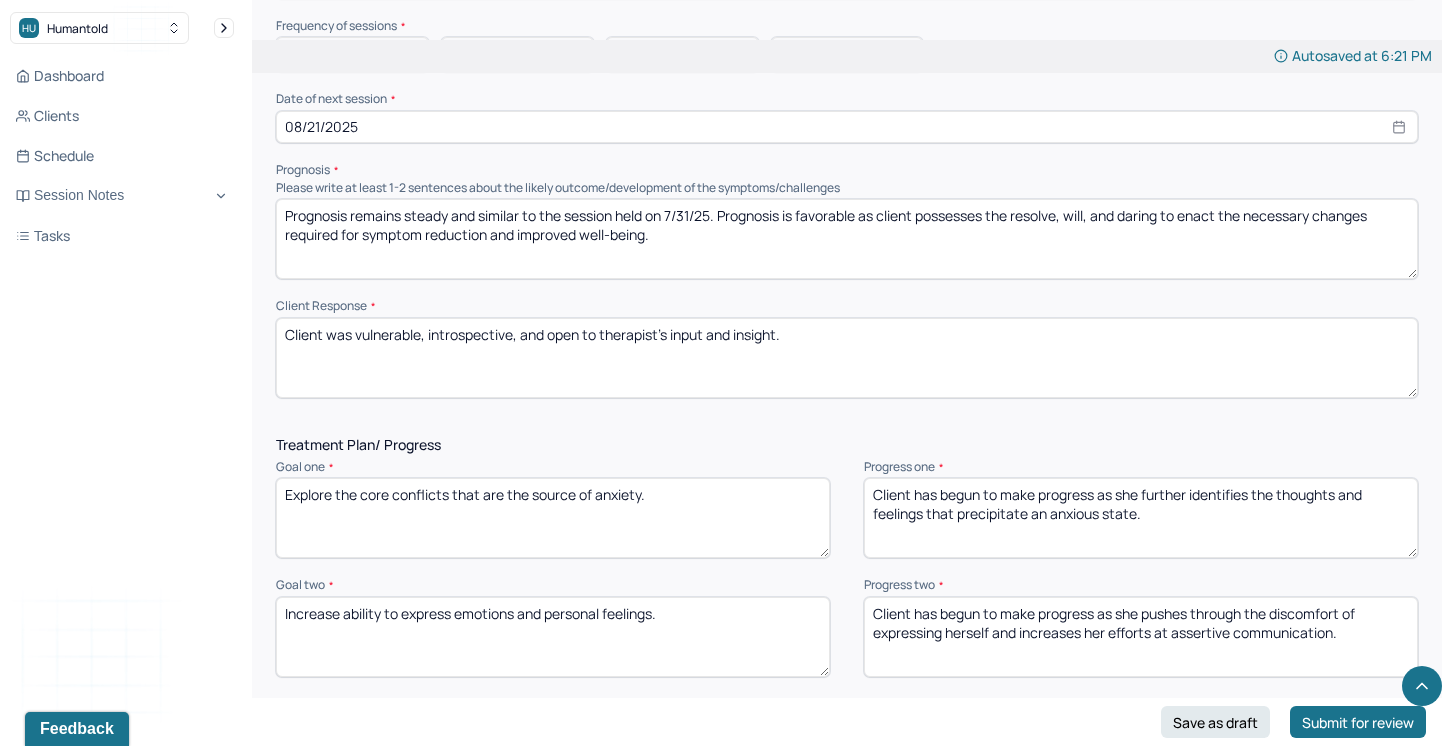 click on "Client has begun to make progress as she pushes through the discomfort of expressing herself and increases her efforts at assertive communication." at bounding box center (1141, 637) 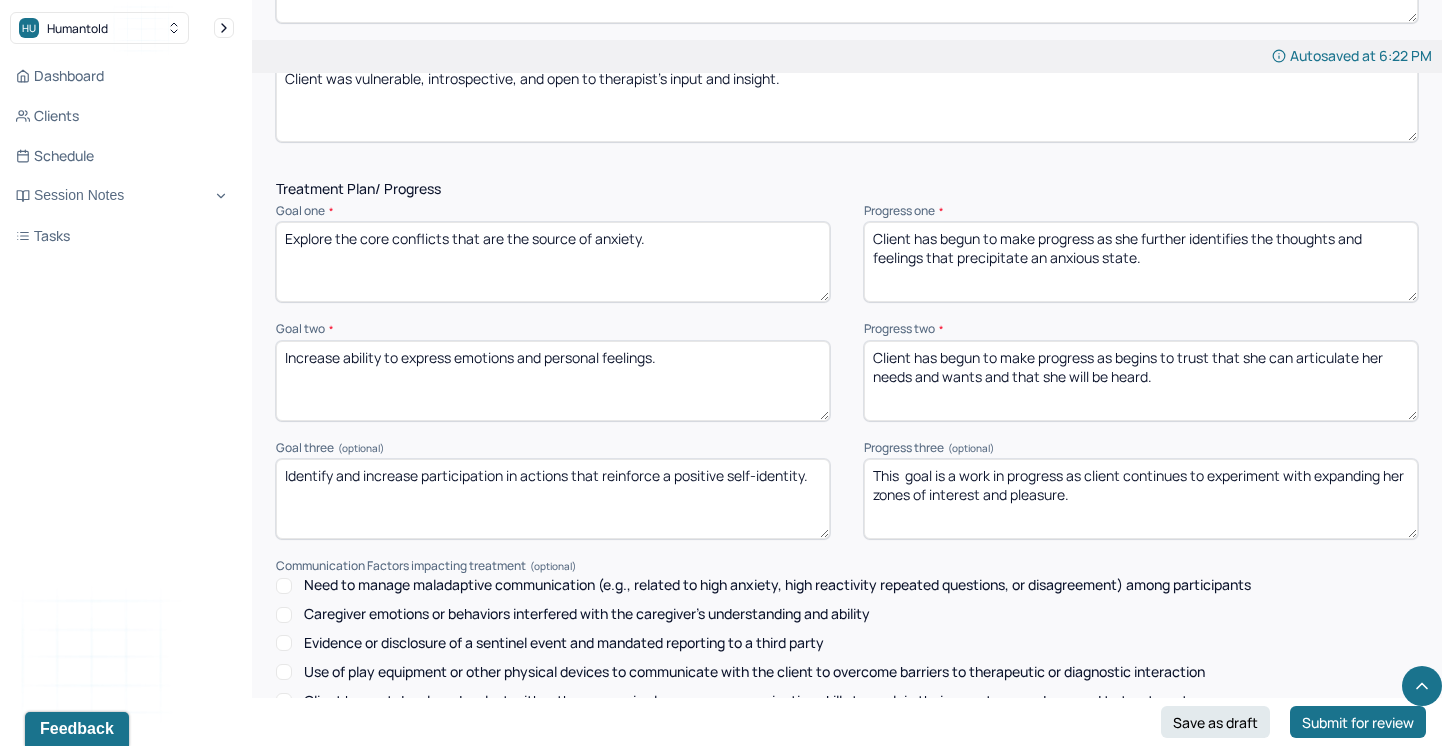 scroll, scrollTop: 2513, scrollLeft: 0, axis: vertical 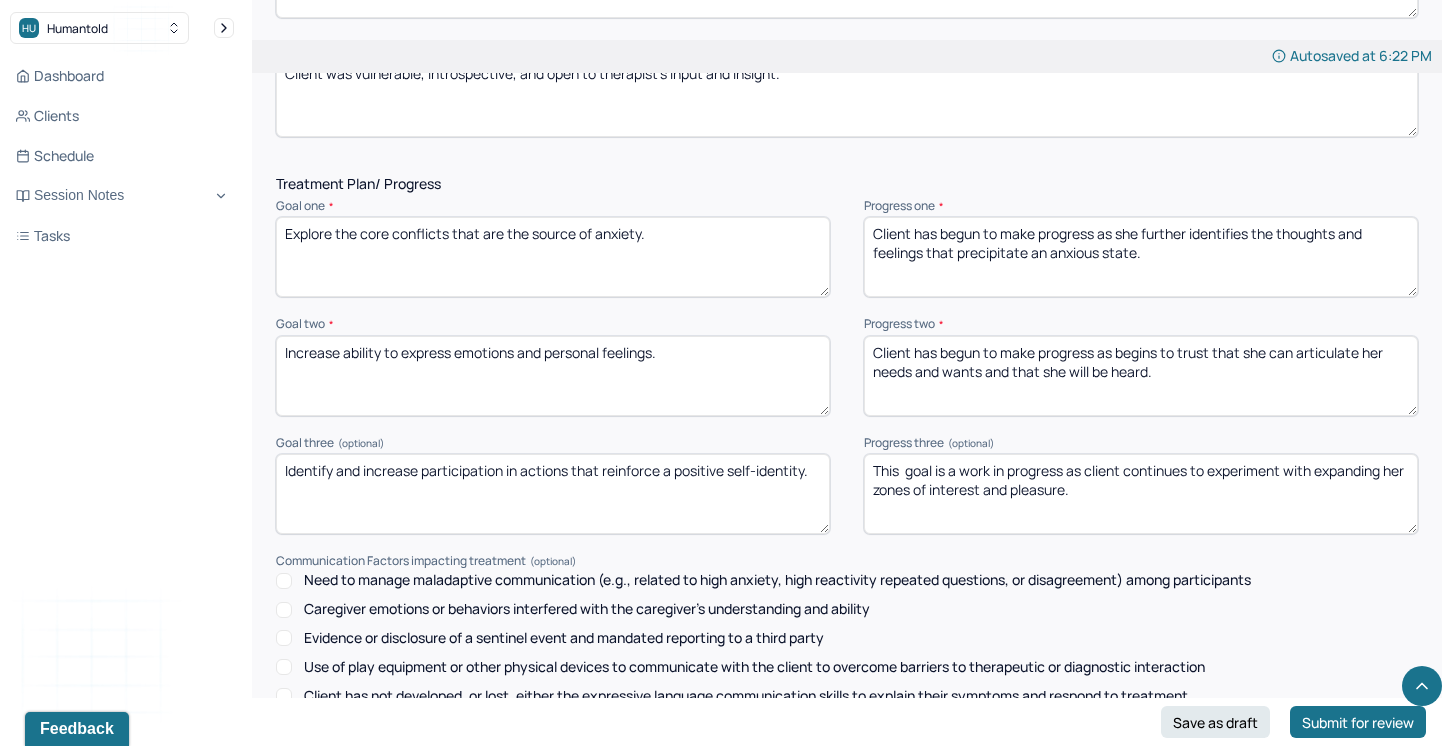 type on "Client has begun to make progress as begins to trust that she can articulate her needs and wants and that she will be heard." 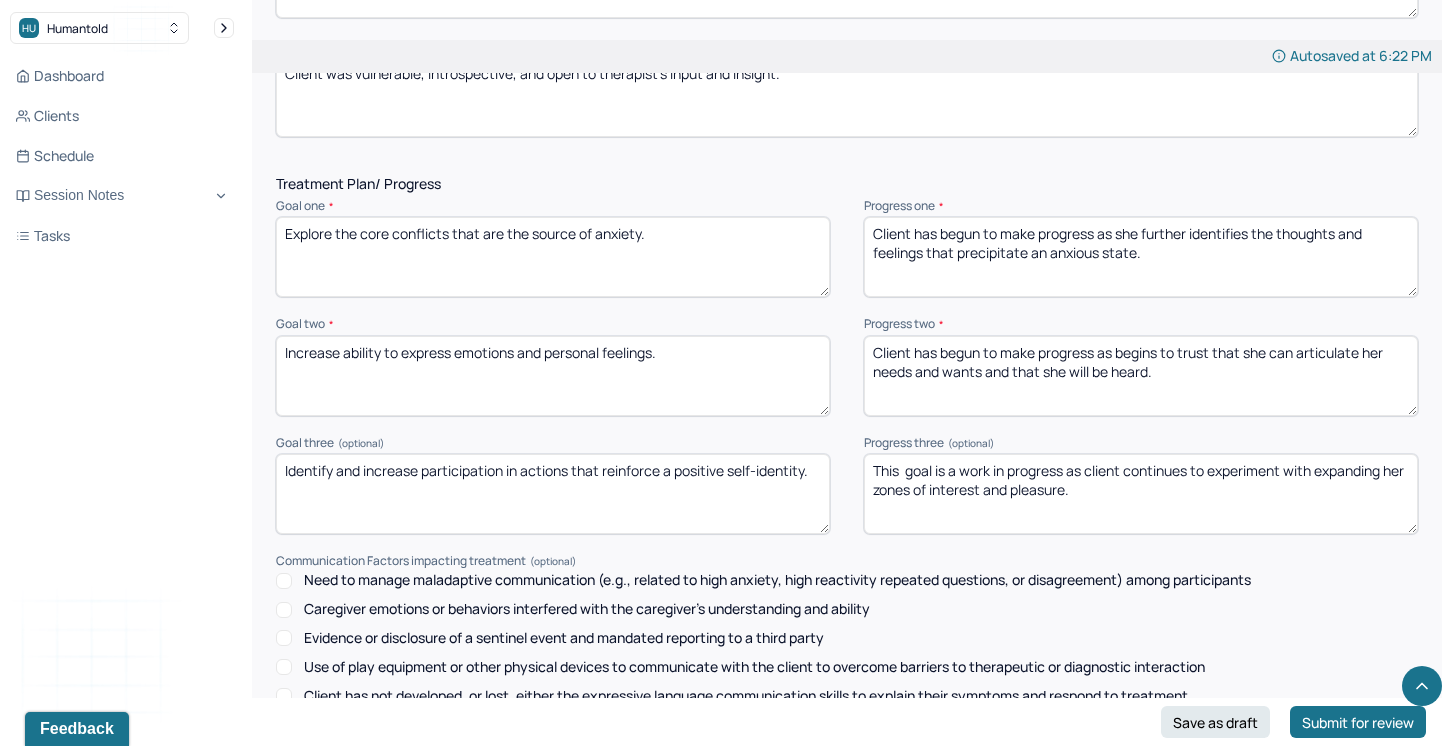 drag, startPoint x: 1122, startPoint y: 461, endPoint x: 1154, endPoint y: 485, distance: 40 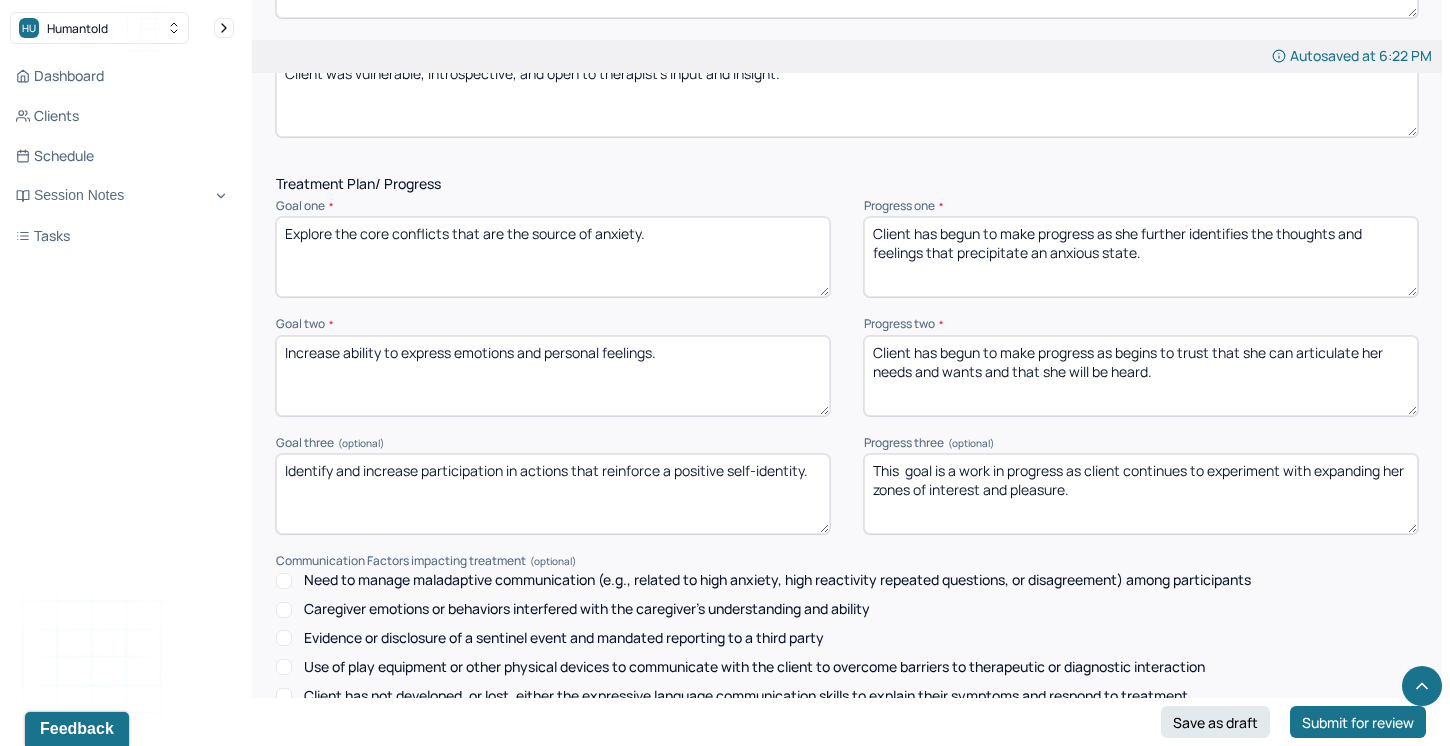 click on "This  goal is a work in progress as client continues to experiment with expanding her  zones of interest and pleasure." at bounding box center [1141, 494] 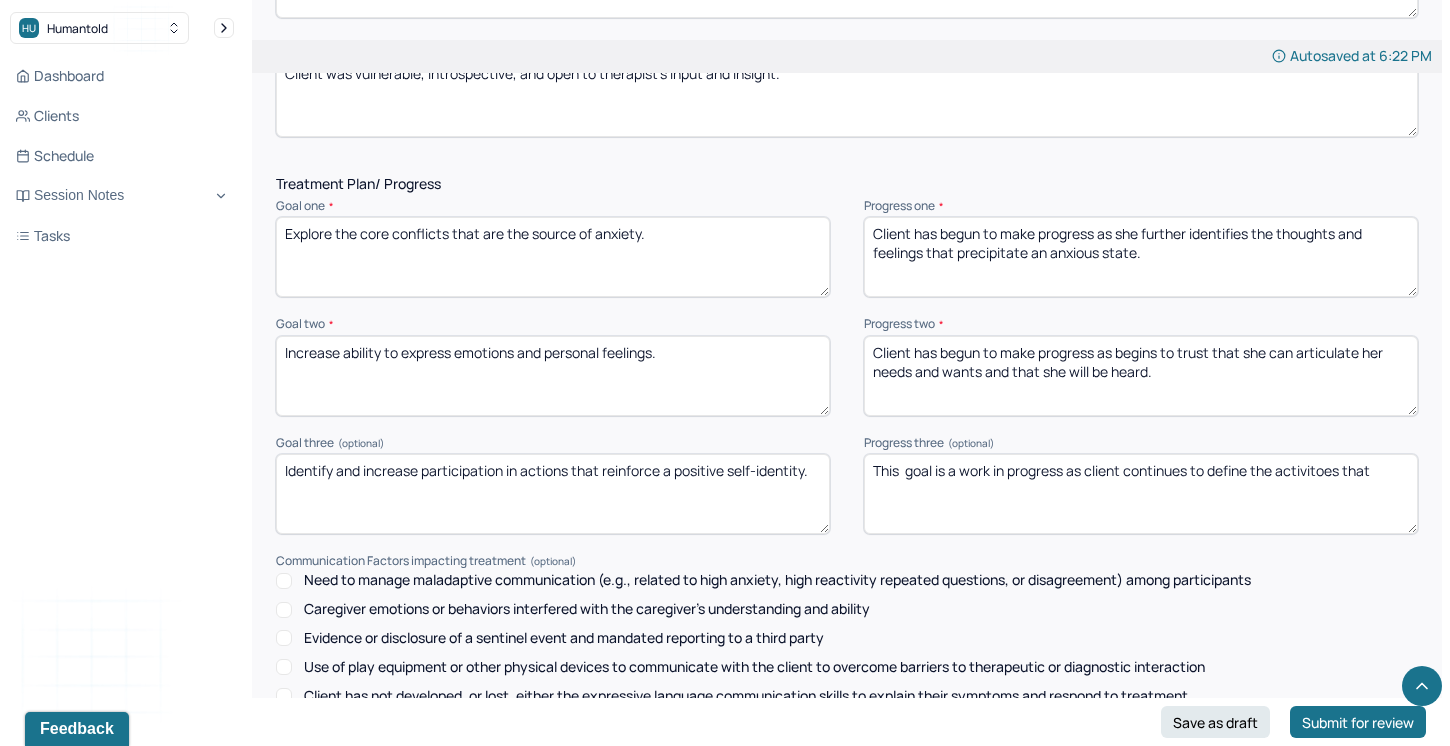 click on "This  goal is a work in progress as client continues to define the activitoes that" at bounding box center (1141, 494) 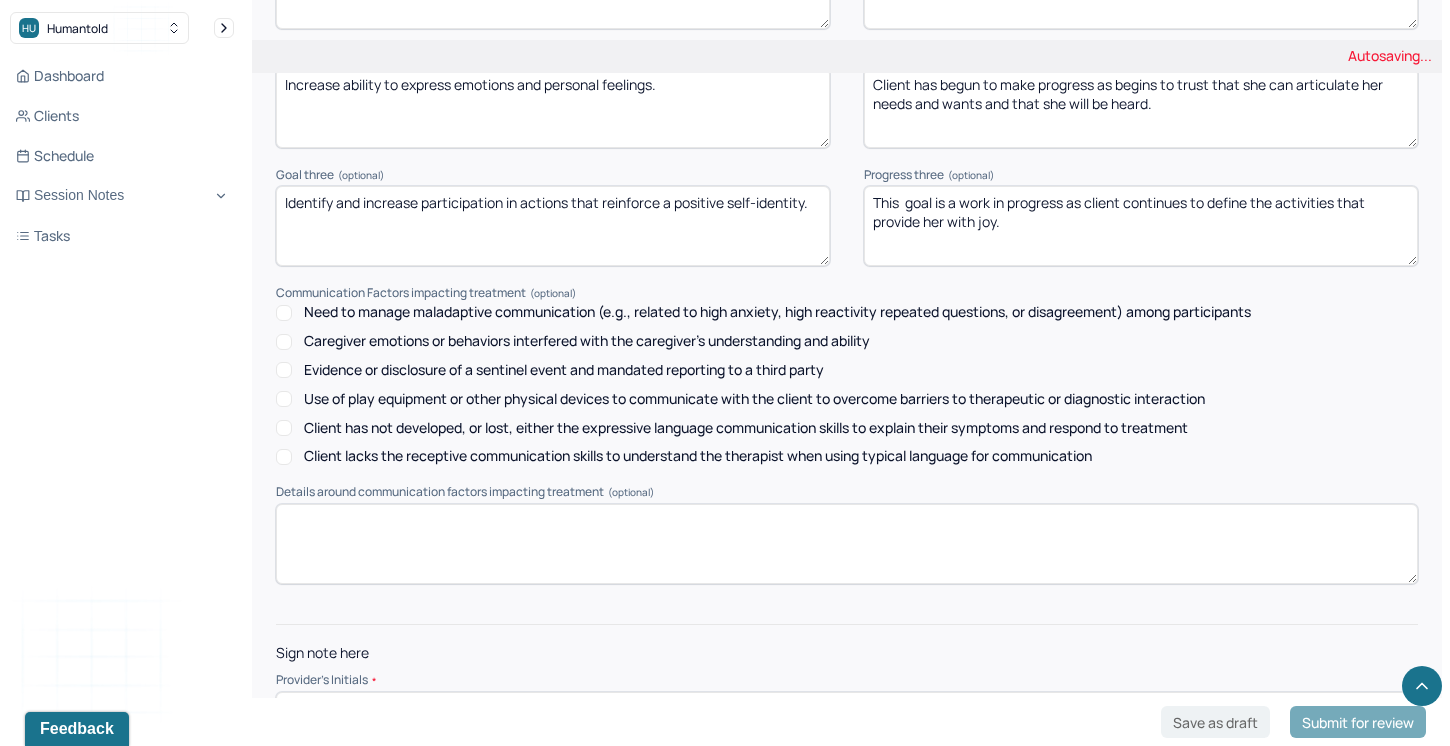 scroll, scrollTop: 2827, scrollLeft: 0, axis: vertical 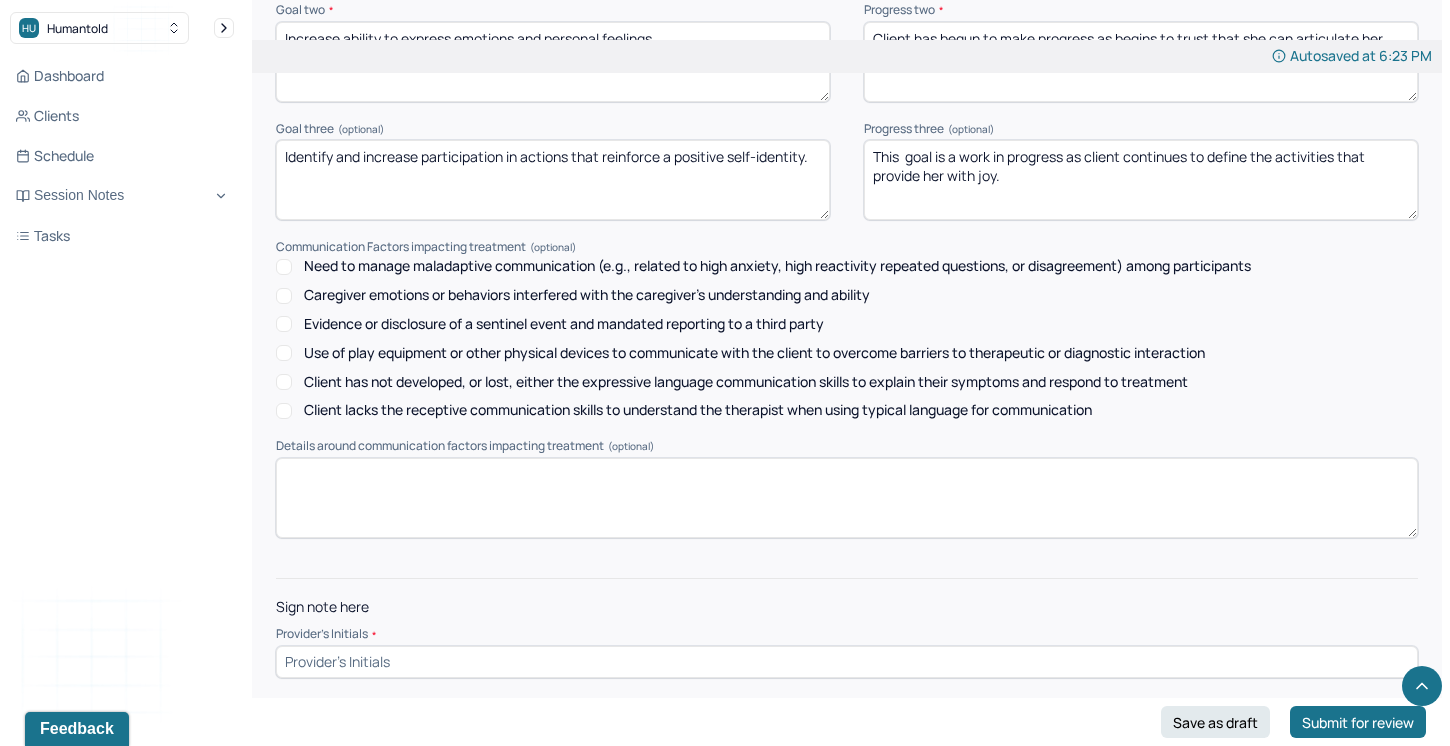 type on "This  goal is a work in progress as client continues to define the activities that provide her with joy." 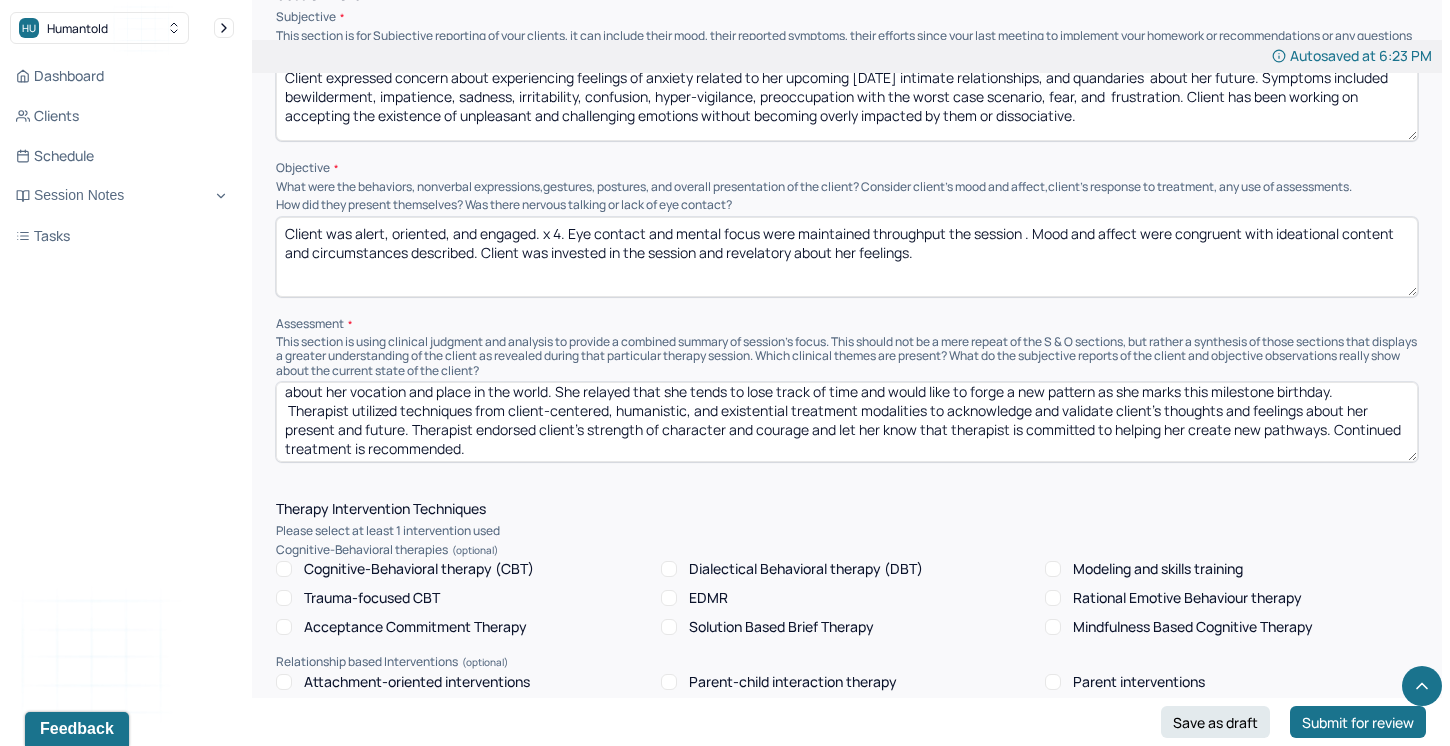 scroll, scrollTop: 1240, scrollLeft: 0, axis: vertical 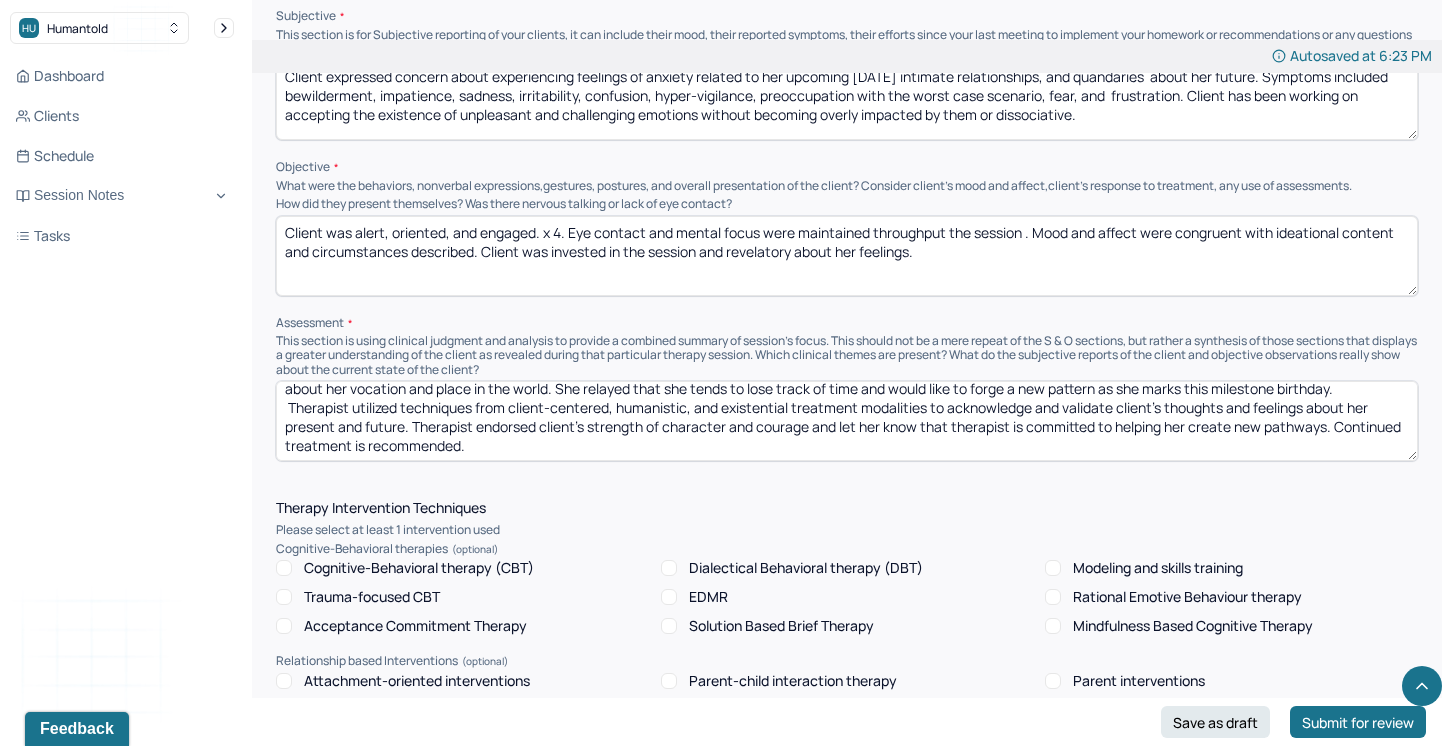 type on "DN" 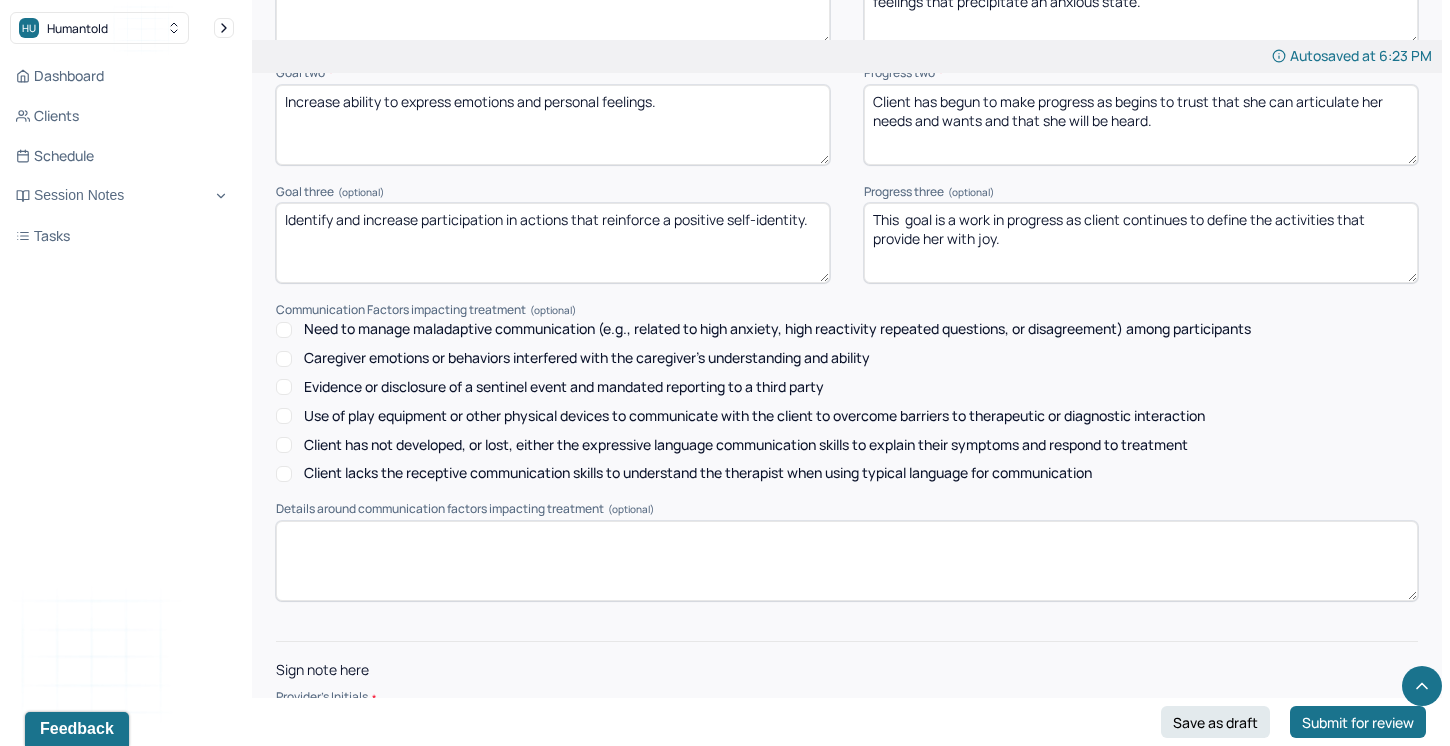 scroll, scrollTop: 2827, scrollLeft: 0, axis: vertical 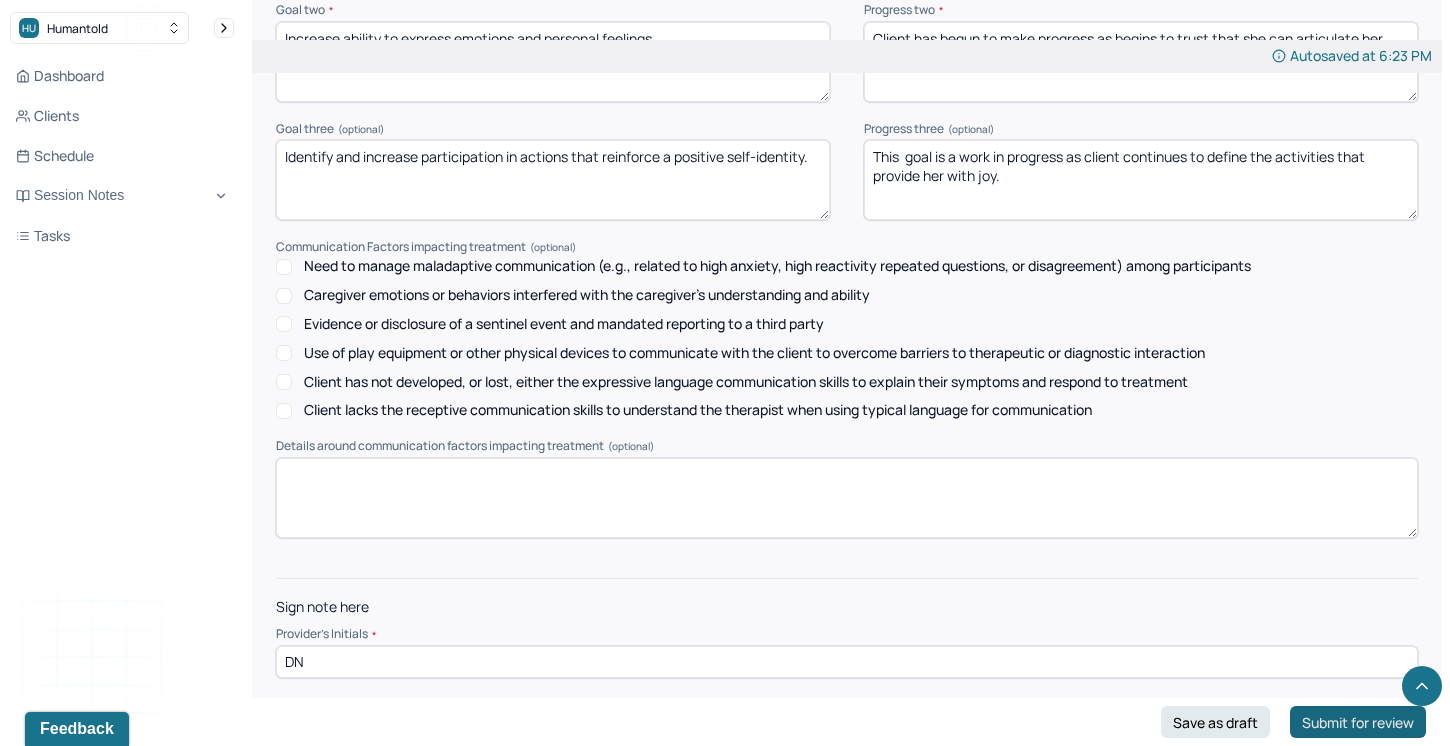 type on "Client reported as her birthday approaches, she is feeling unmoored and lost. She is unsure about the outcome of the relationship with a romantic interest and feels uncertain about her vocation and place in the world. She relayed that she tends to lose track of time and would like to forge a new pattern as she marks this milestone birthday.
Therapist utilized techniques from  client-centered, humanistic, and existential  treatment modalities to acknowledge and validate client's thoughts and feelings about her present and future. Therapist endorsed client's strength of character and courage and let her know that therapist is committed to helping her create new pathways. Continued treatment is recommended." 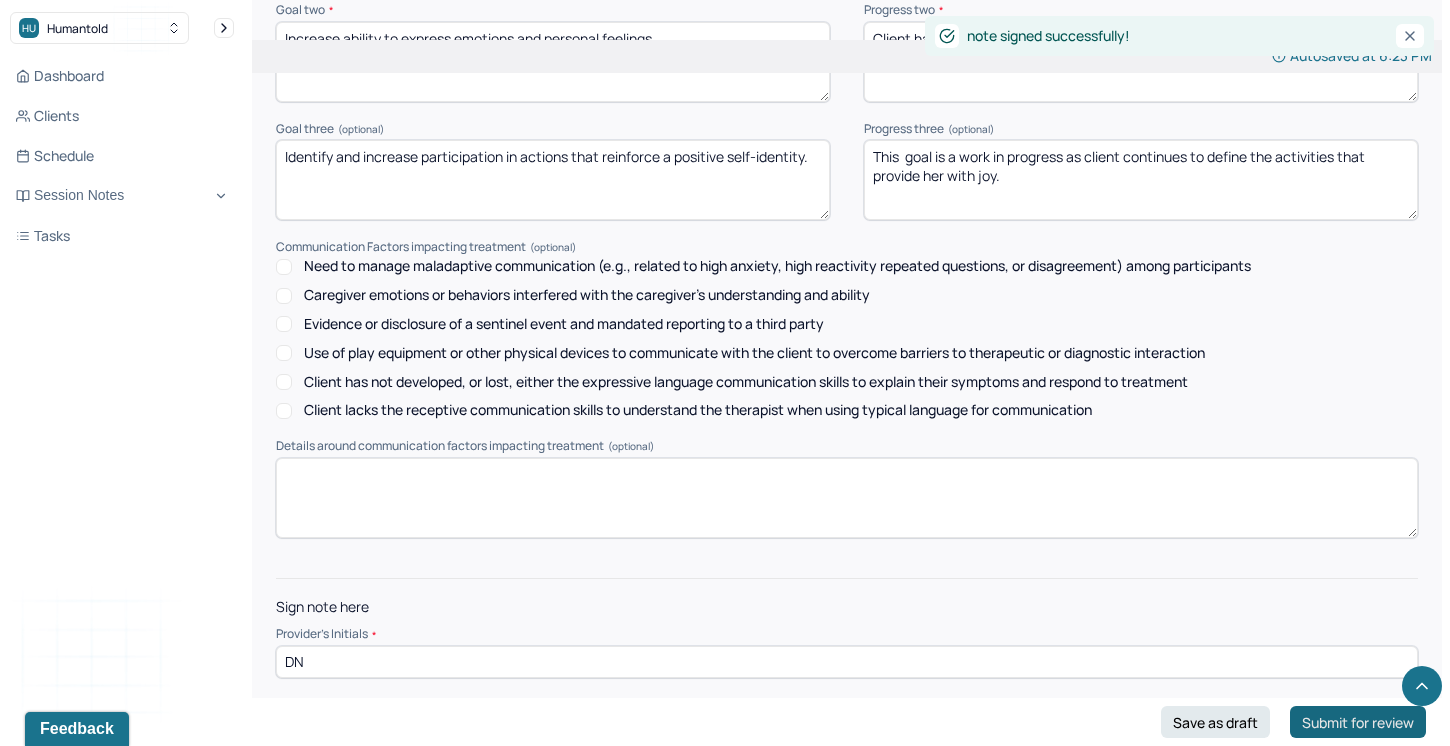 scroll, scrollTop: 0, scrollLeft: 0, axis: both 